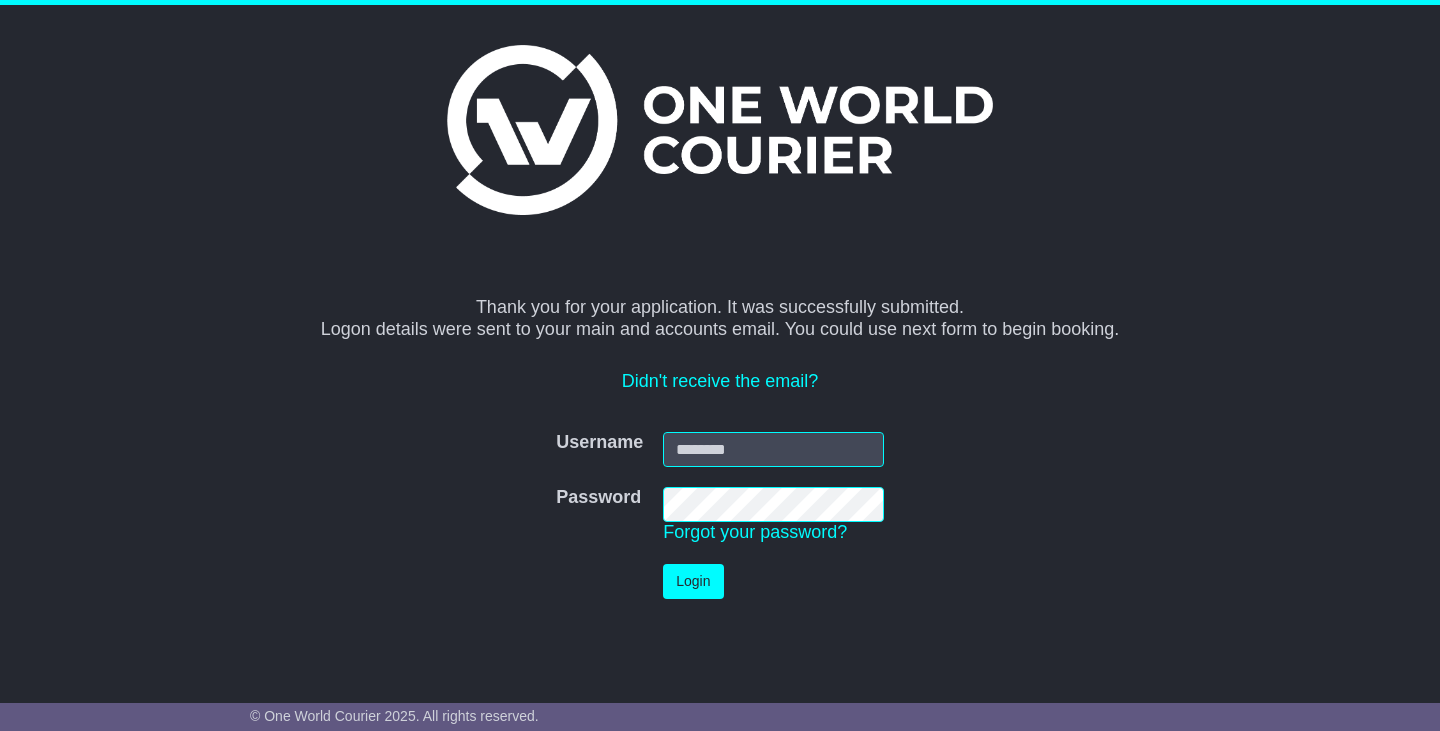 scroll, scrollTop: 0, scrollLeft: 0, axis: both 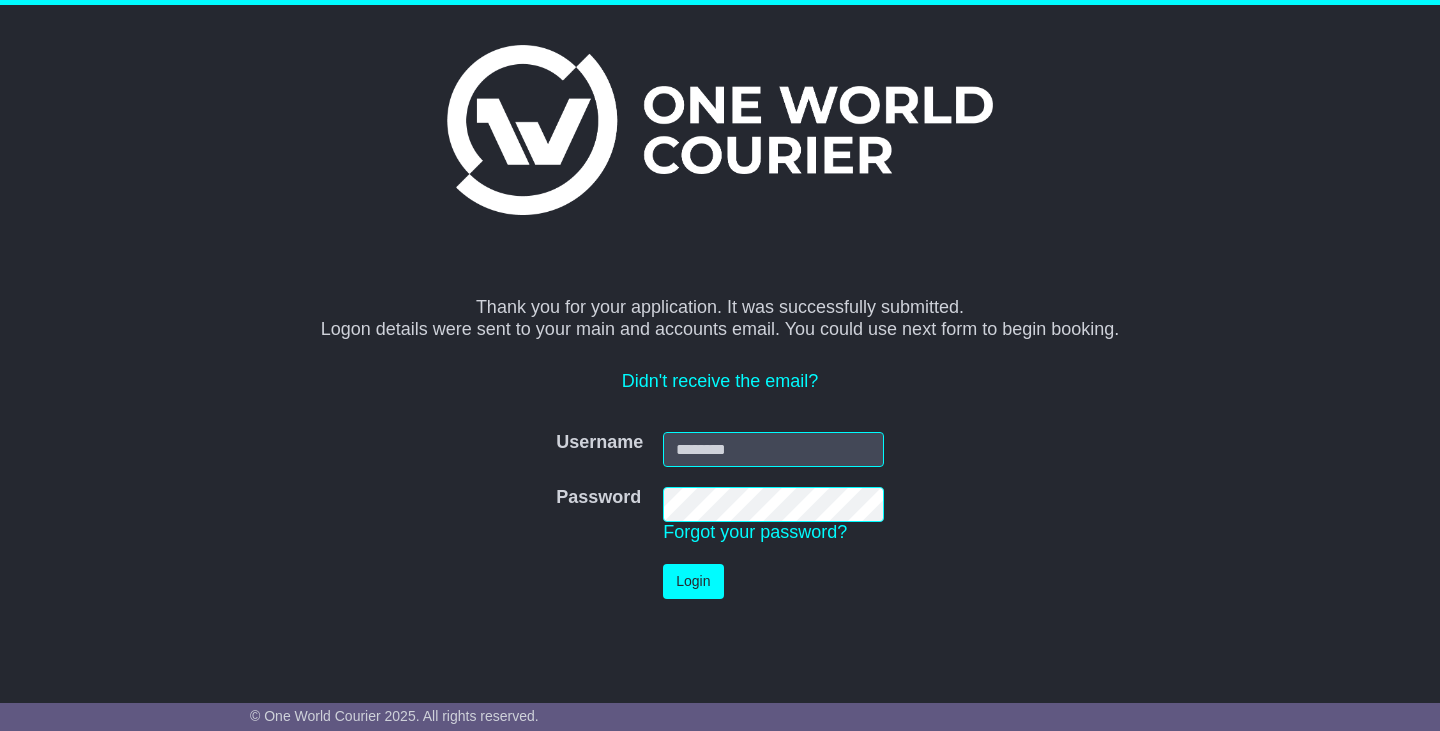 type on "**********" 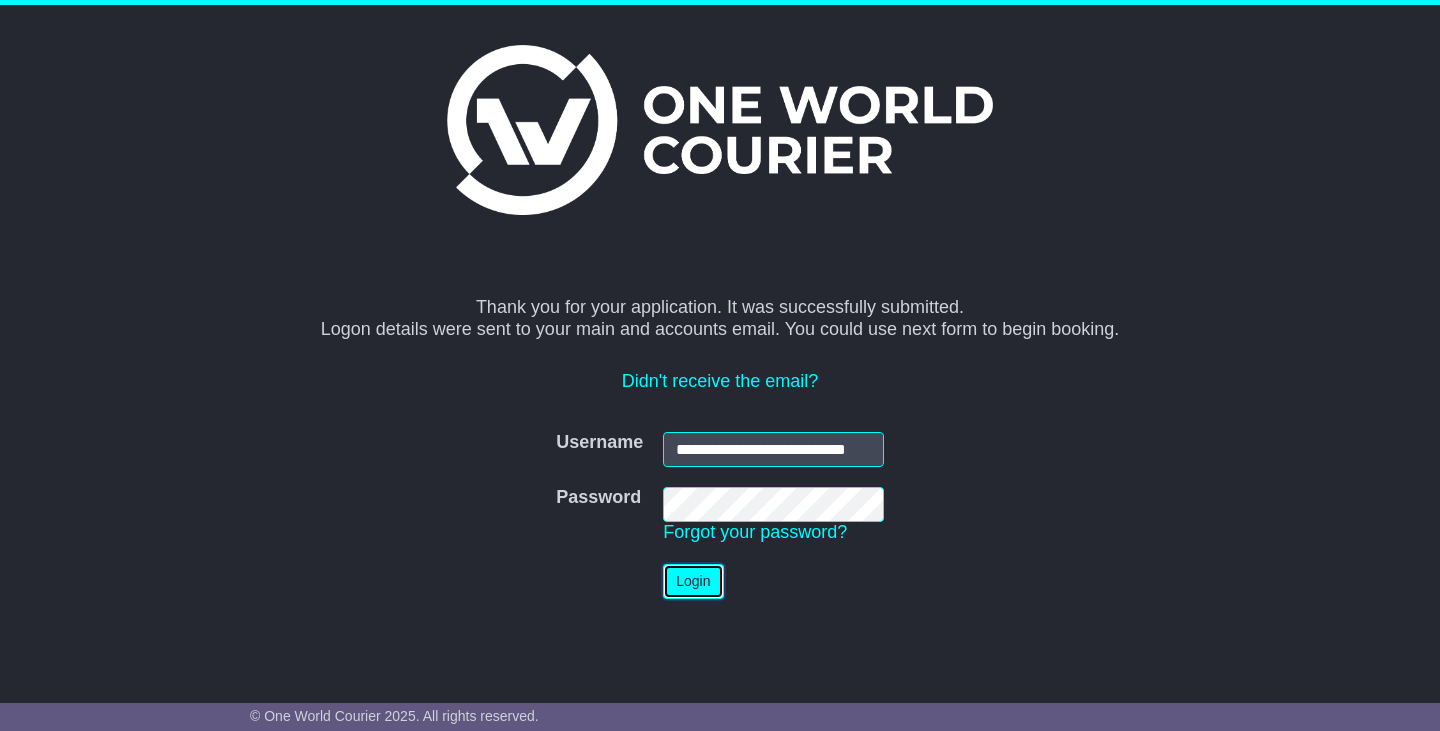 click on "Login" at bounding box center (693, 581) 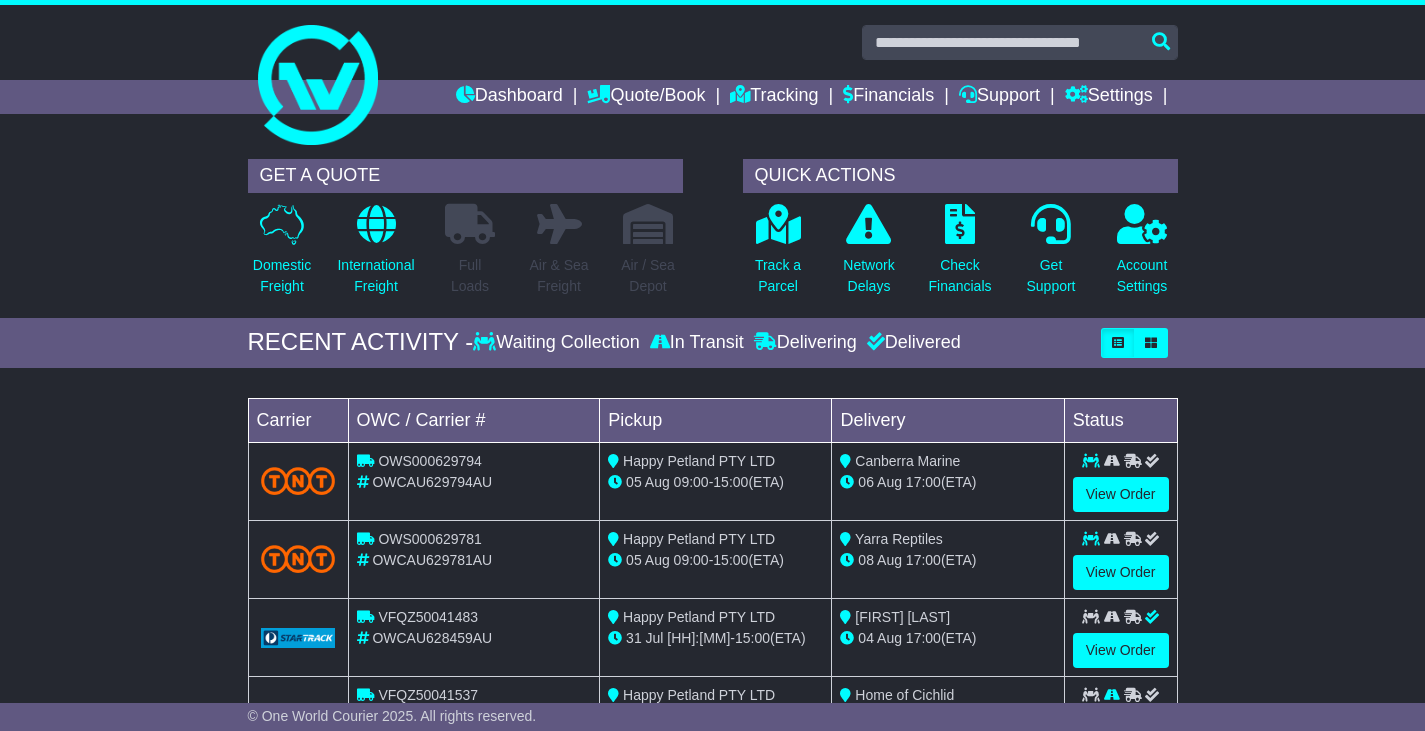 scroll, scrollTop: 0, scrollLeft: 0, axis: both 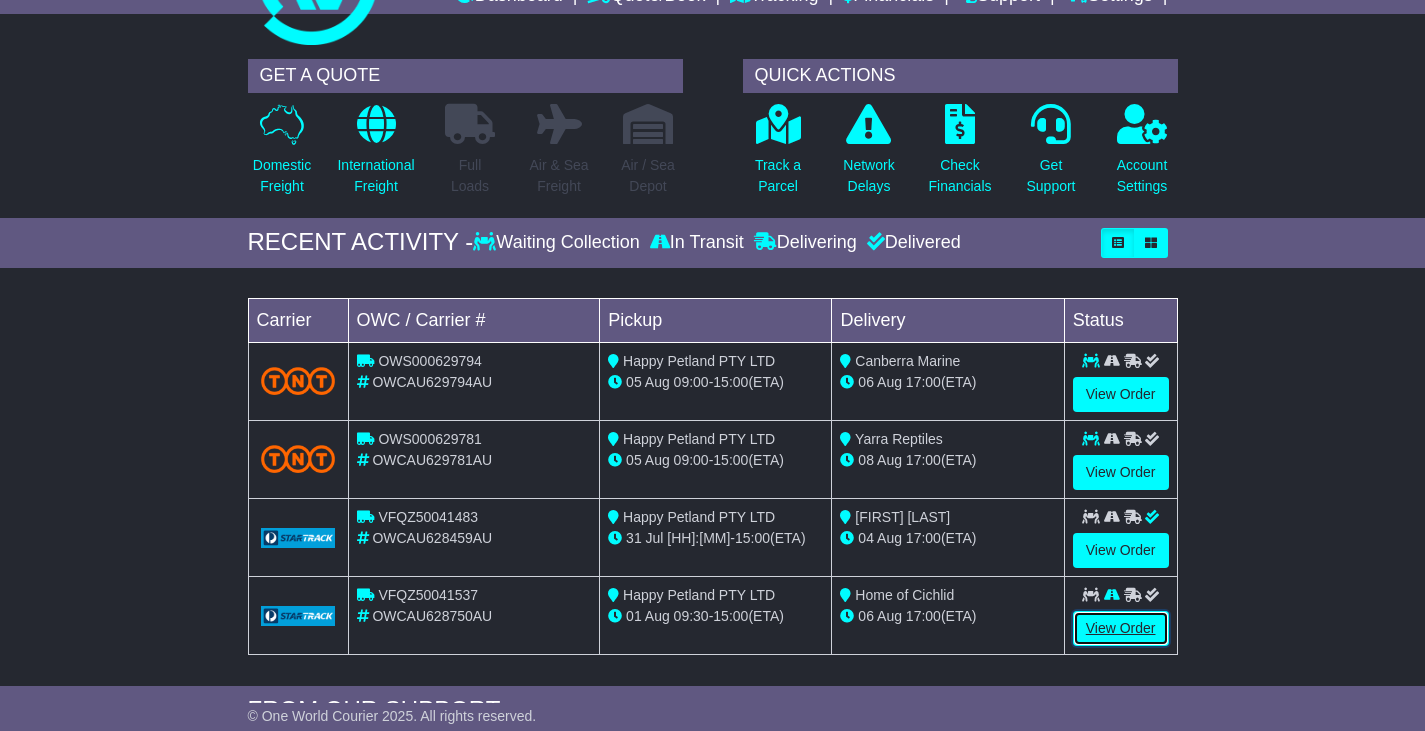 click on "View Order" at bounding box center [1121, 628] 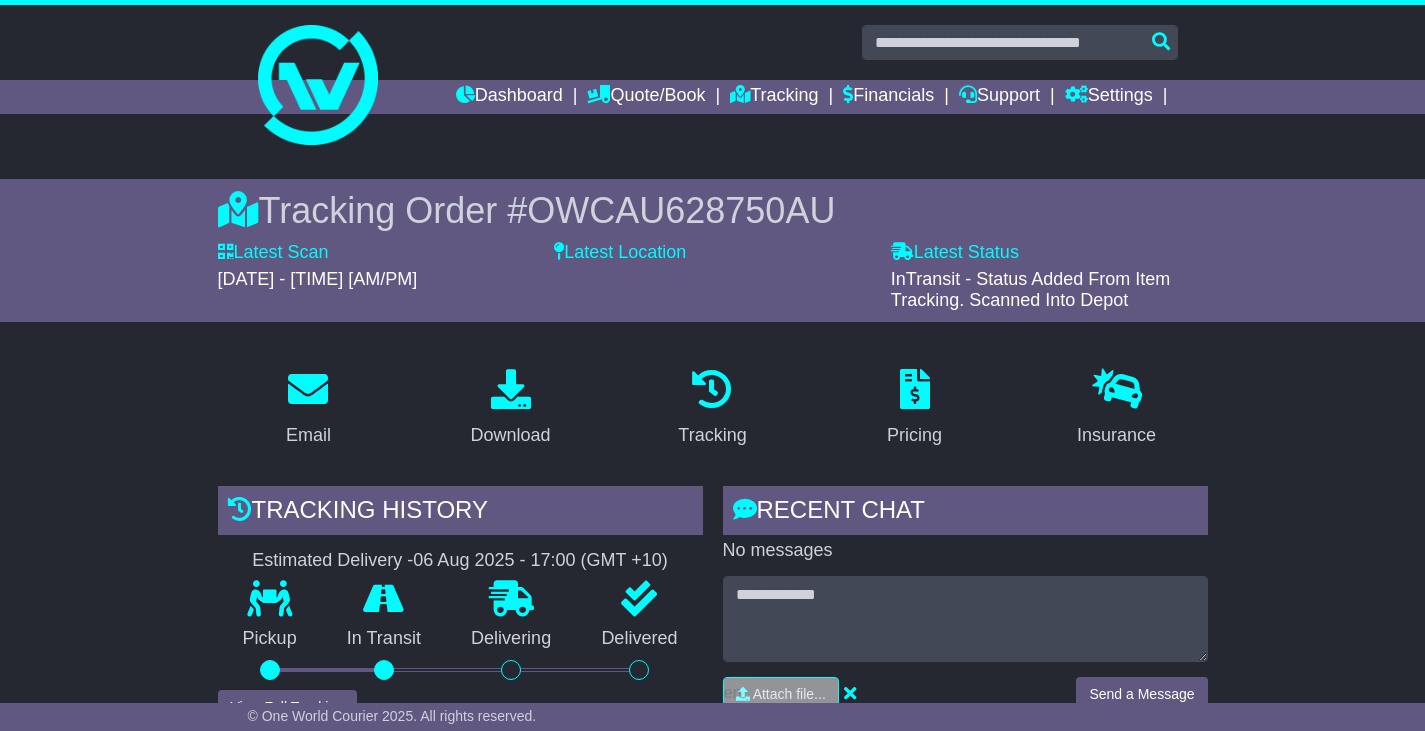 scroll, scrollTop: 0, scrollLeft: 0, axis: both 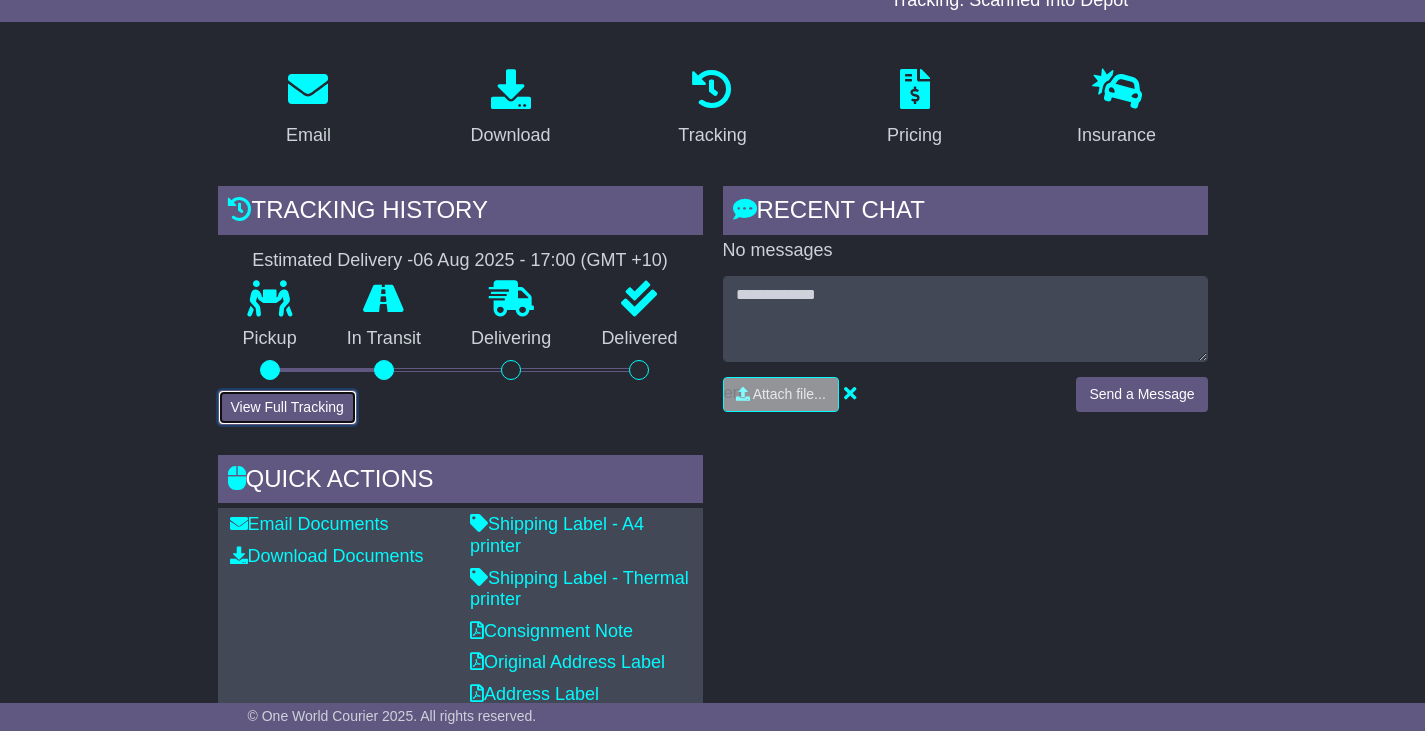 click on "View Full Tracking" at bounding box center [287, 407] 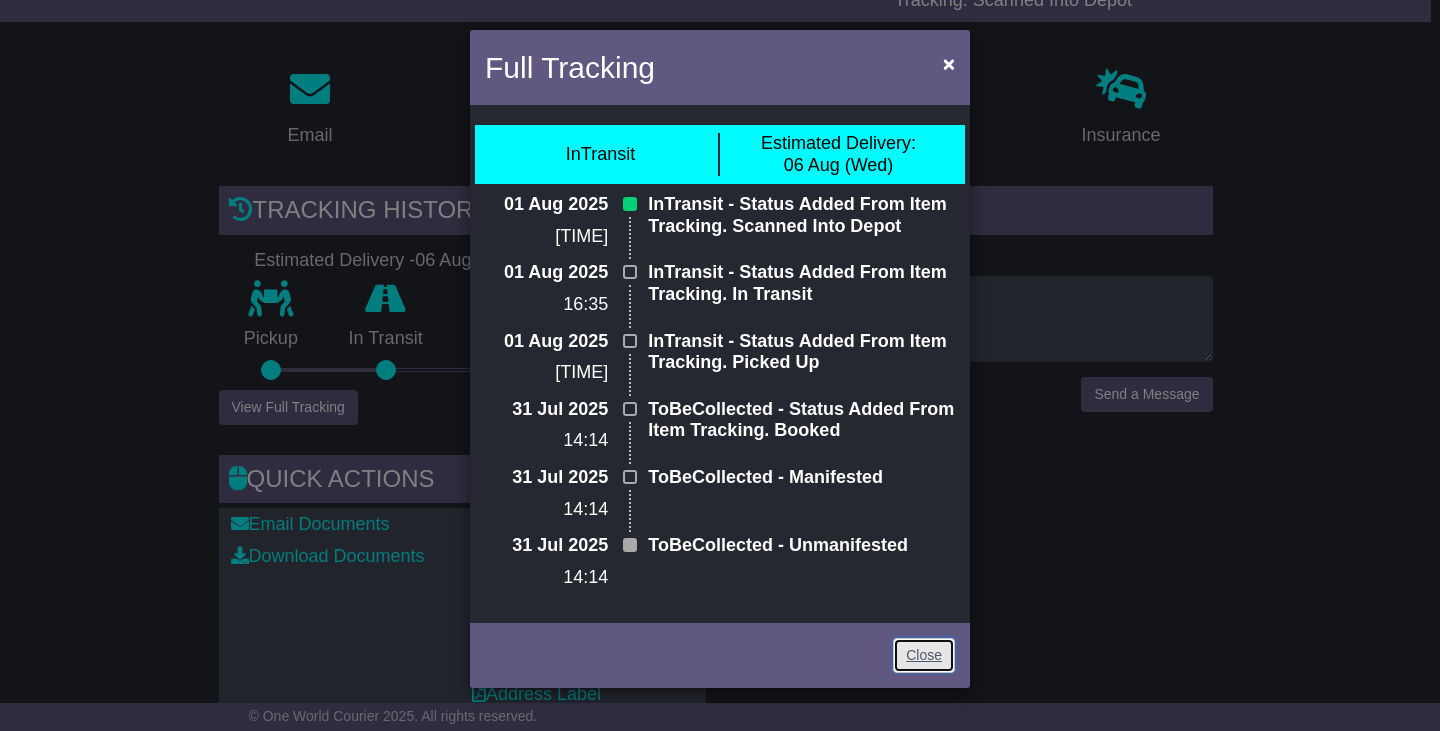 click on "Close" at bounding box center [924, 655] 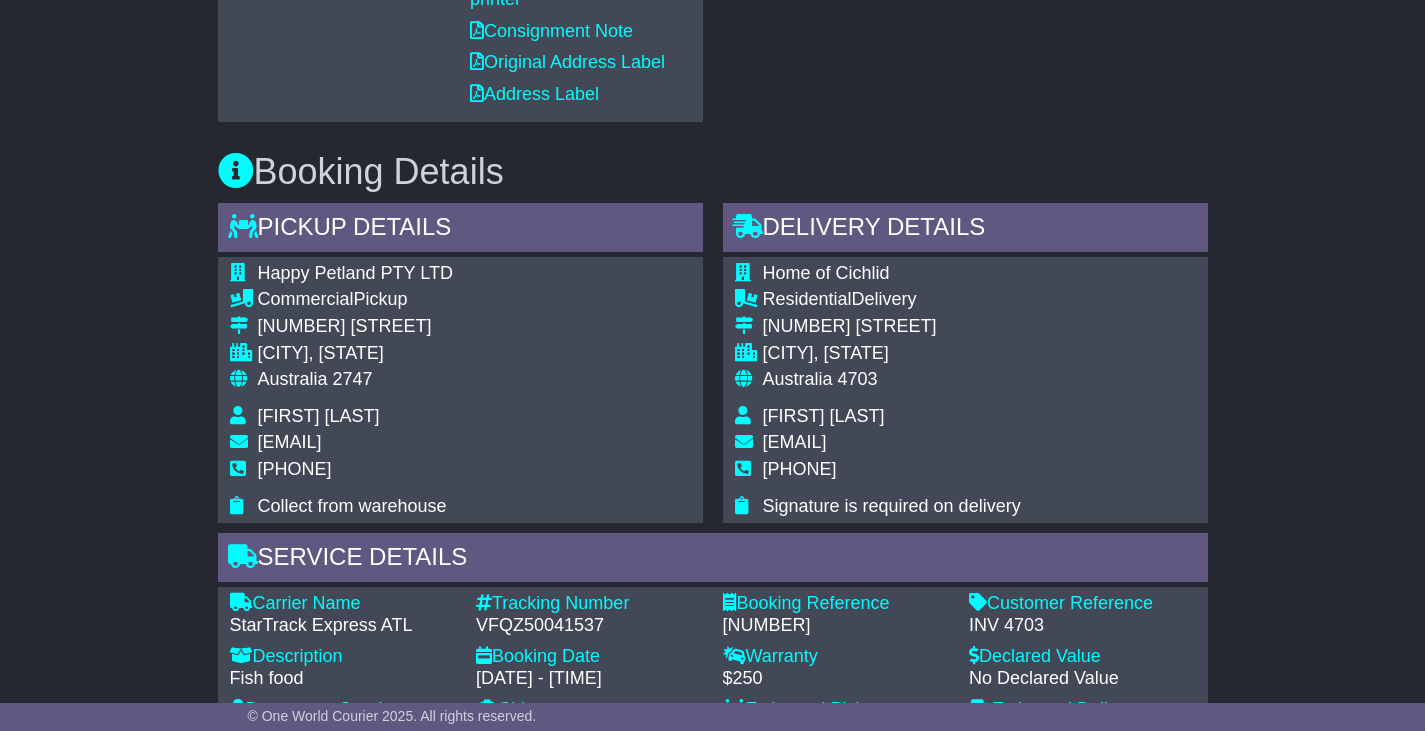 scroll, scrollTop: 1000, scrollLeft: 0, axis: vertical 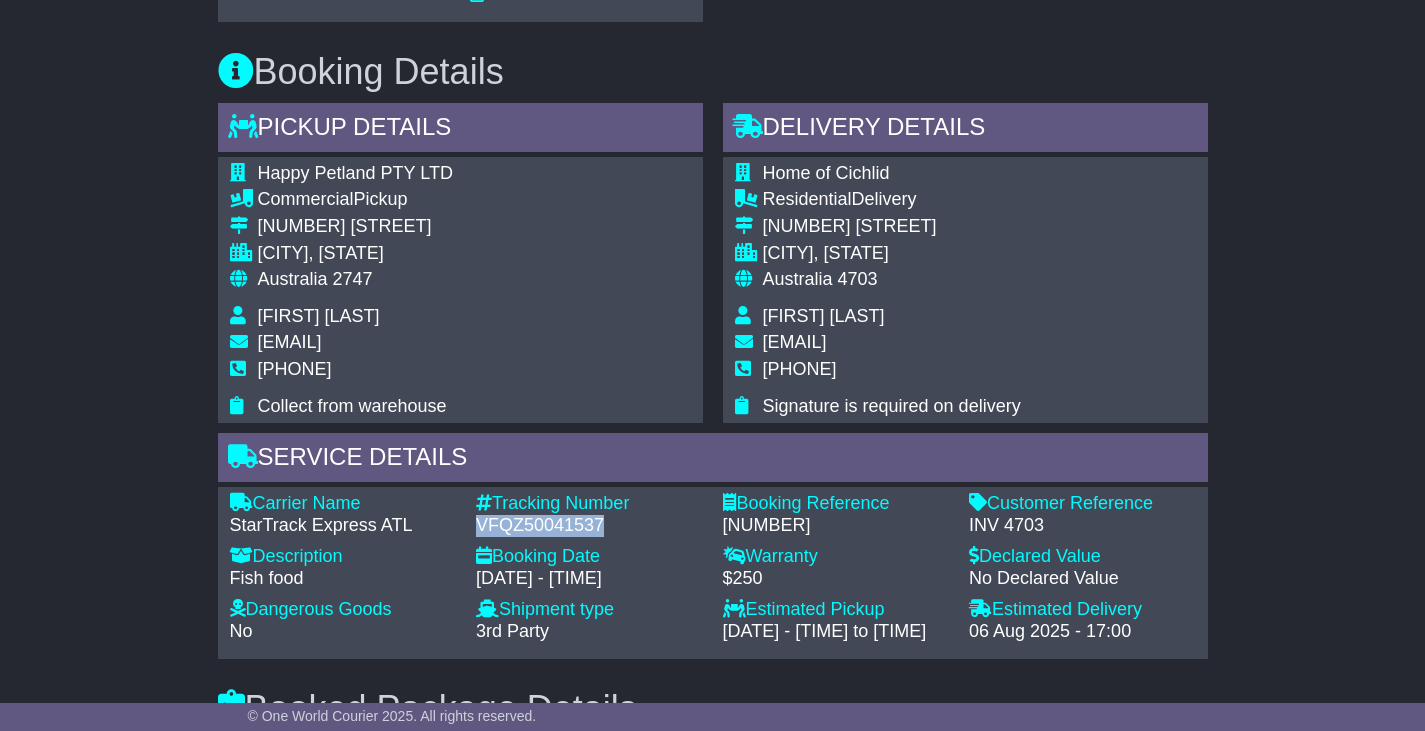 drag, startPoint x: 601, startPoint y: 520, endPoint x: 476, endPoint y: 515, distance: 125.09996 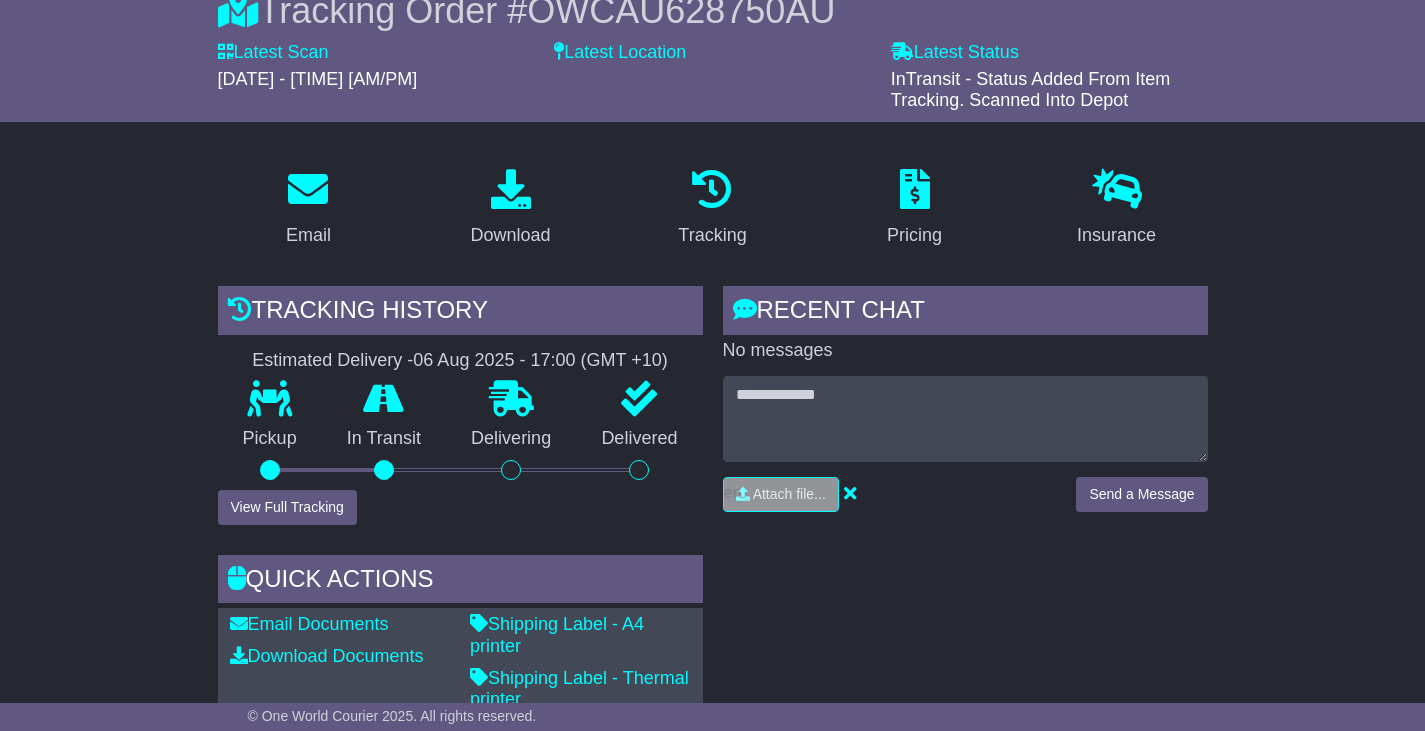scroll, scrollTop: 0, scrollLeft: 0, axis: both 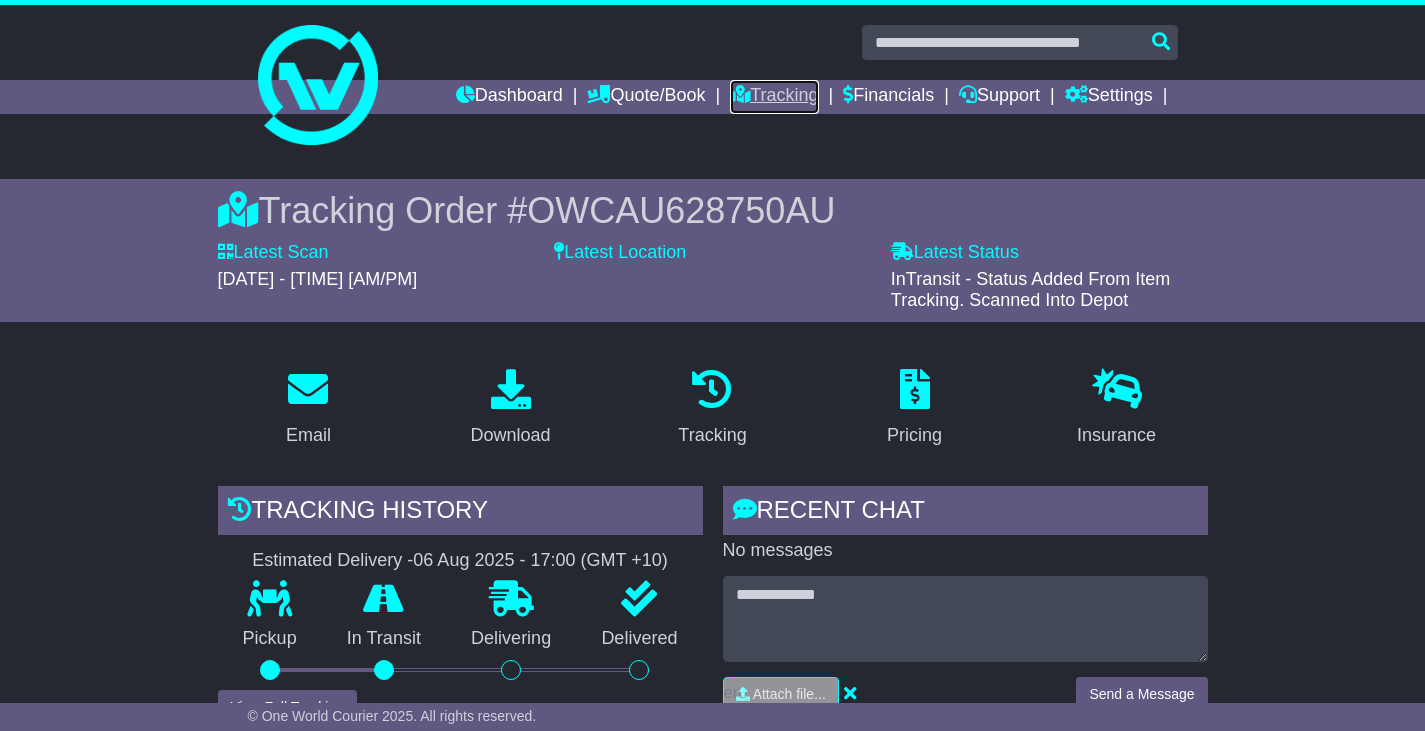 click on "Tracking" at bounding box center (774, 97) 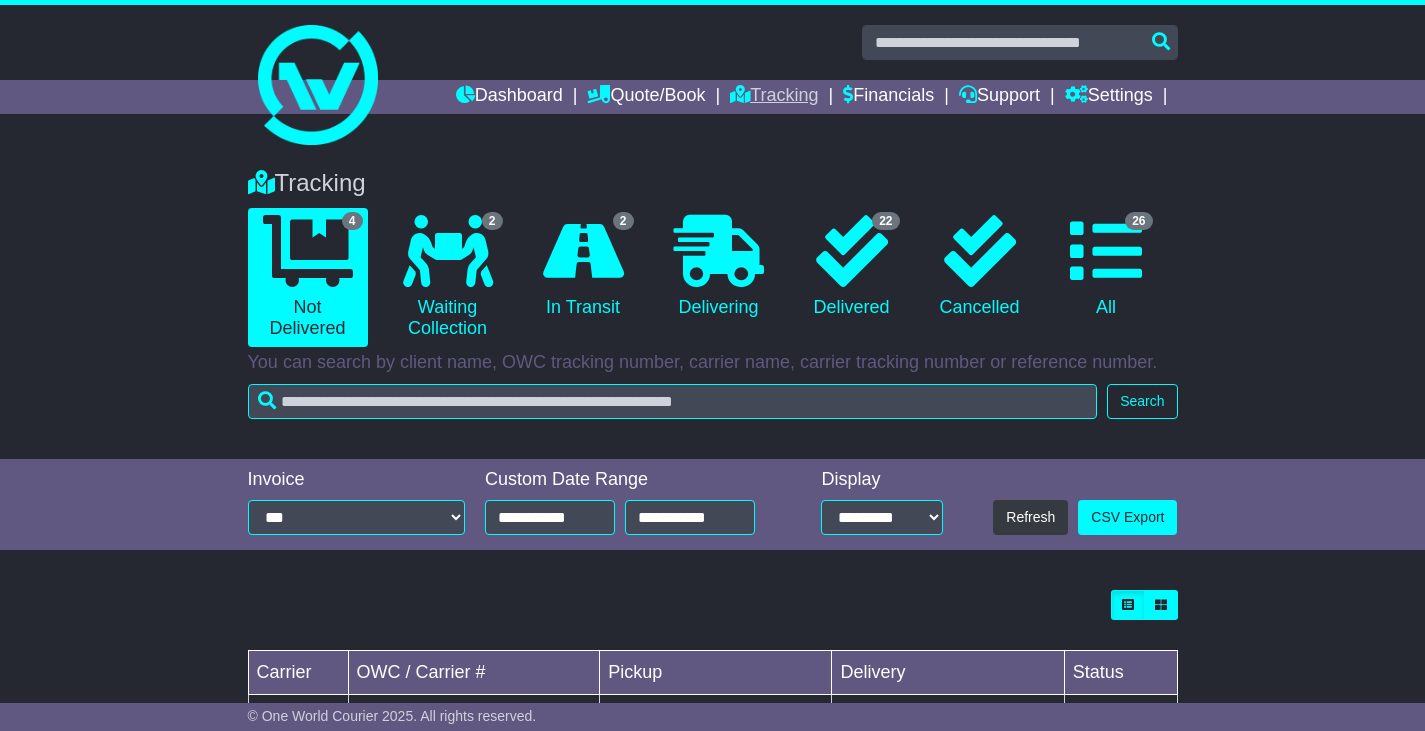 scroll, scrollTop: 0, scrollLeft: 0, axis: both 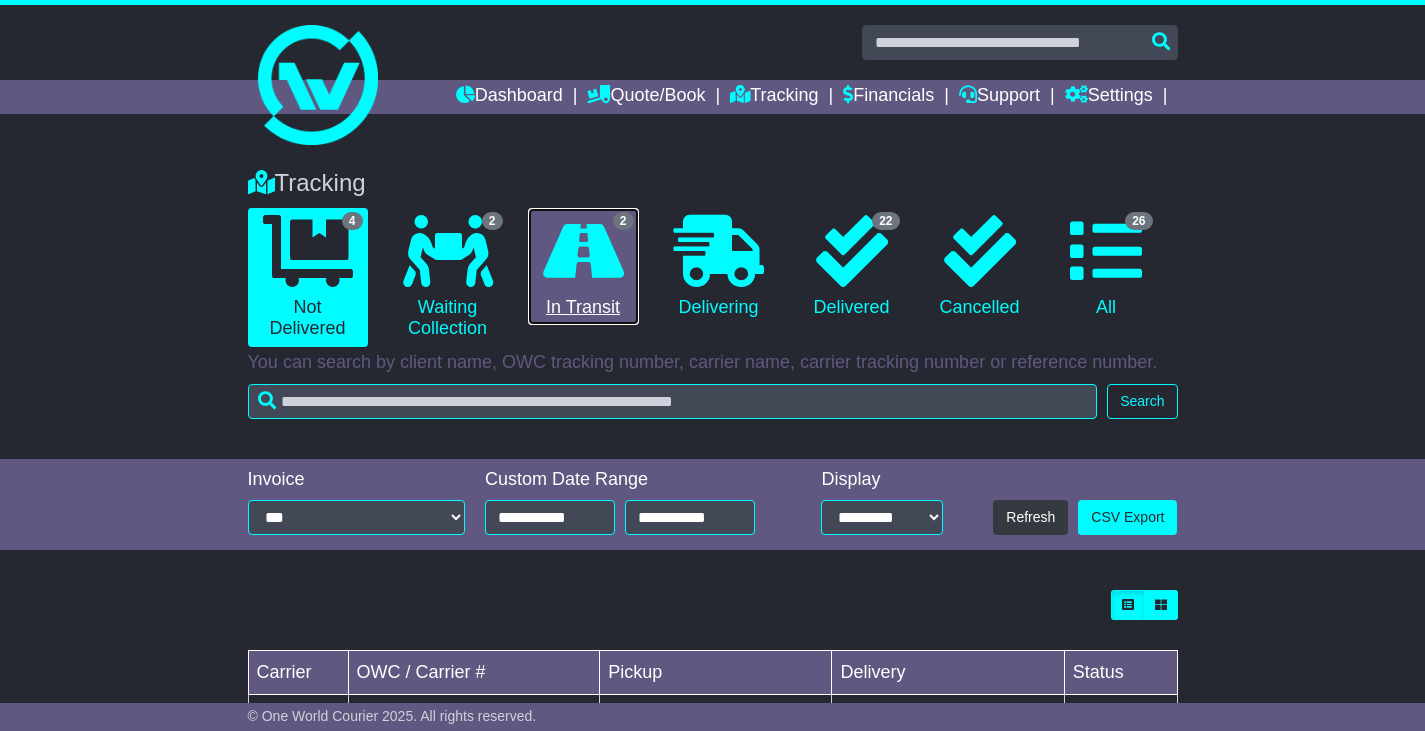click at bounding box center [583, 251] 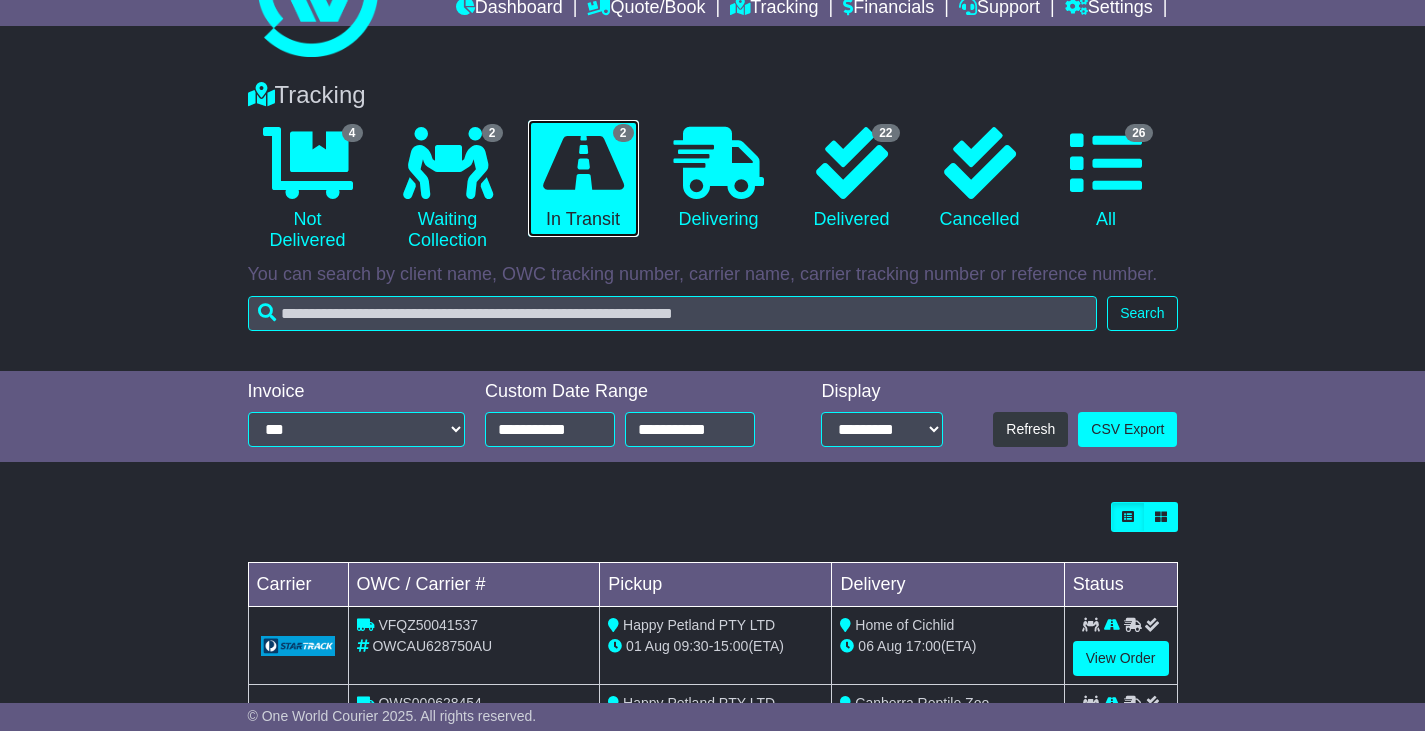 scroll, scrollTop: 191, scrollLeft: 0, axis: vertical 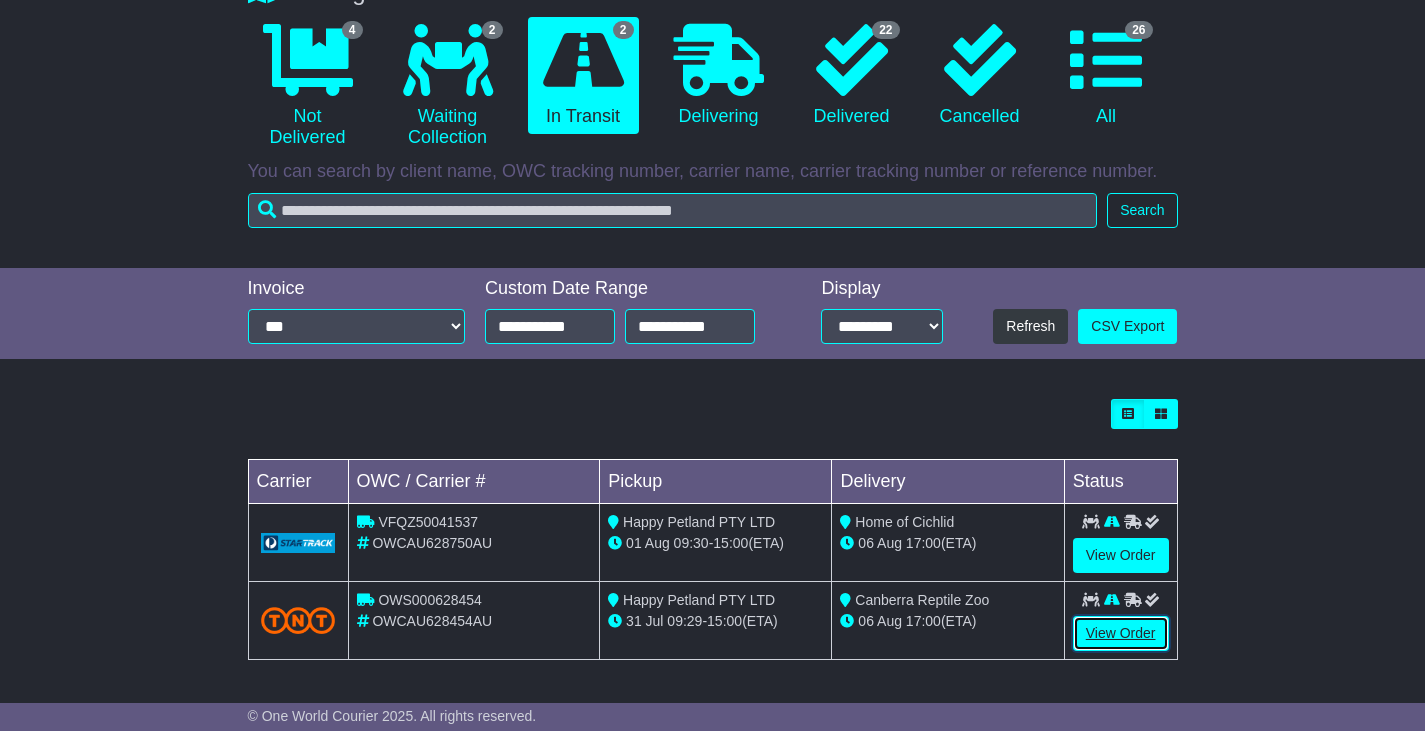 click on "View Order" at bounding box center (1121, 633) 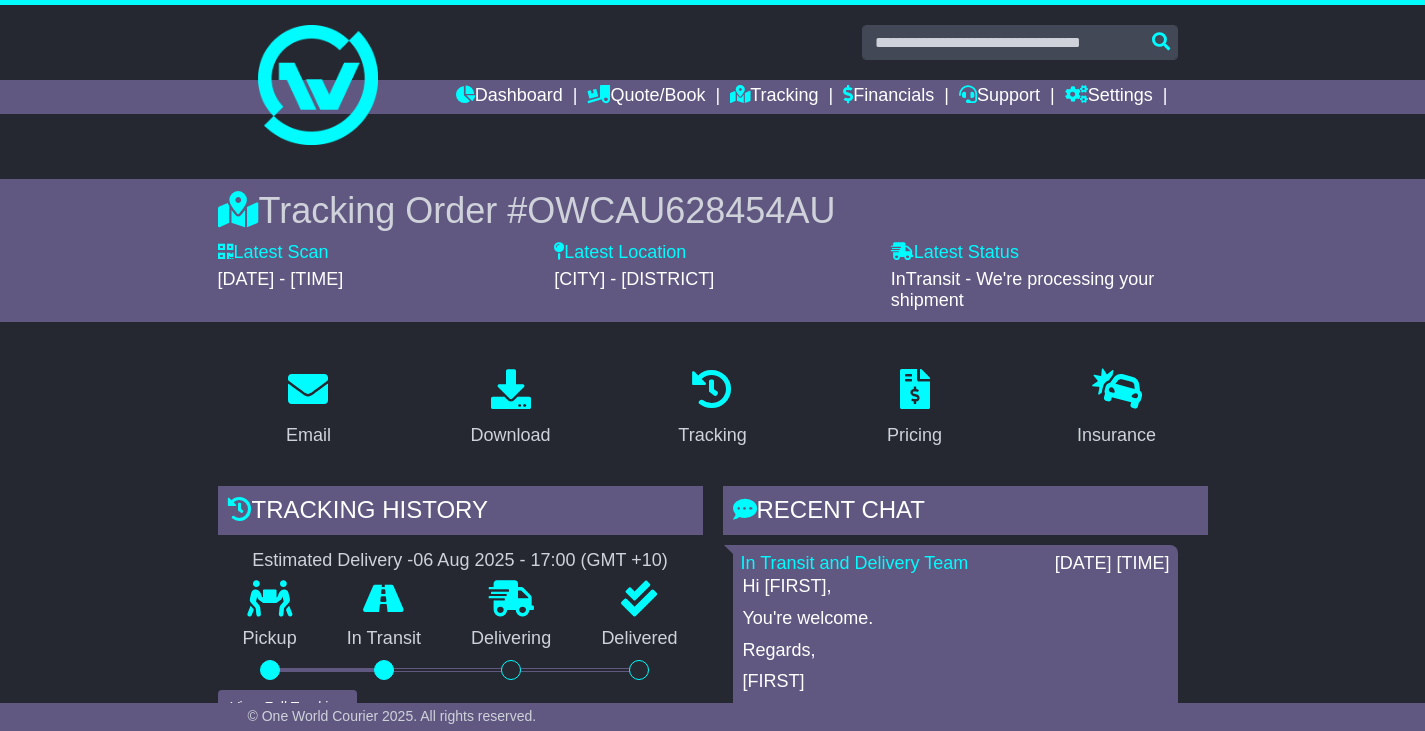 scroll, scrollTop: 0, scrollLeft: 0, axis: both 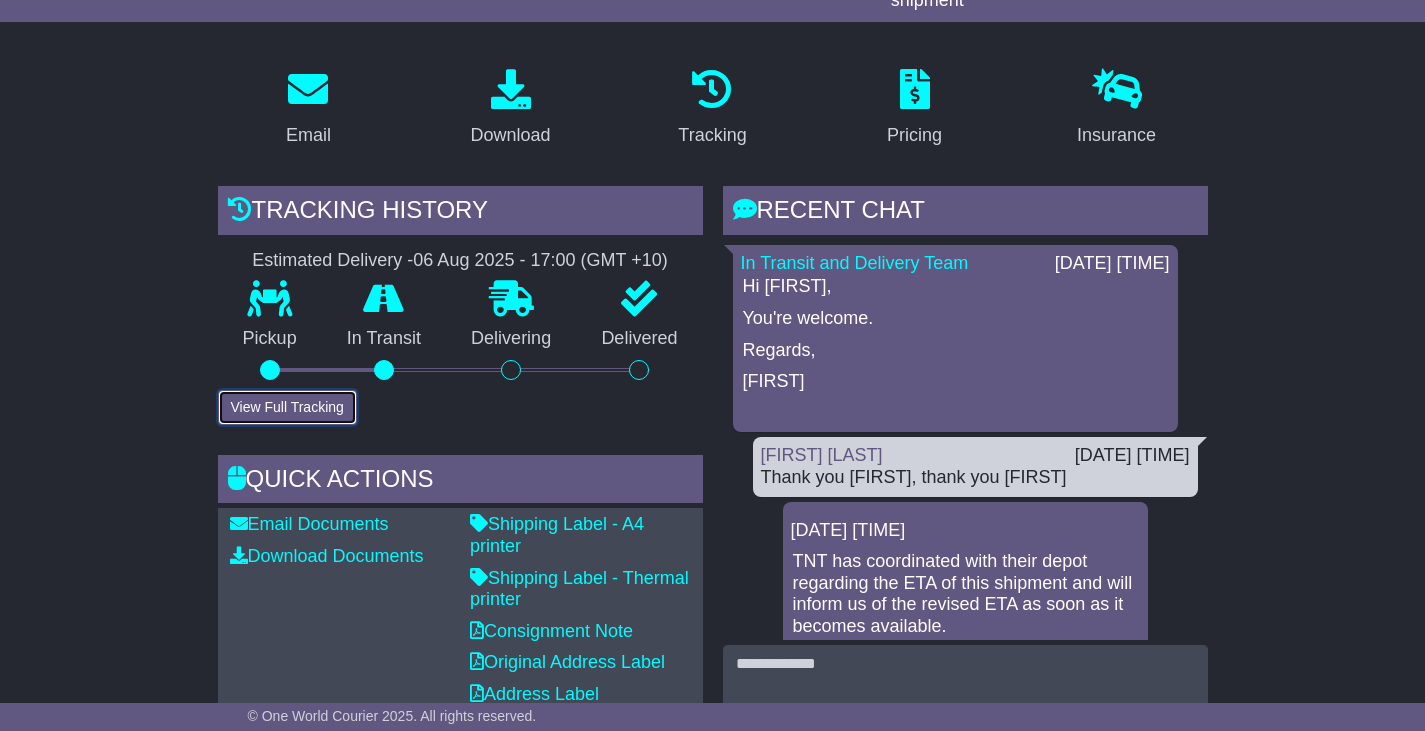 click on "View Full Tracking" at bounding box center [287, 407] 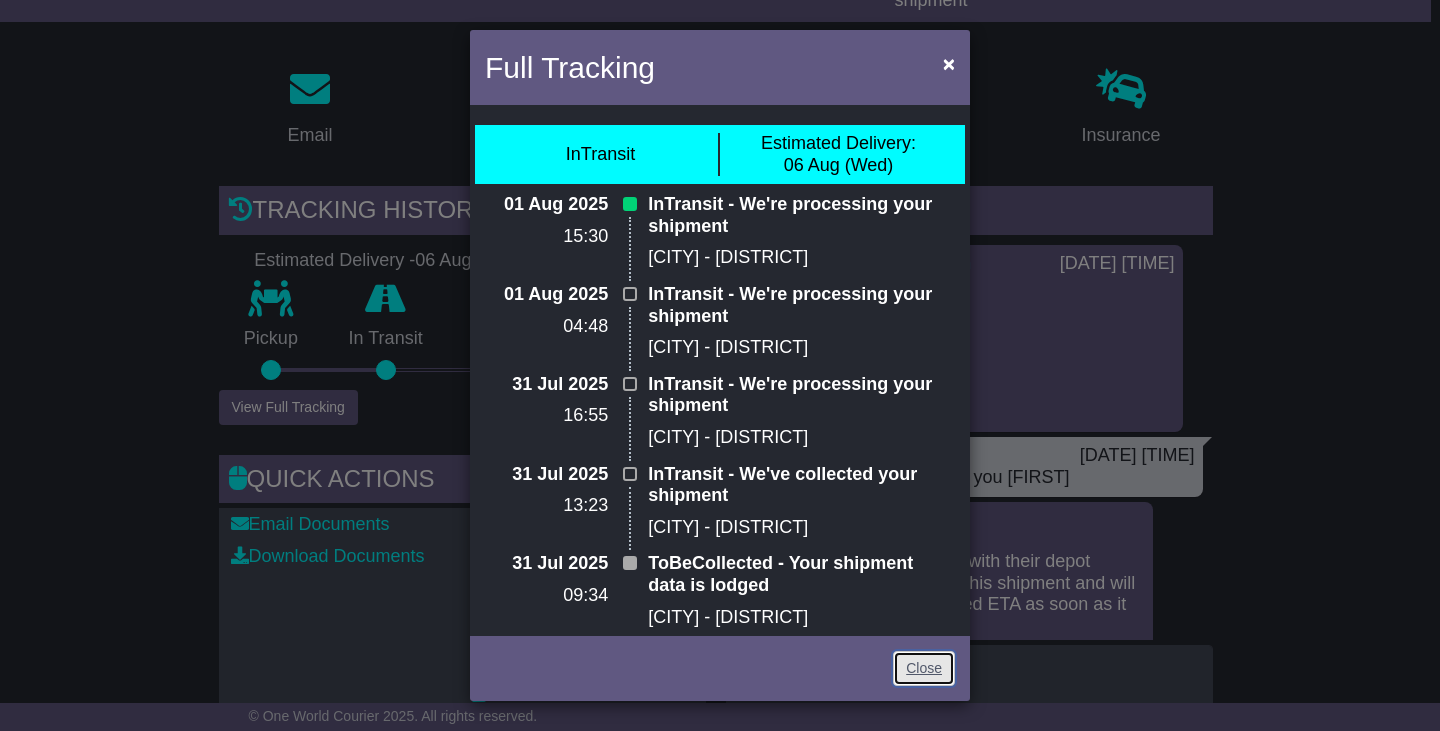 click on "Close" at bounding box center [924, 668] 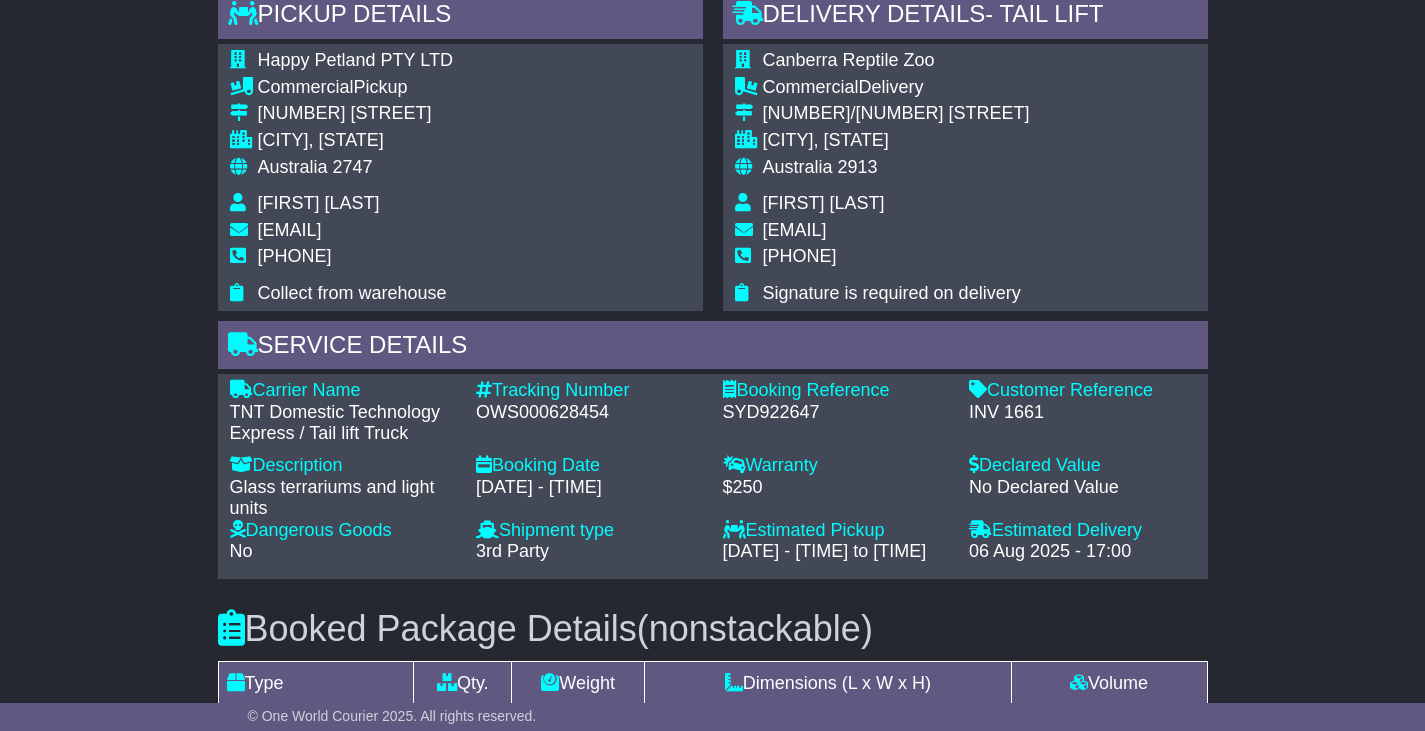 scroll, scrollTop: 1200, scrollLeft: 0, axis: vertical 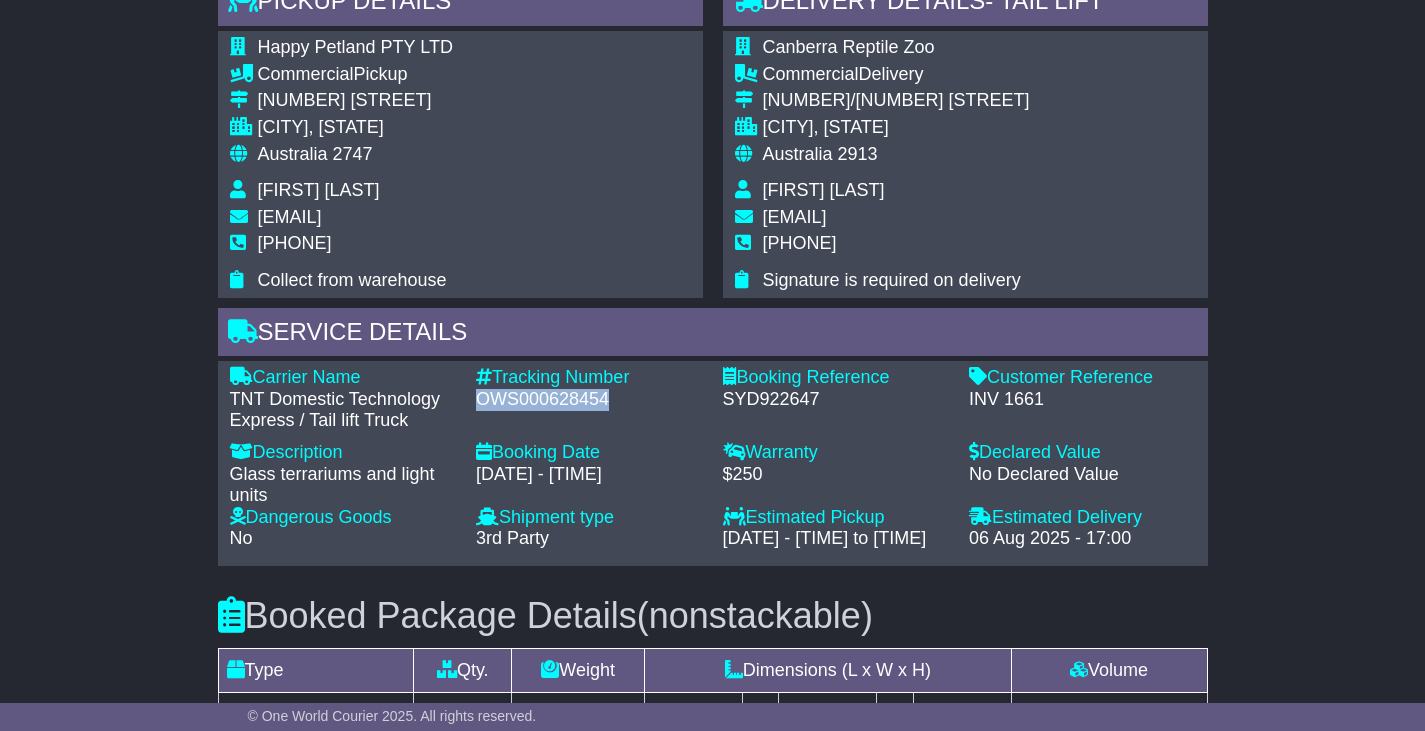 drag, startPoint x: 477, startPoint y: 397, endPoint x: 608, endPoint y: 402, distance: 131.09538 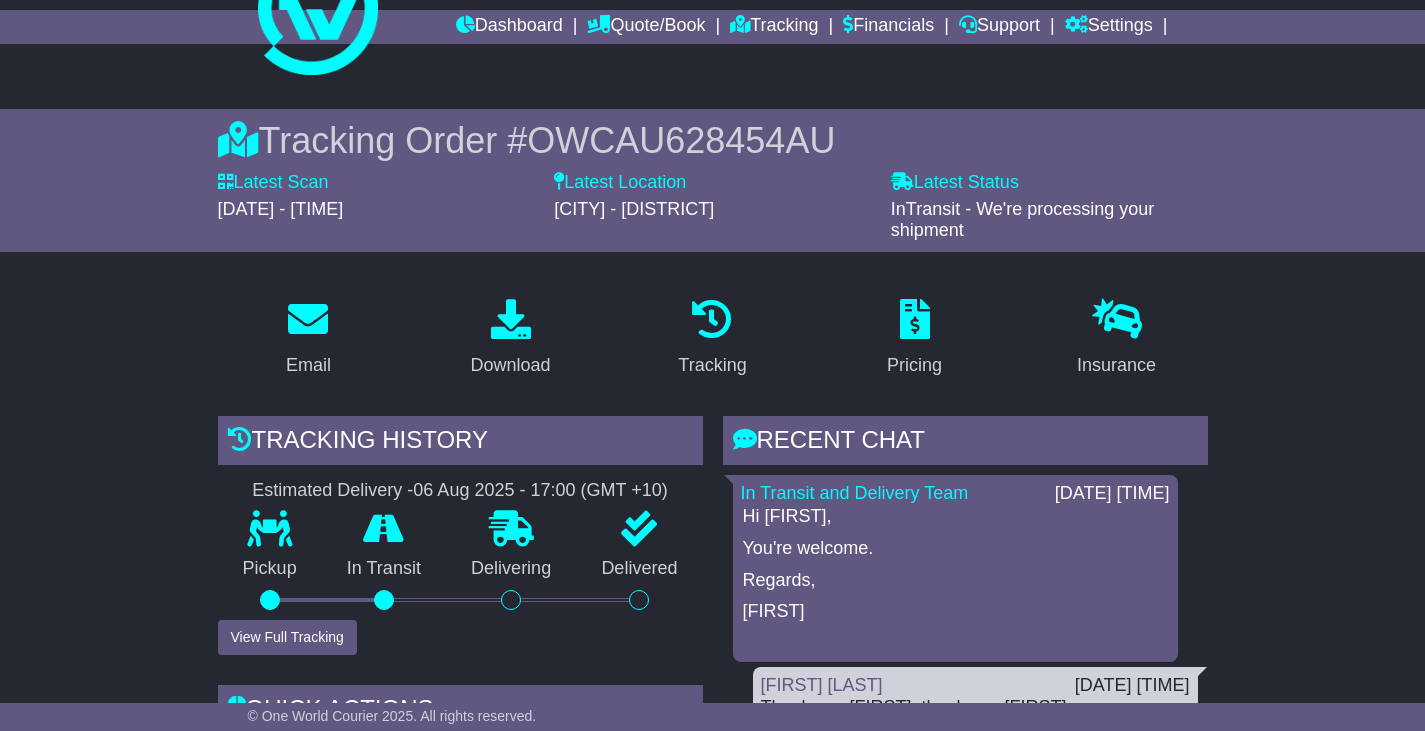 scroll, scrollTop: 0, scrollLeft: 0, axis: both 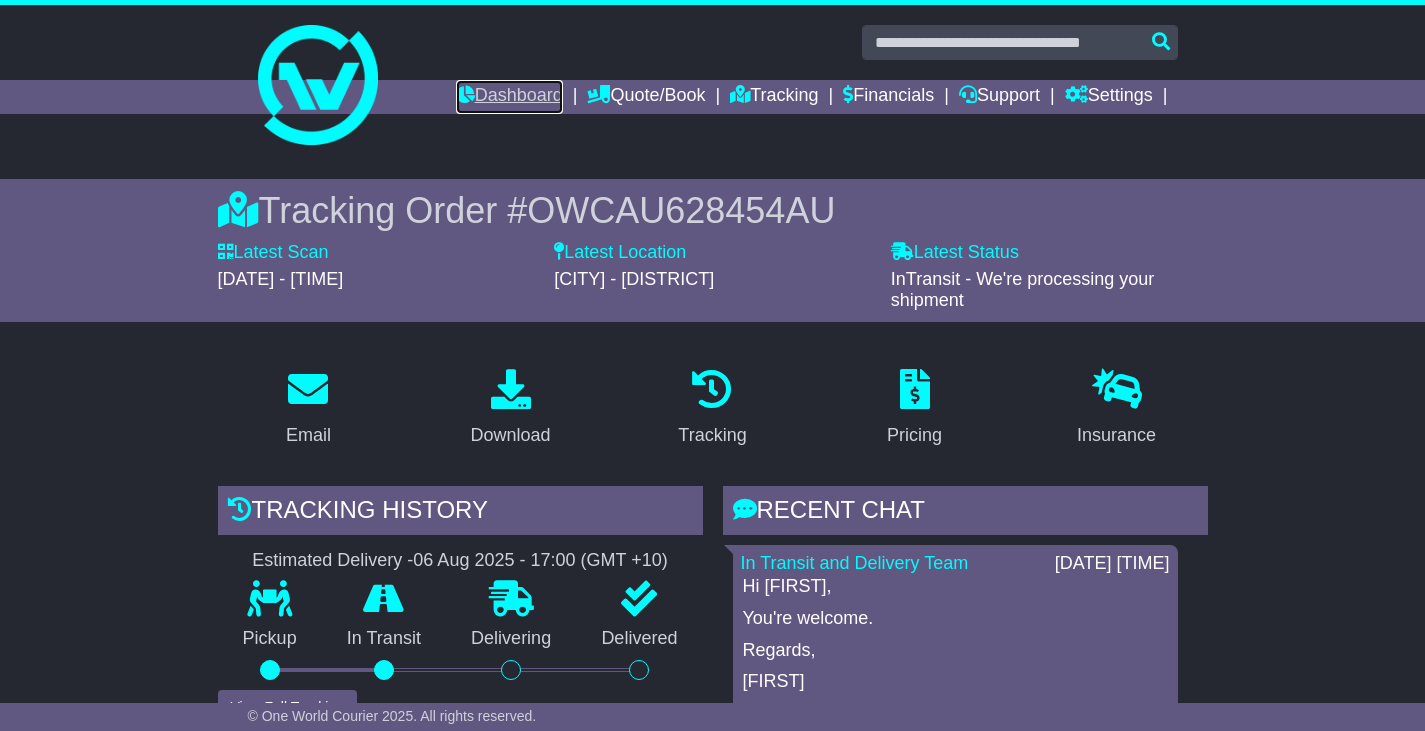 click on "Dashboard" at bounding box center [509, 97] 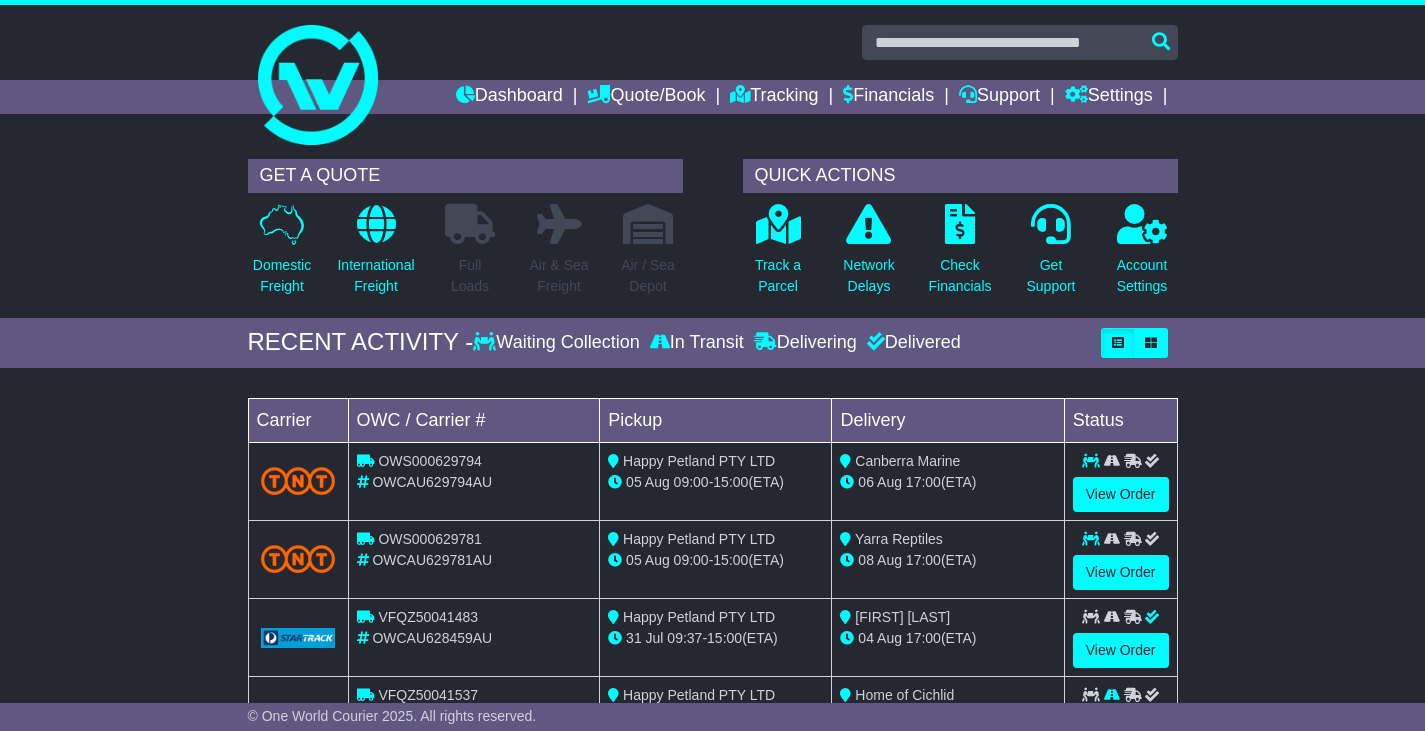 scroll, scrollTop: 0, scrollLeft: 0, axis: both 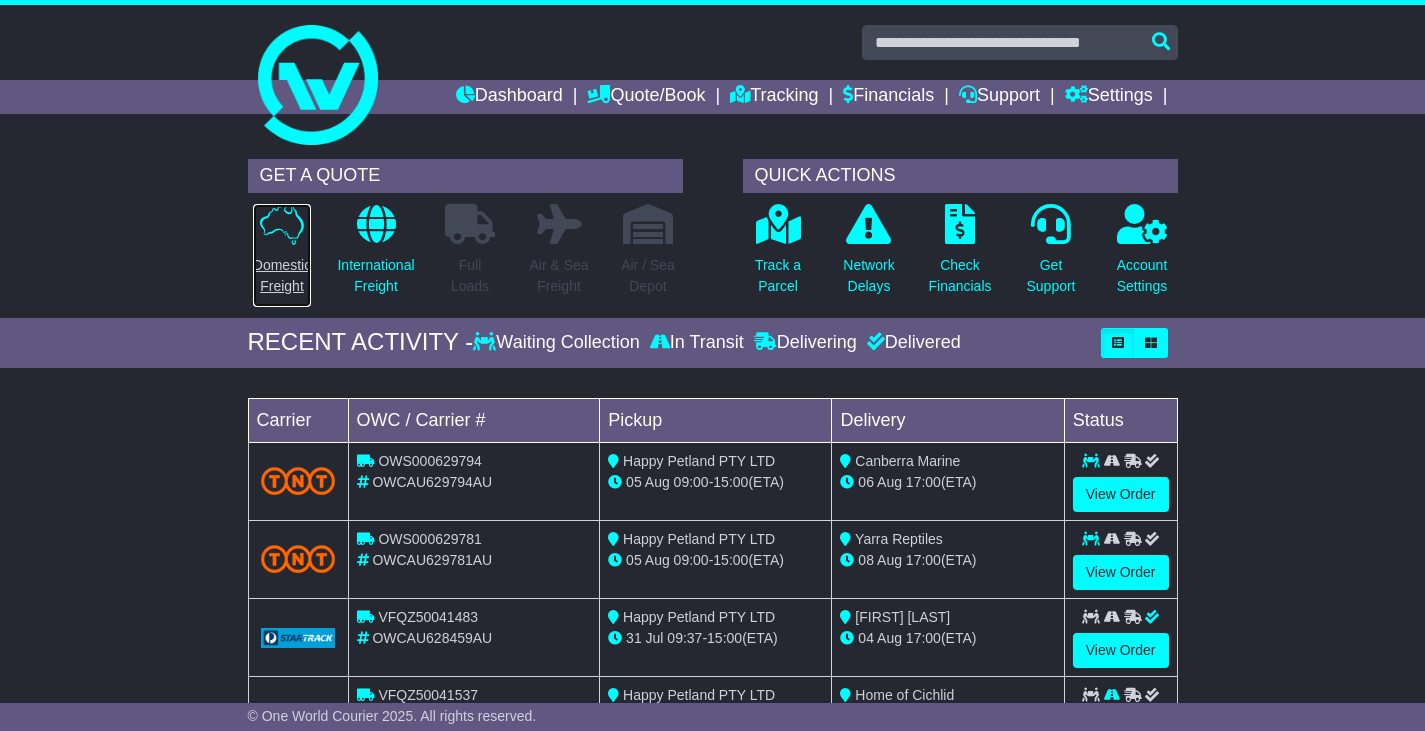 click at bounding box center (282, 224) 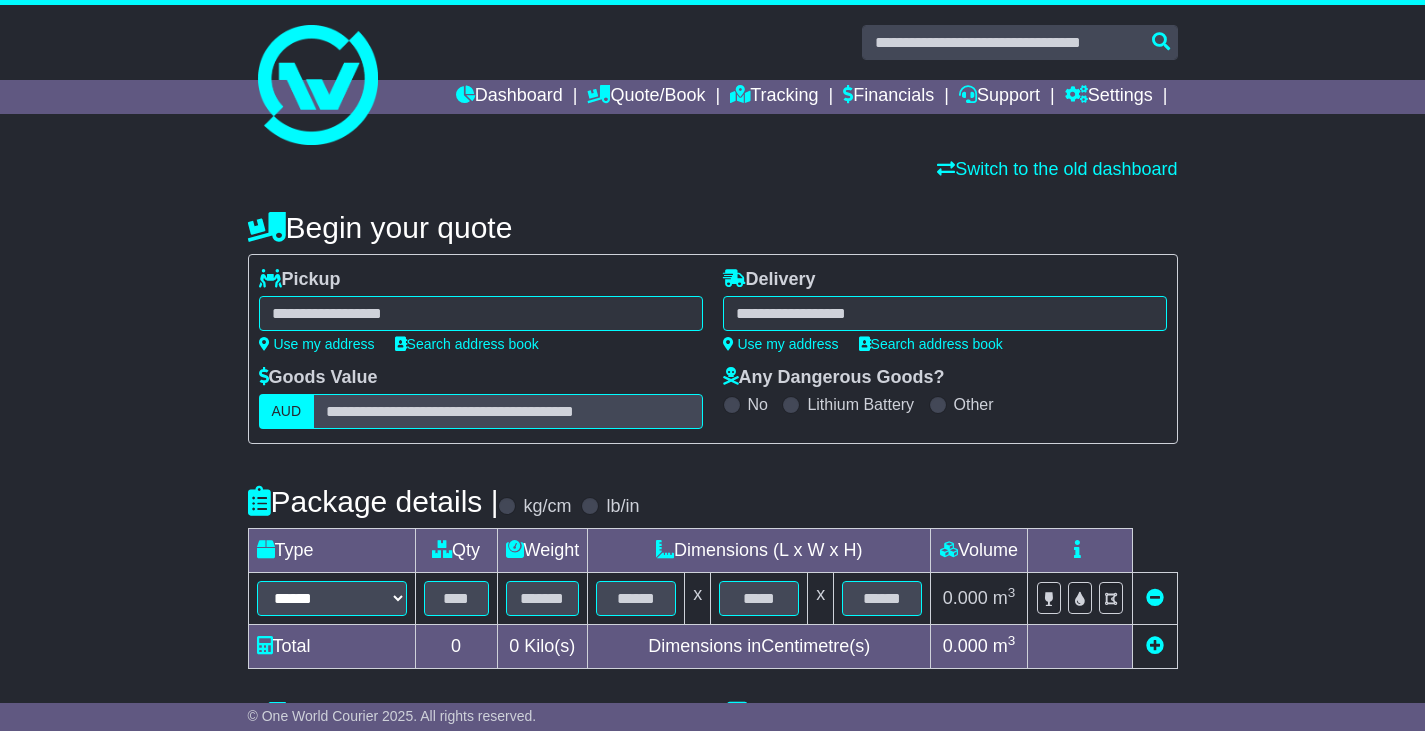 scroll, scrollTop: 0, scrollLeft: 0, axis: both 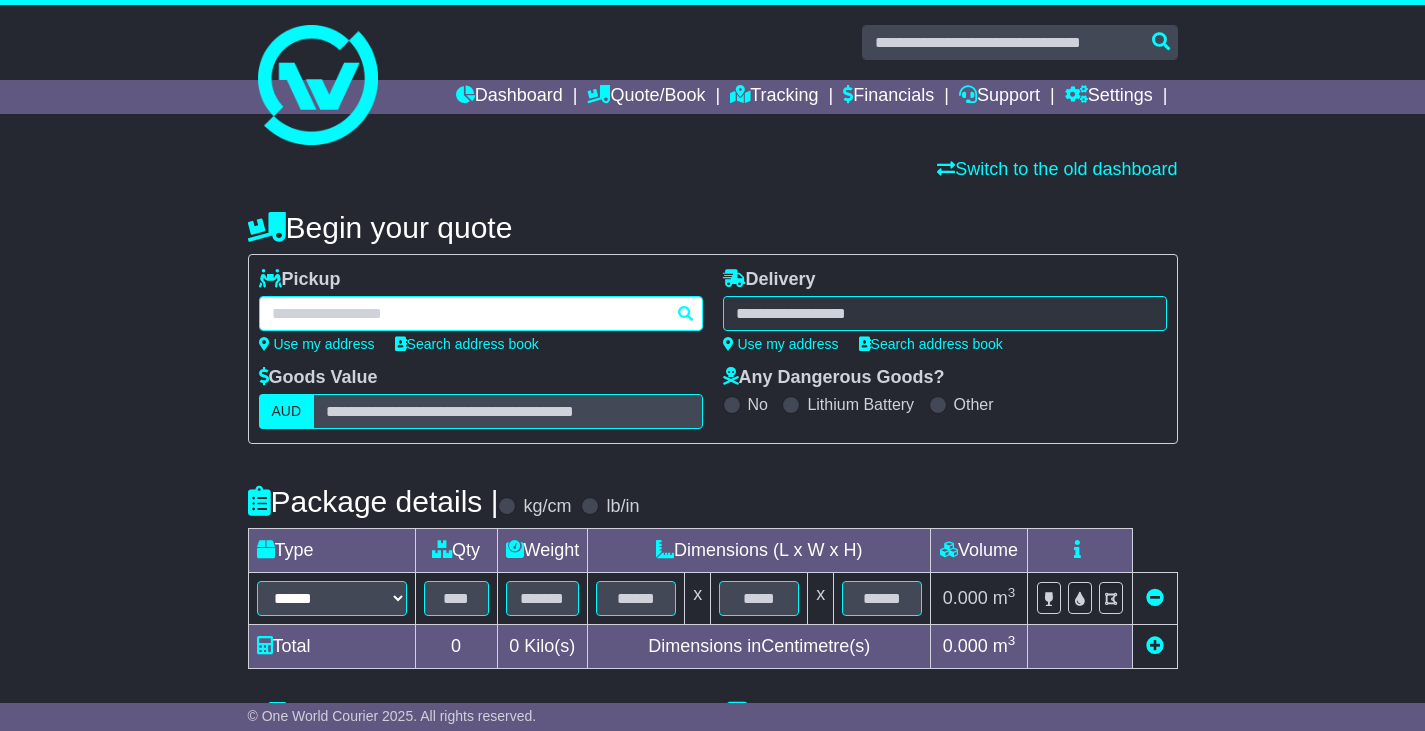 click at bounding box center [481, 313] 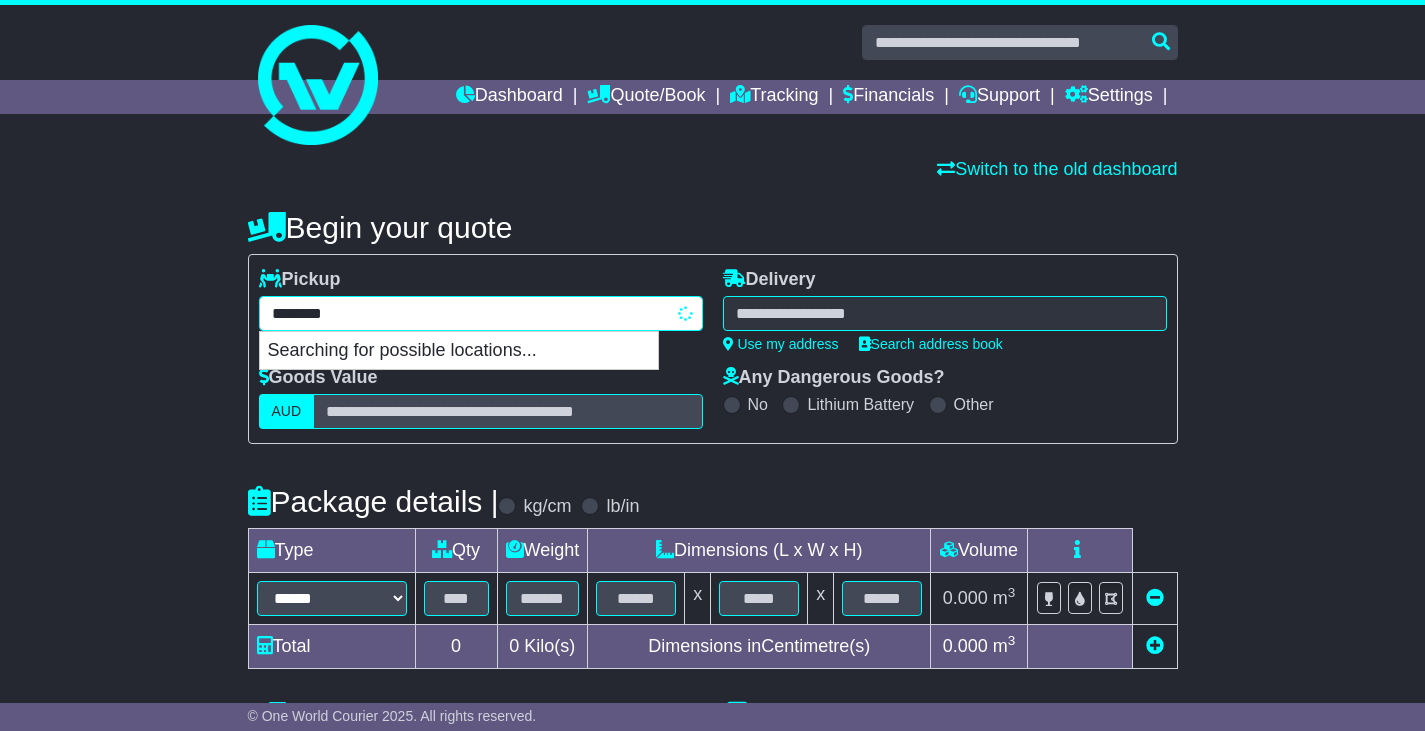 type on "*********" 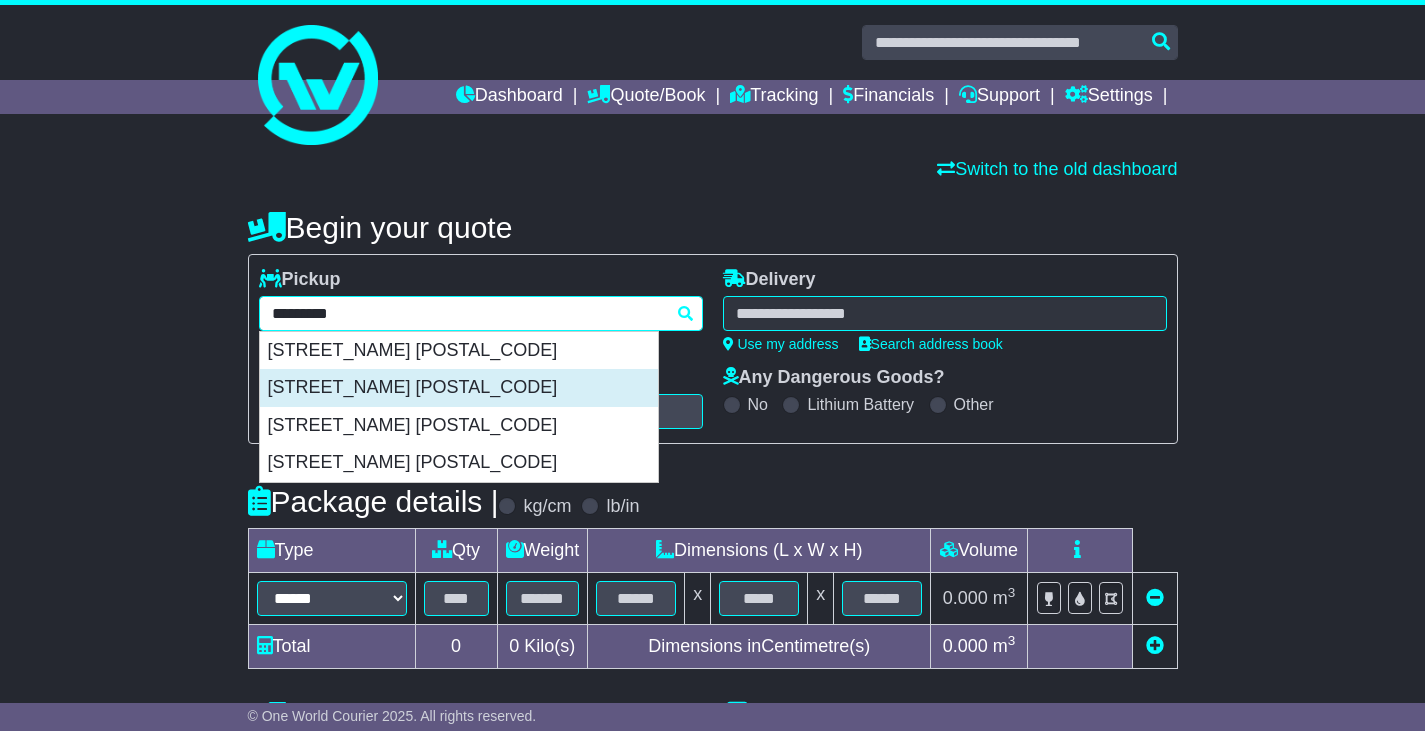 click on "[STREET_NAME] [POSTAL_CODE]" at bounding box center (459, 388) 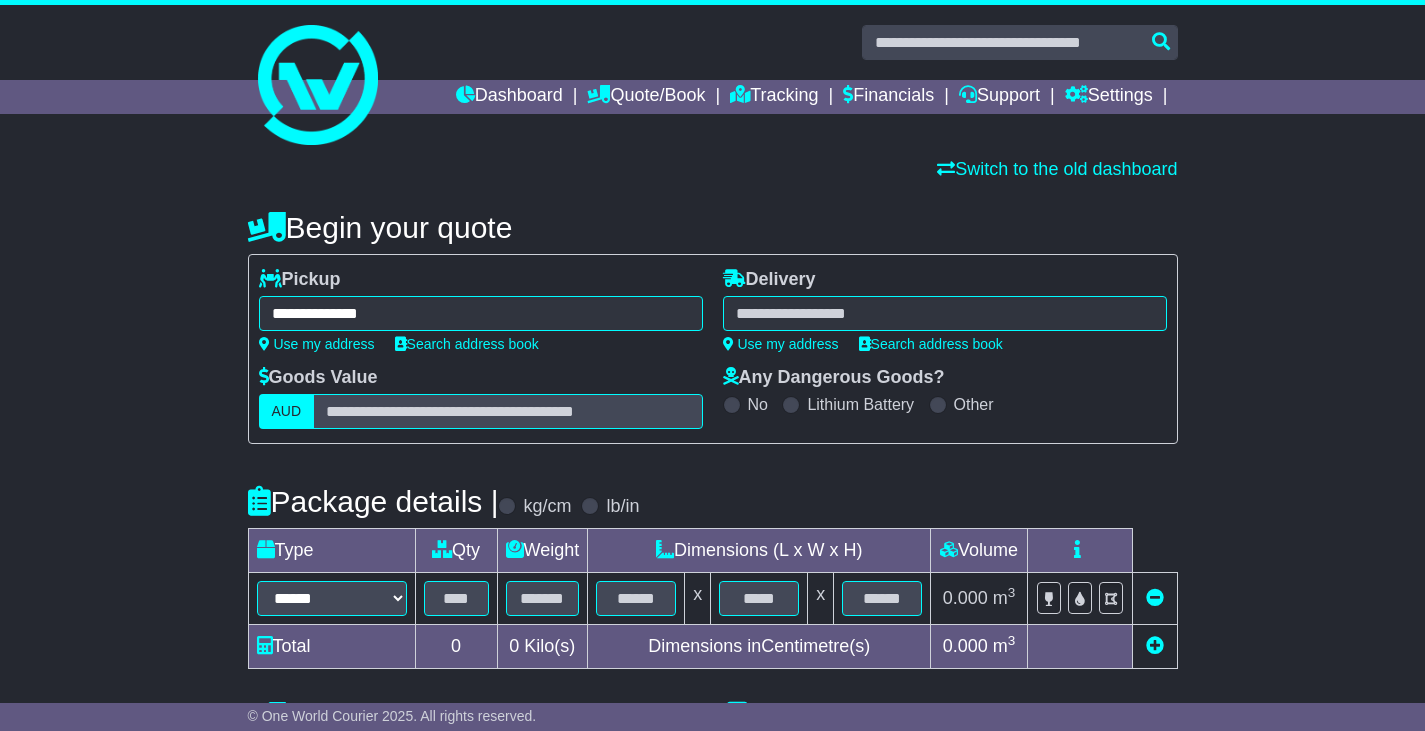 type on "**********" 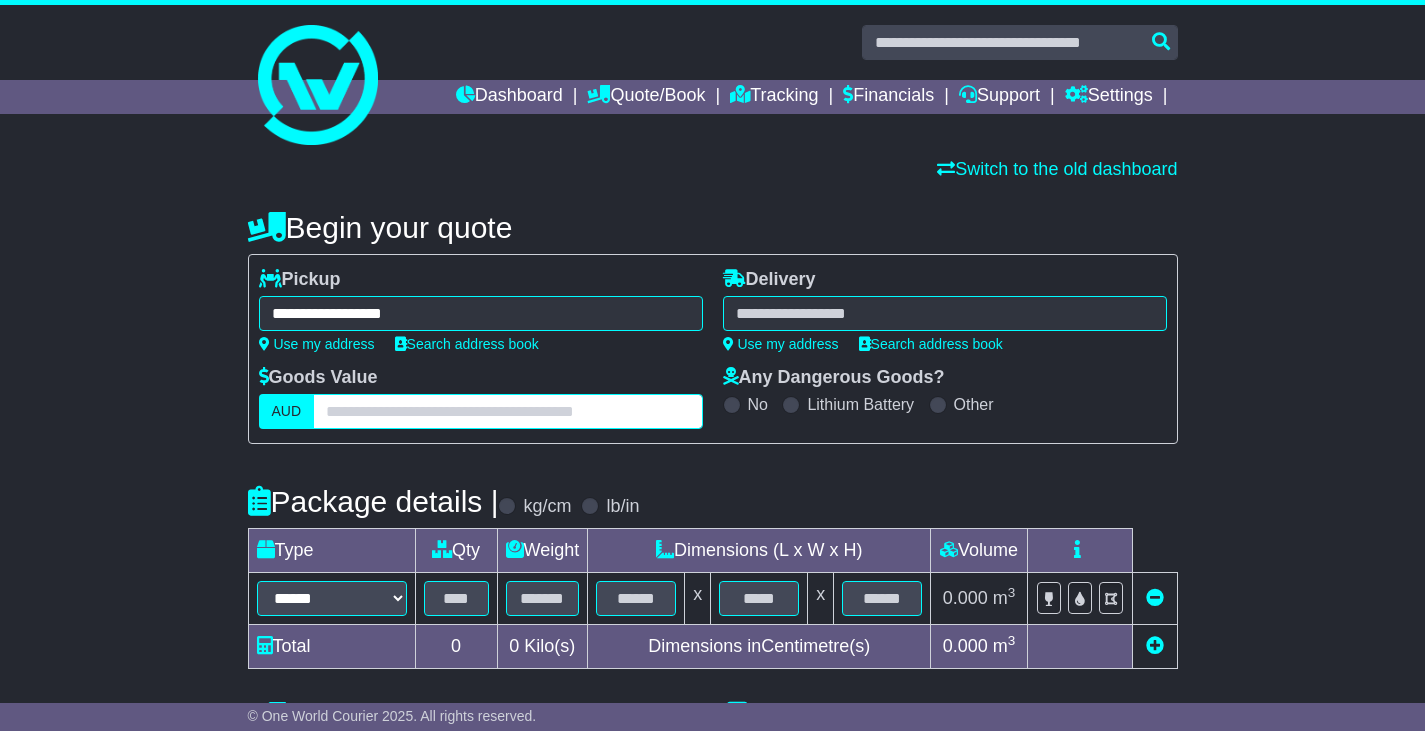 click at bounding box center [507, 411] 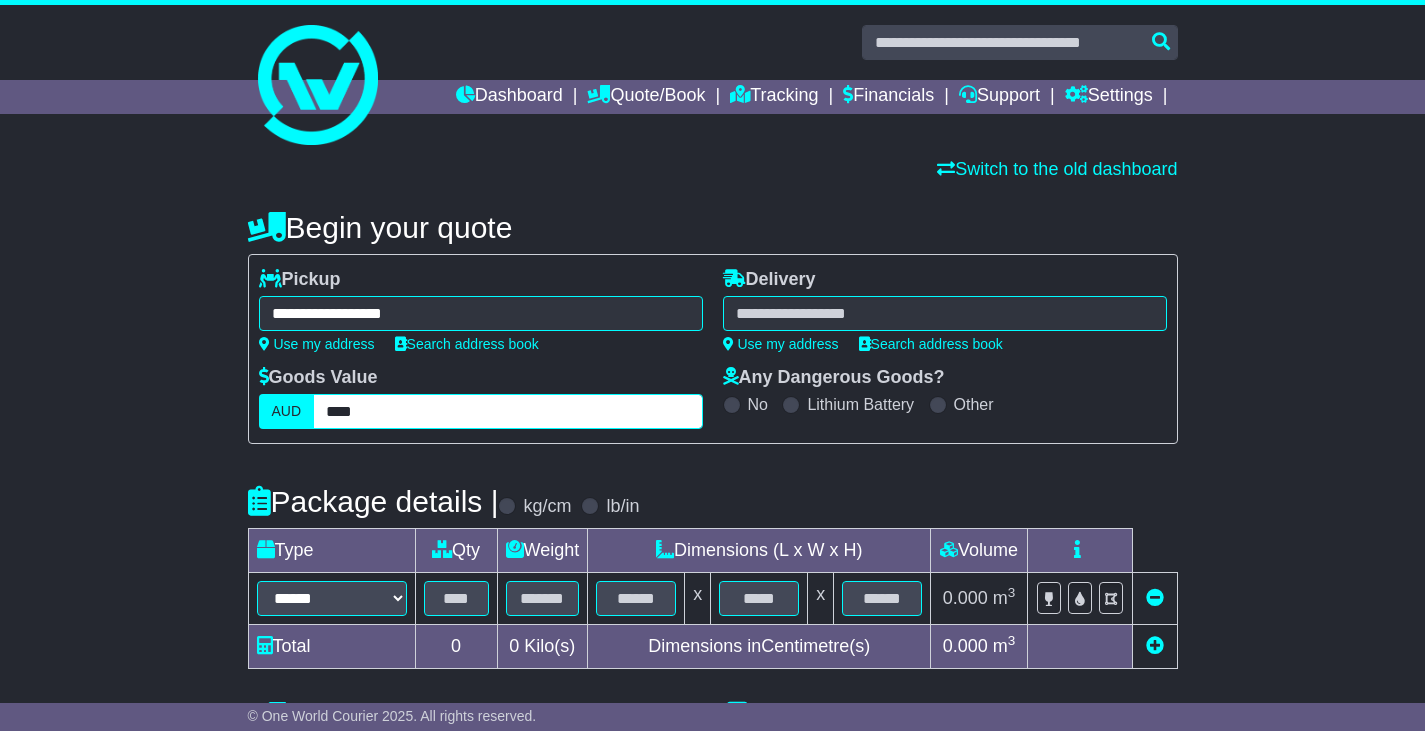 type on "****" 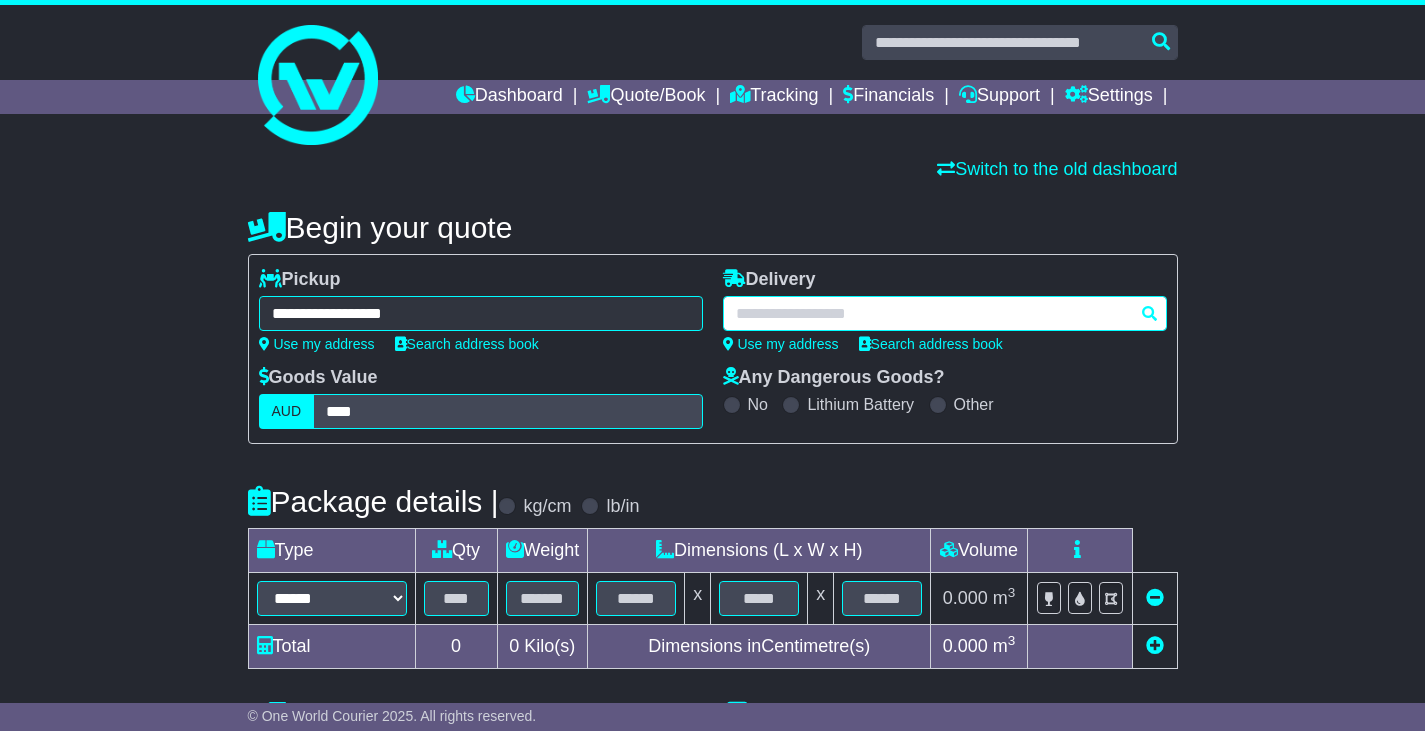 click at bounding box center (945, 313) 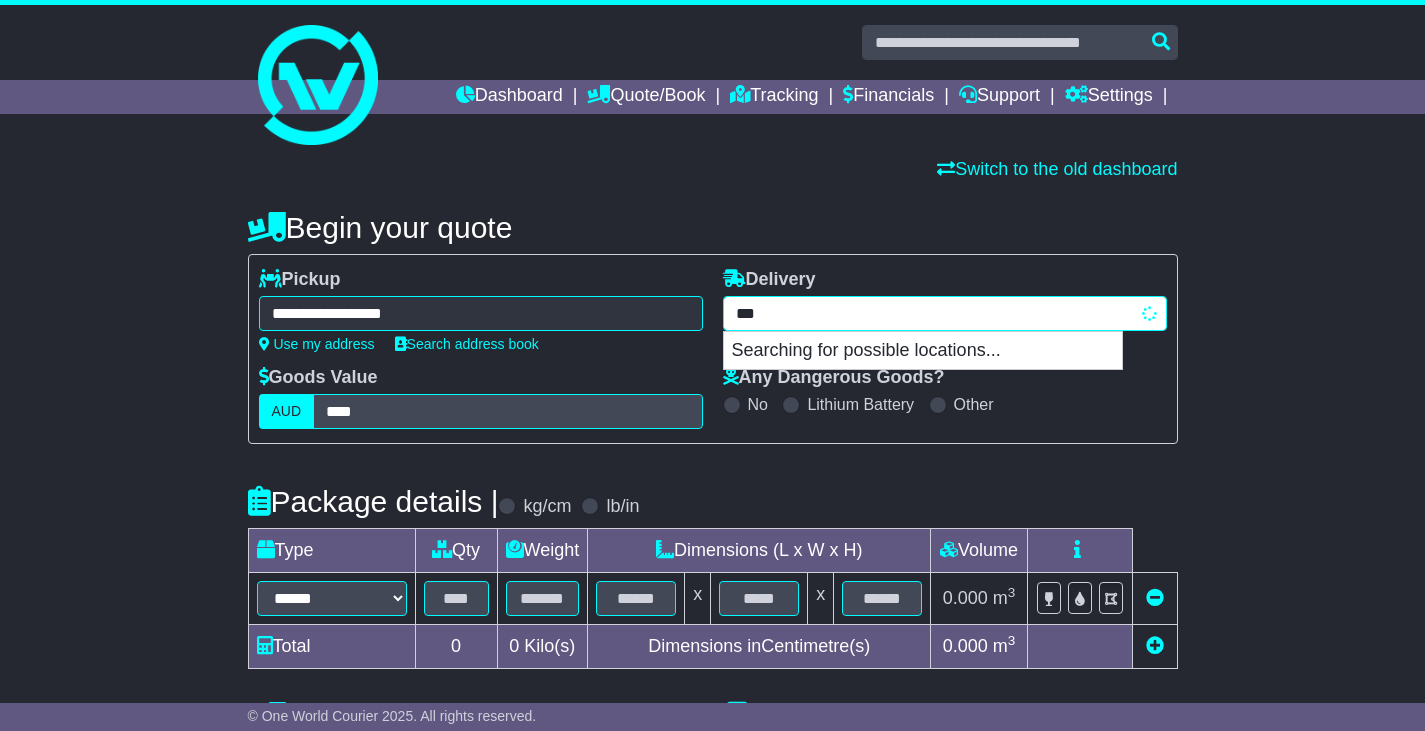 type on "****" 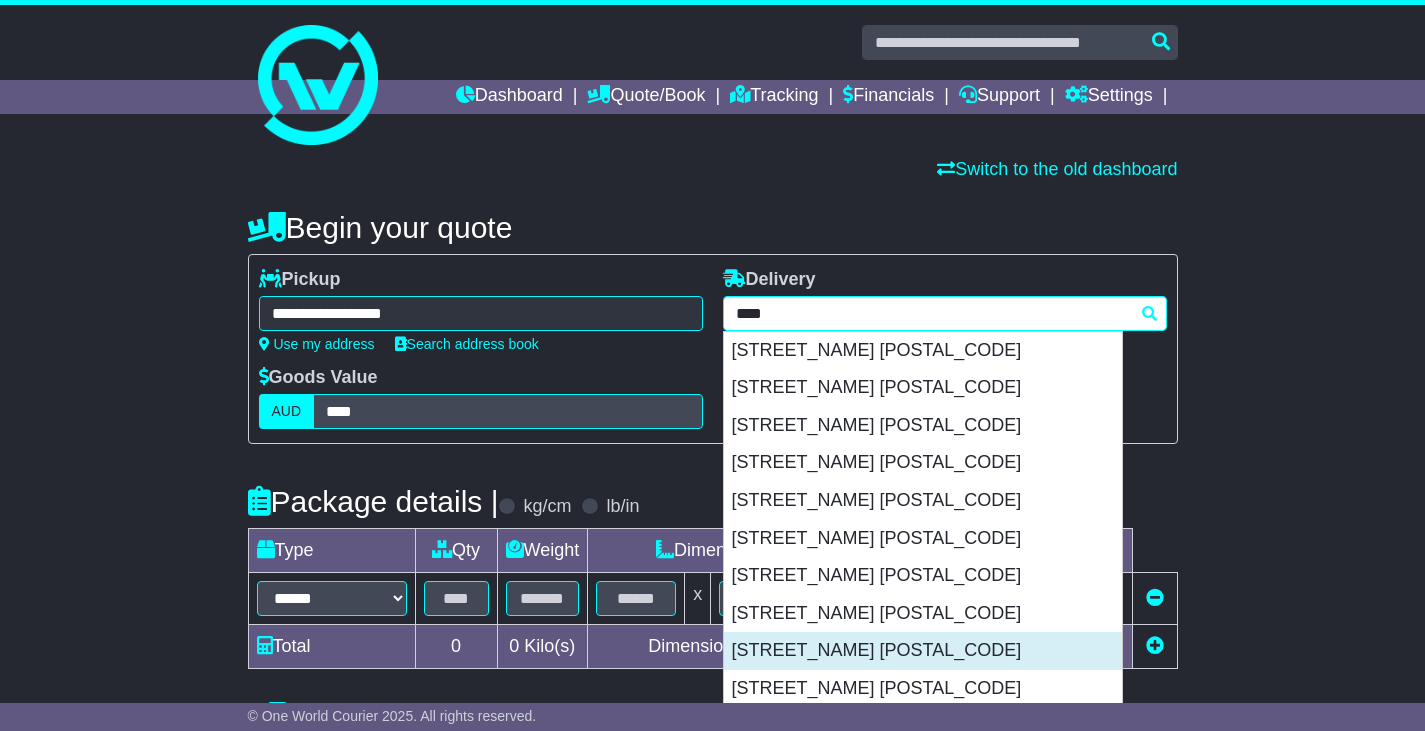 click on "[STREET_NAME] [POSTAL_CODE]" at bounding box center (923, 651) 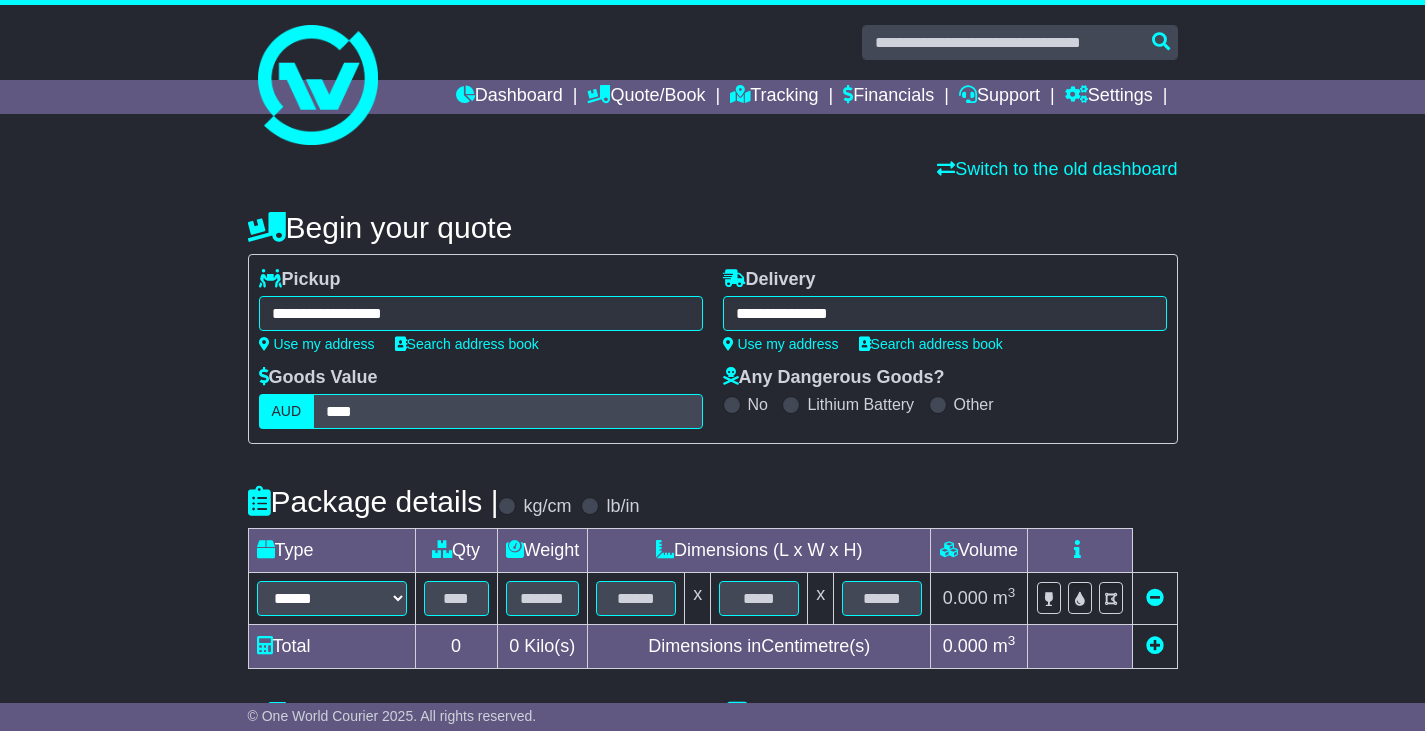 type on "**********" 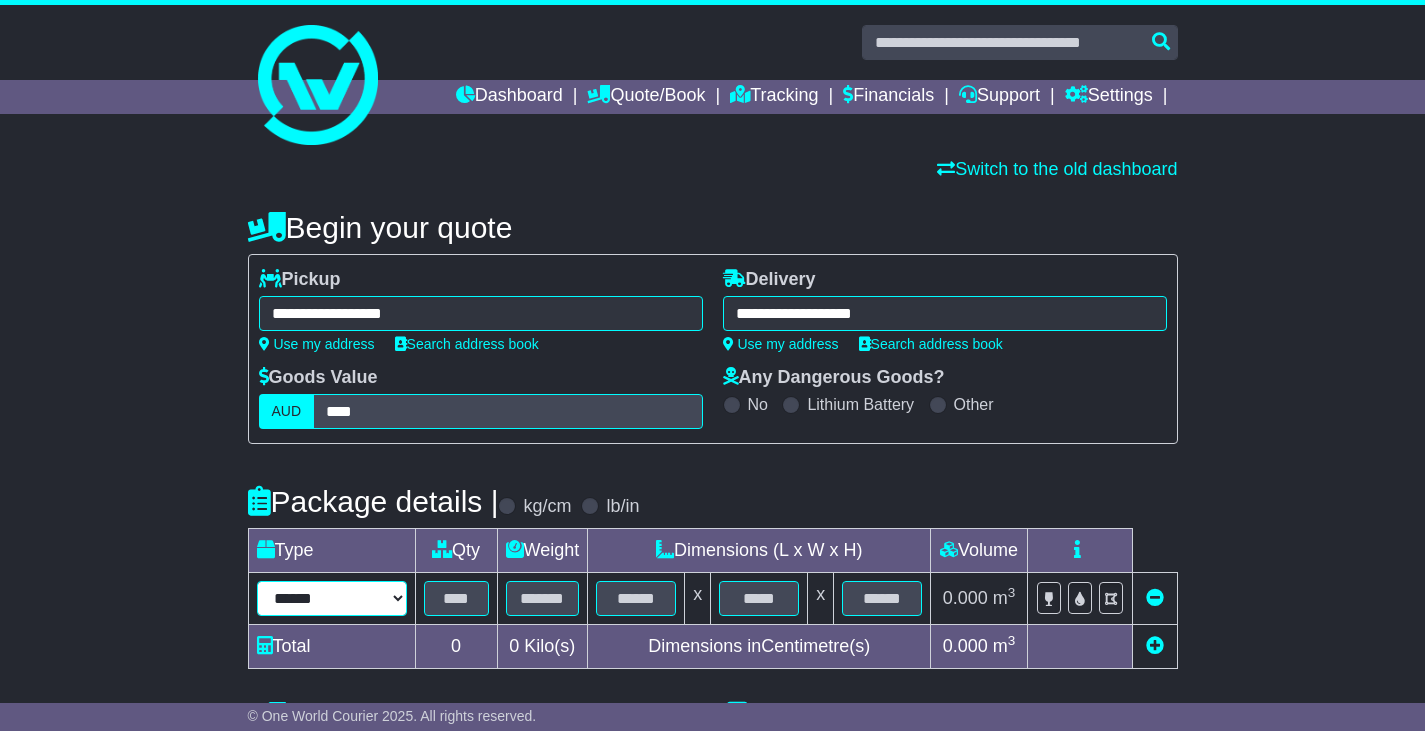 click on "****** ****** *** ******** ***** **** **** ****** *** *******" at bounding box center (332, 598) 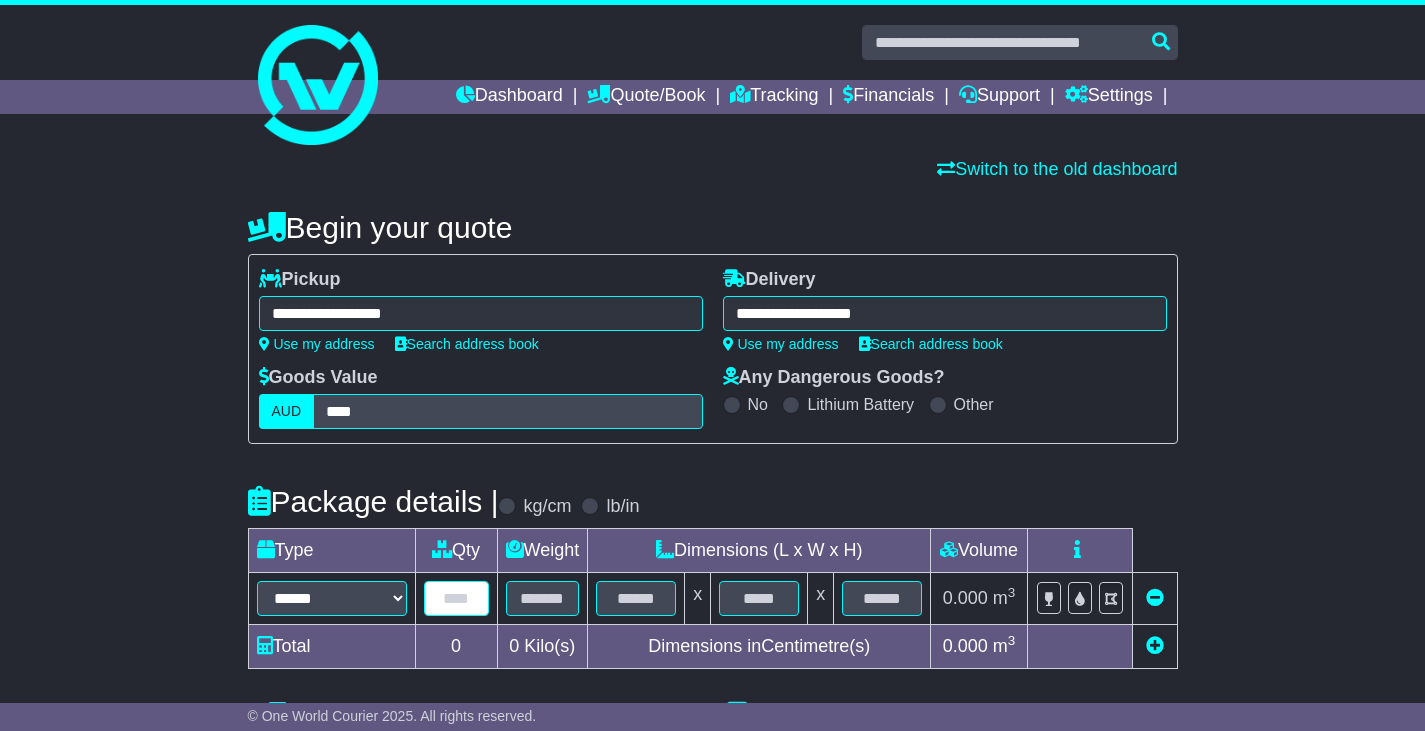 click at bounding box center (456, 598) 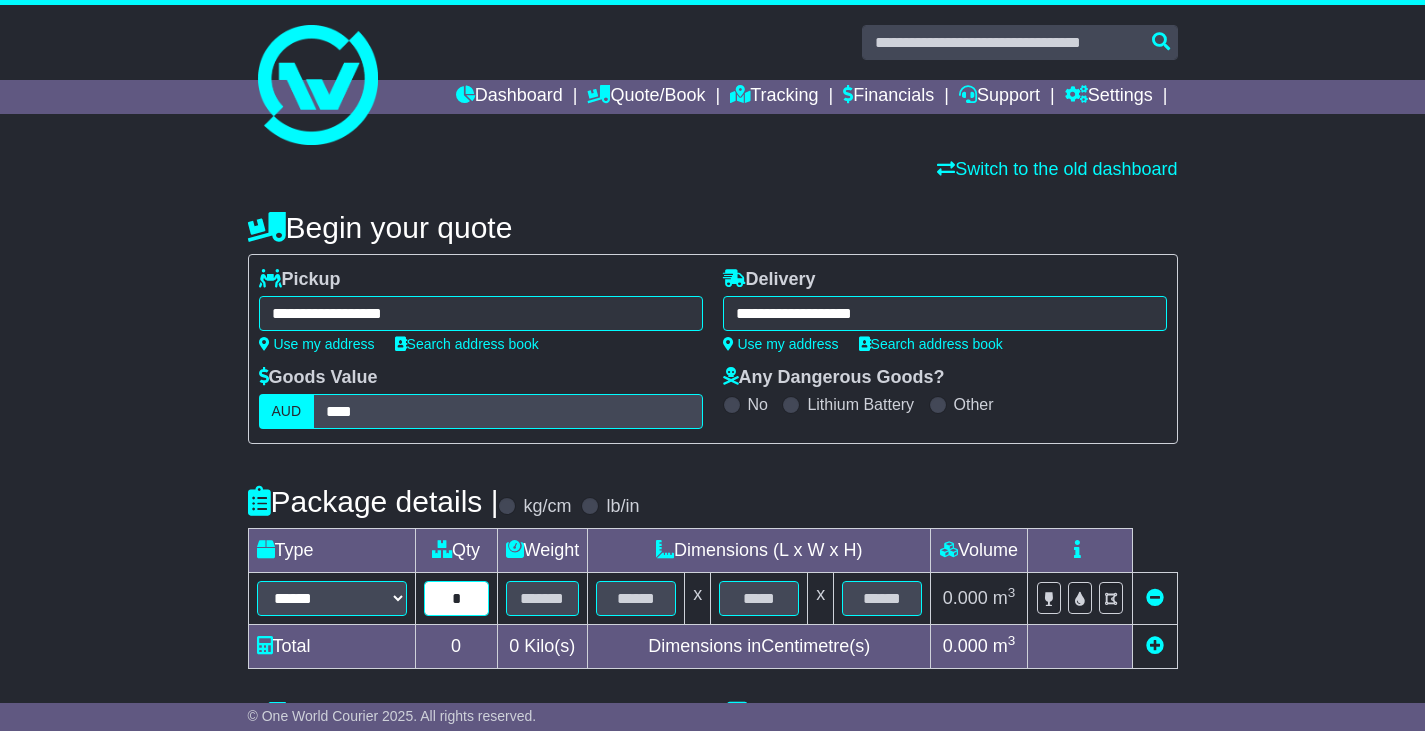 type on "*" 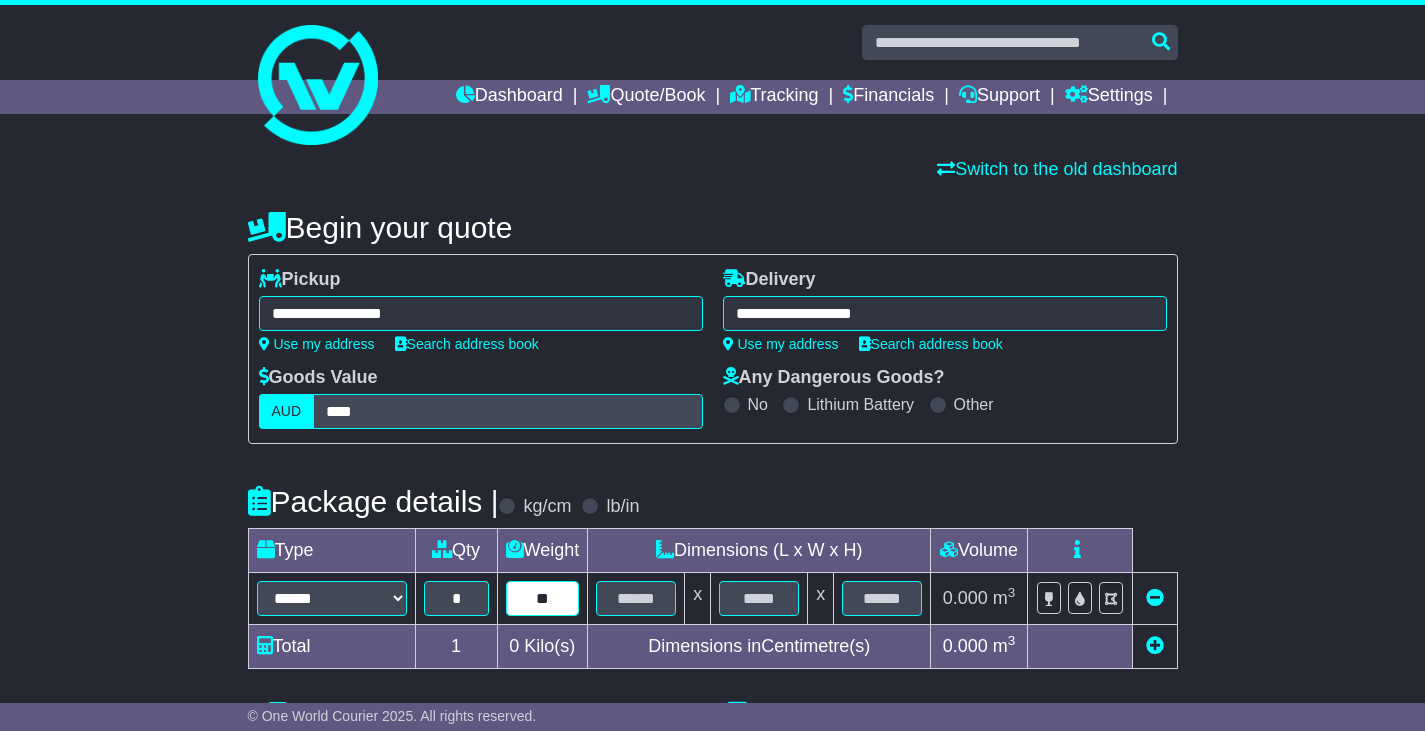 type on "**" 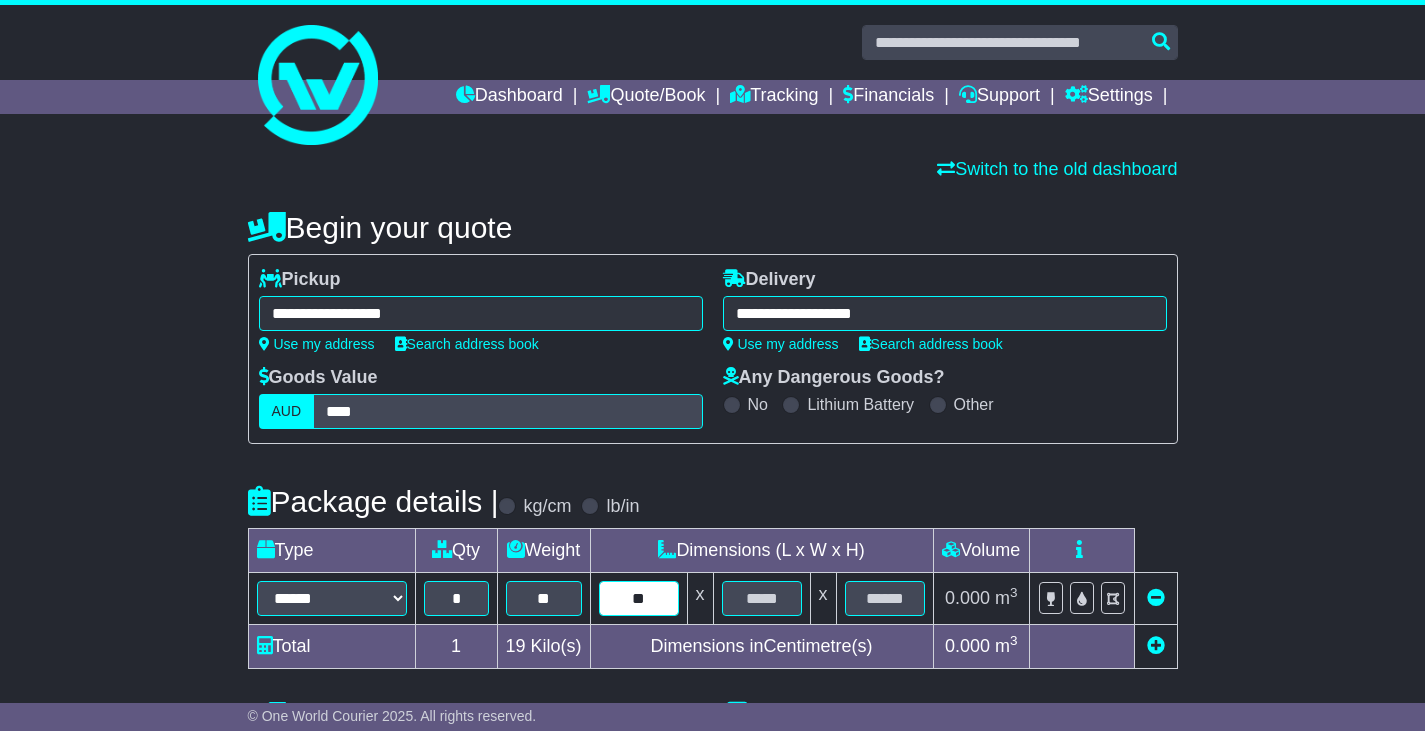 type on "**" 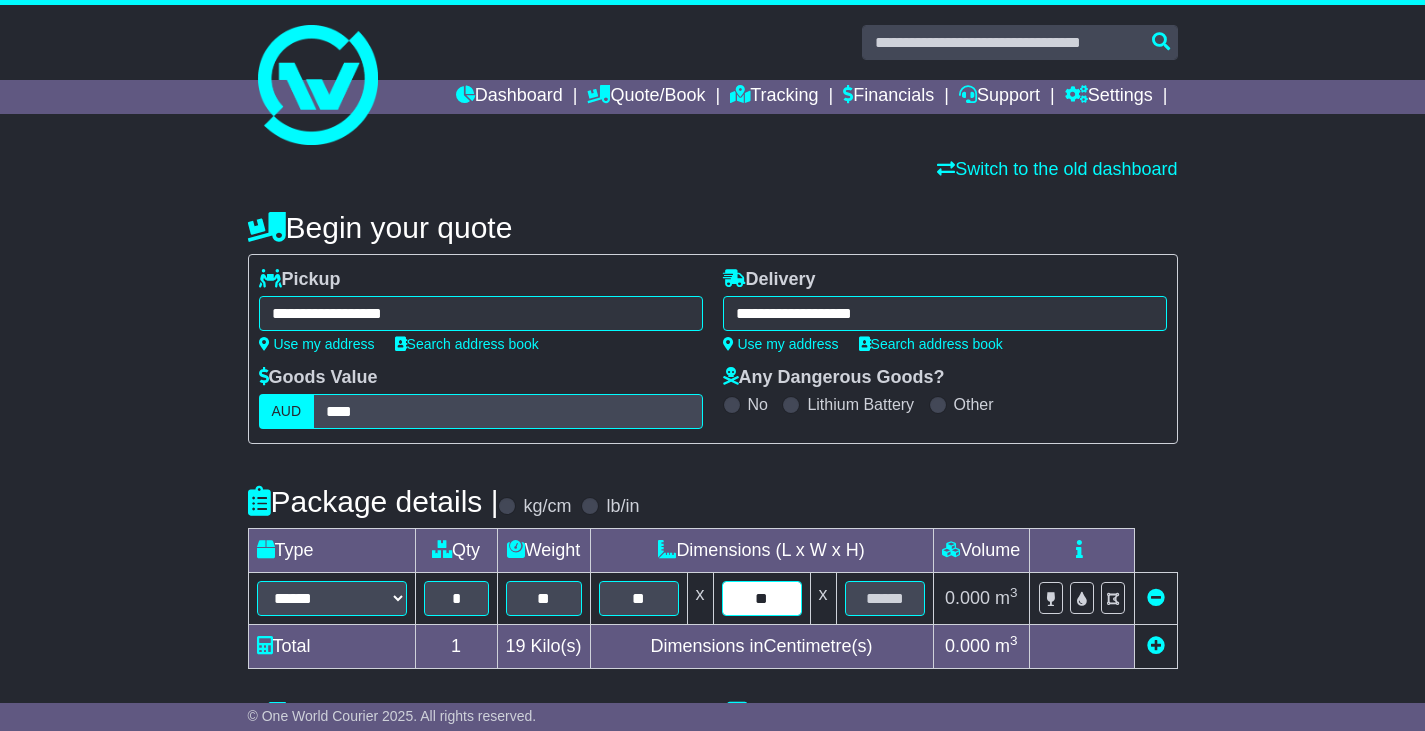 type on "**" 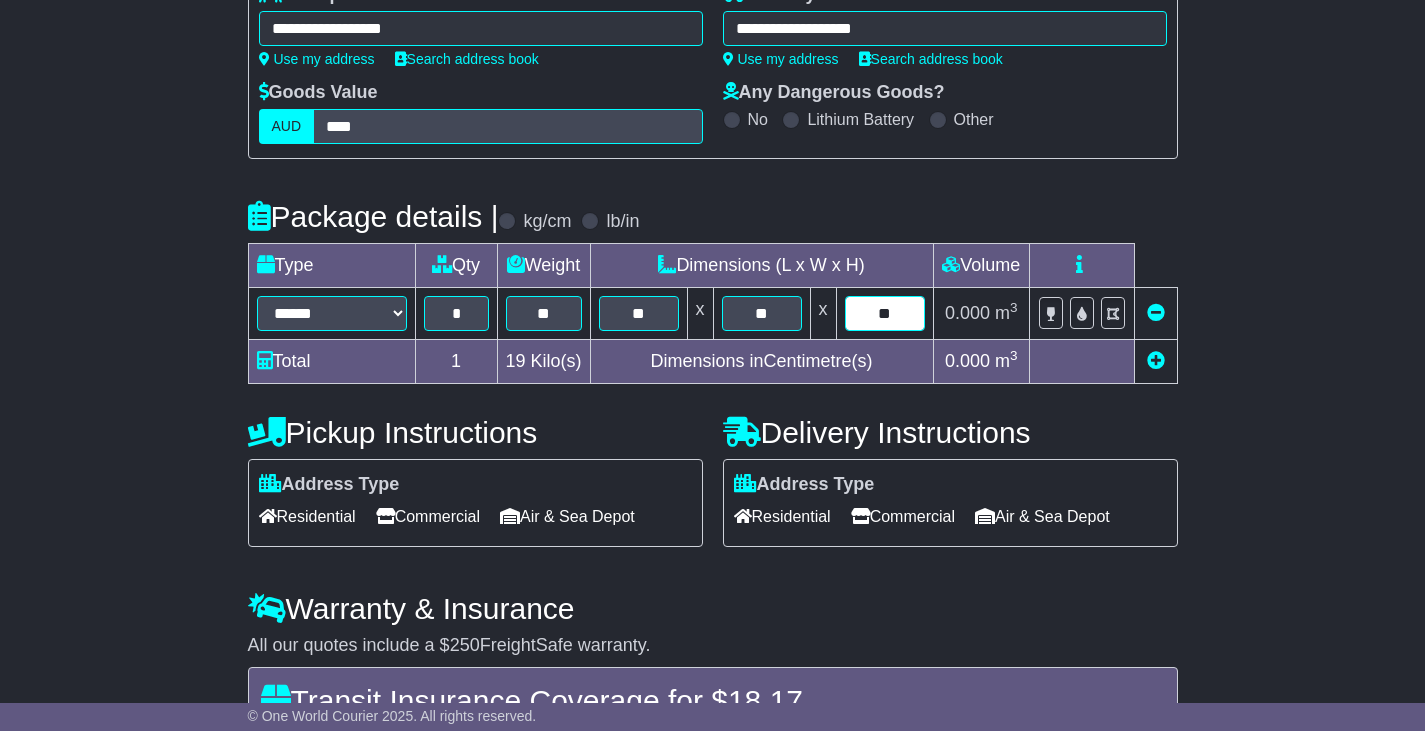 scroll, scrollTop: 300, scrollLeft: 0, axis: vertical 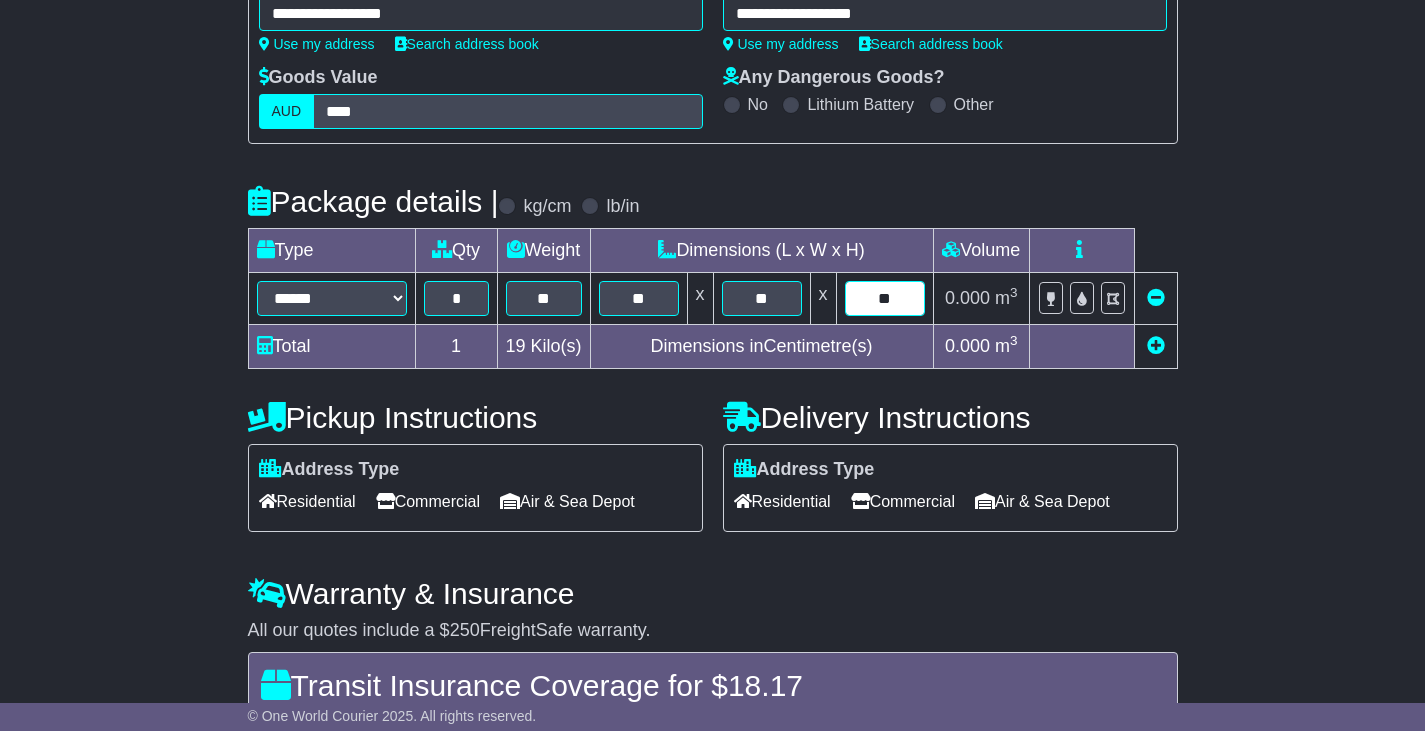 type on "**" 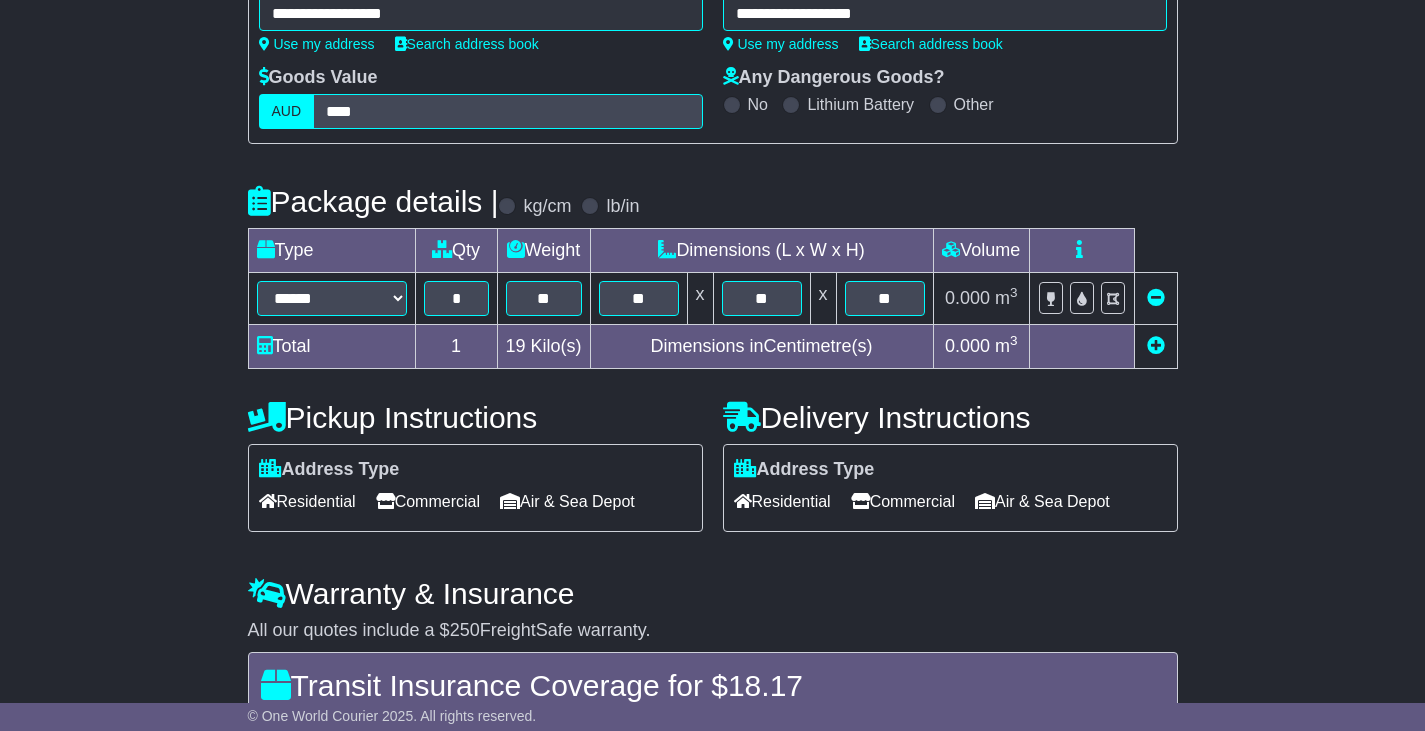 click at bounding box center [1156, 345] 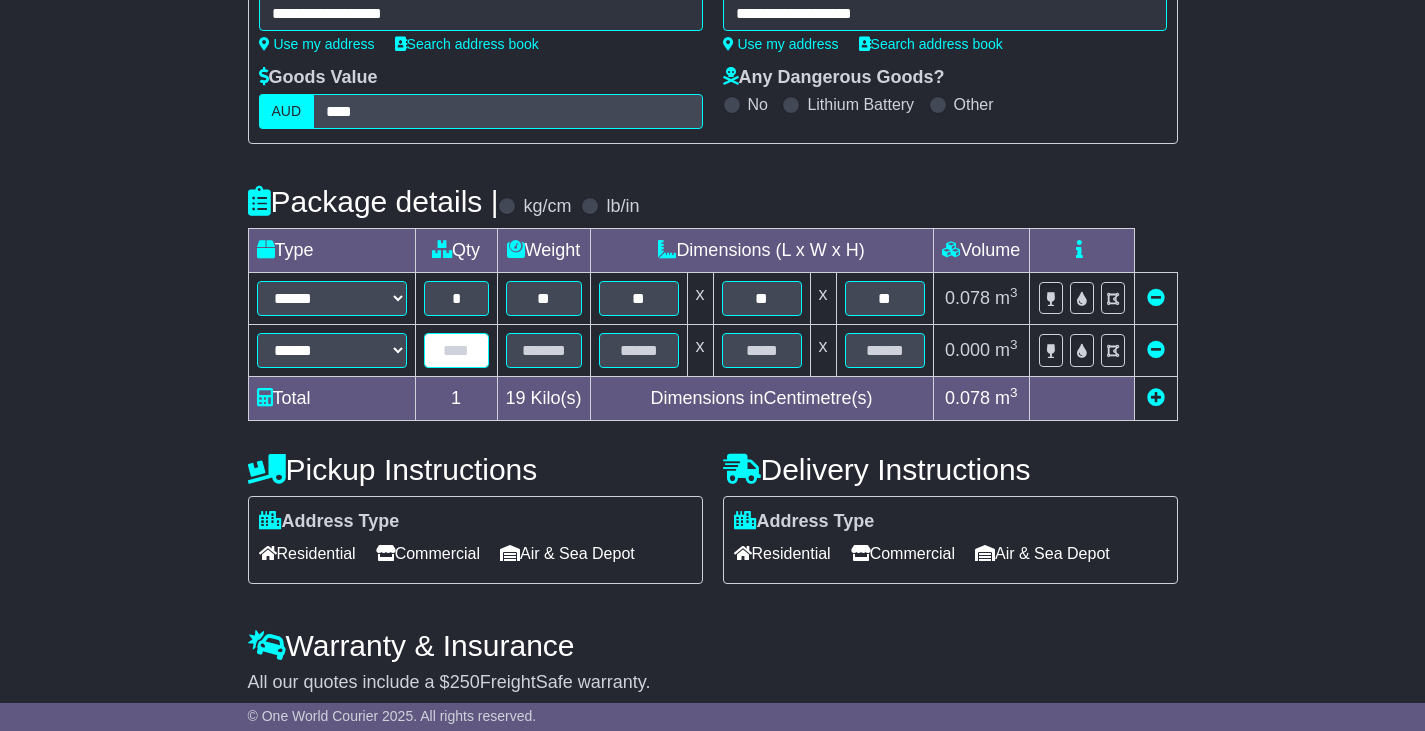 click at bounding box center [456, 350] 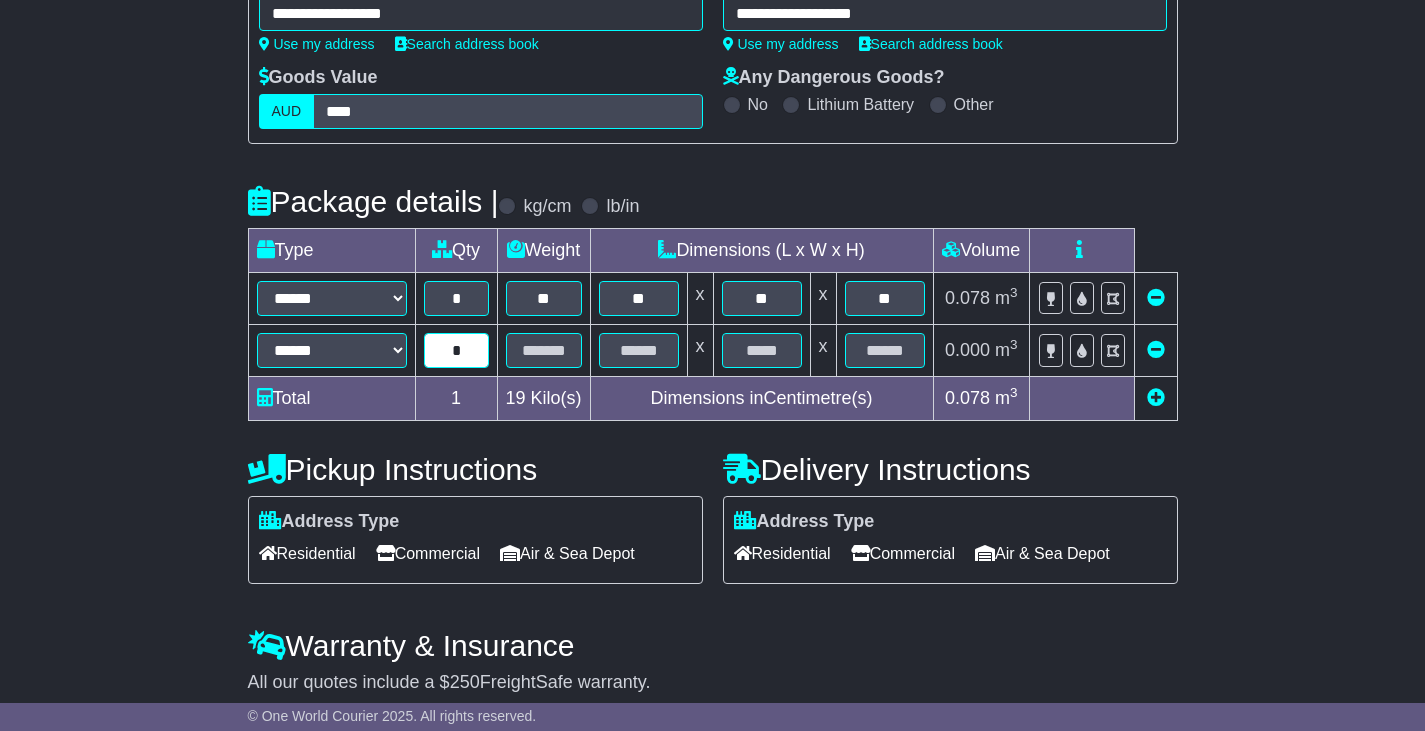 type on "*" 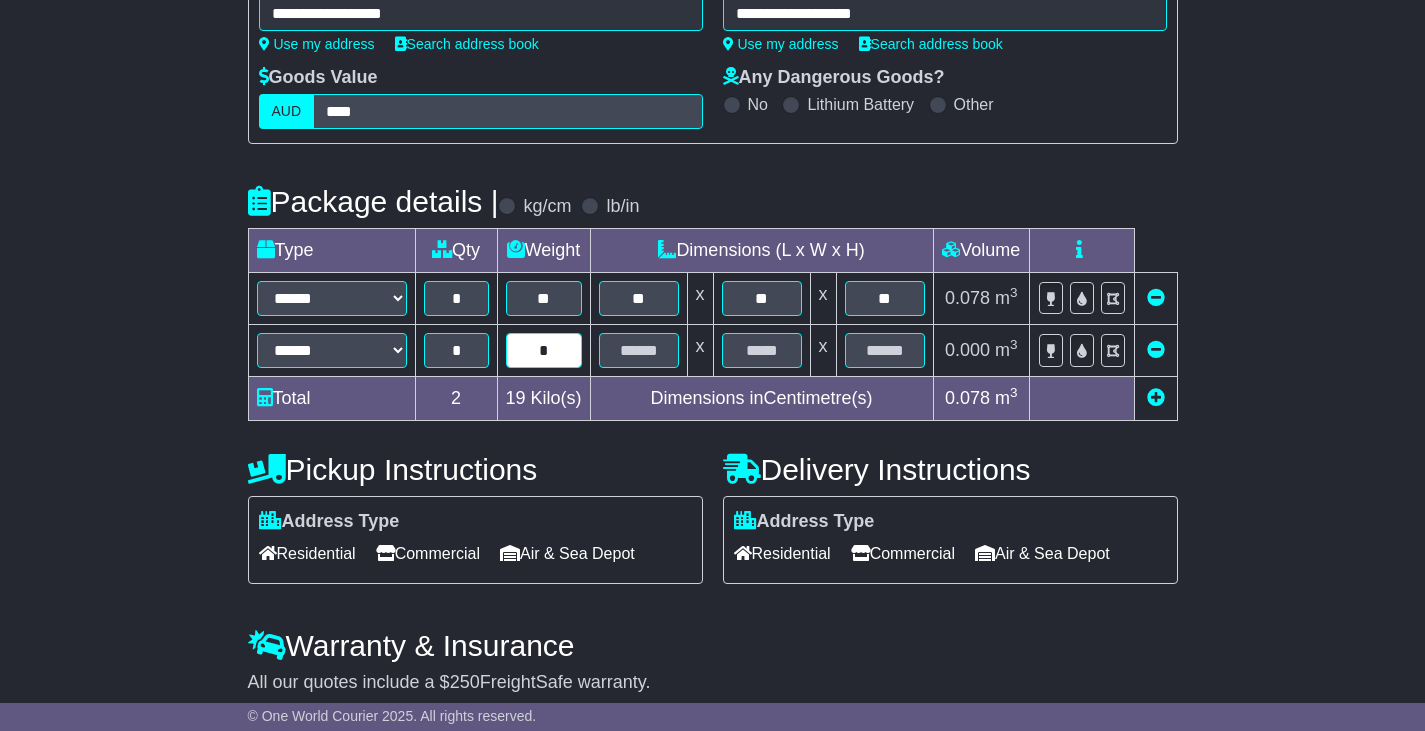 type on "*" 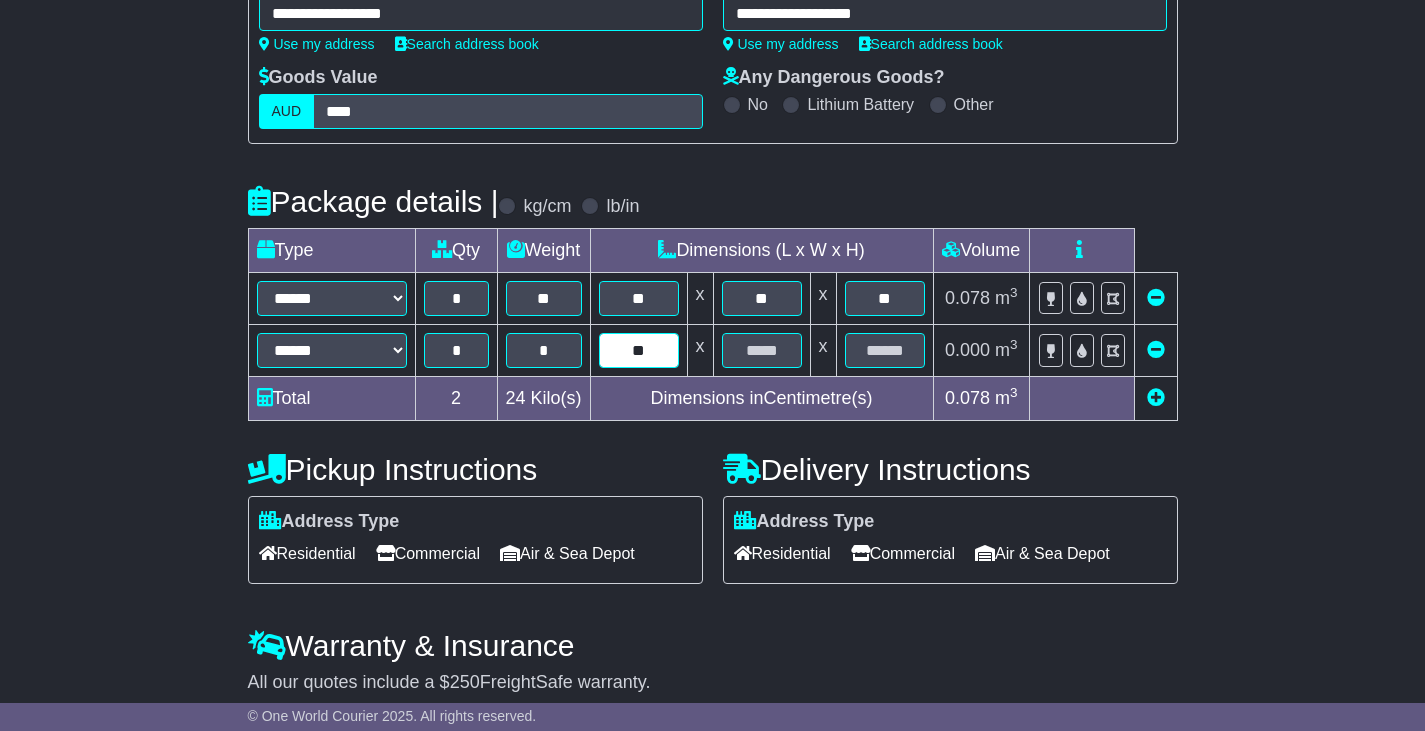type on "**" 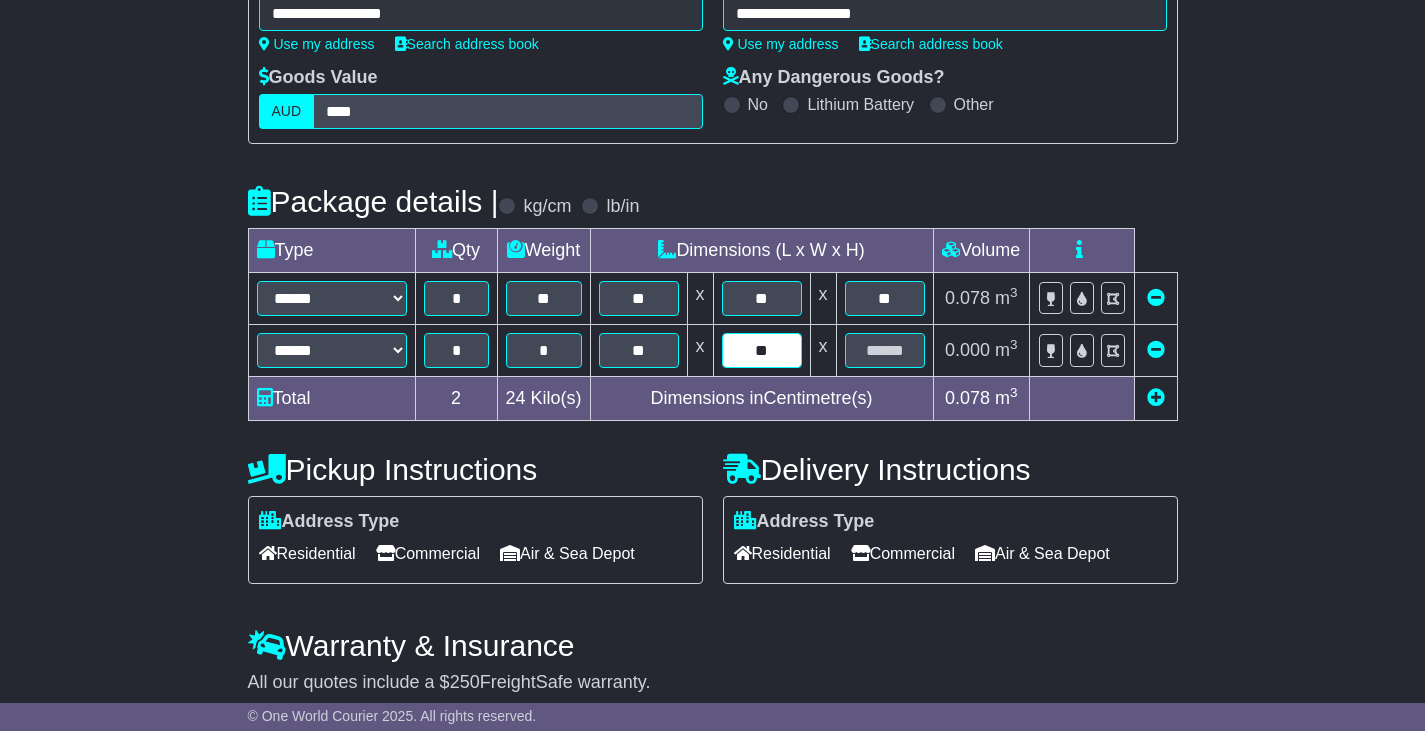 type on "**" 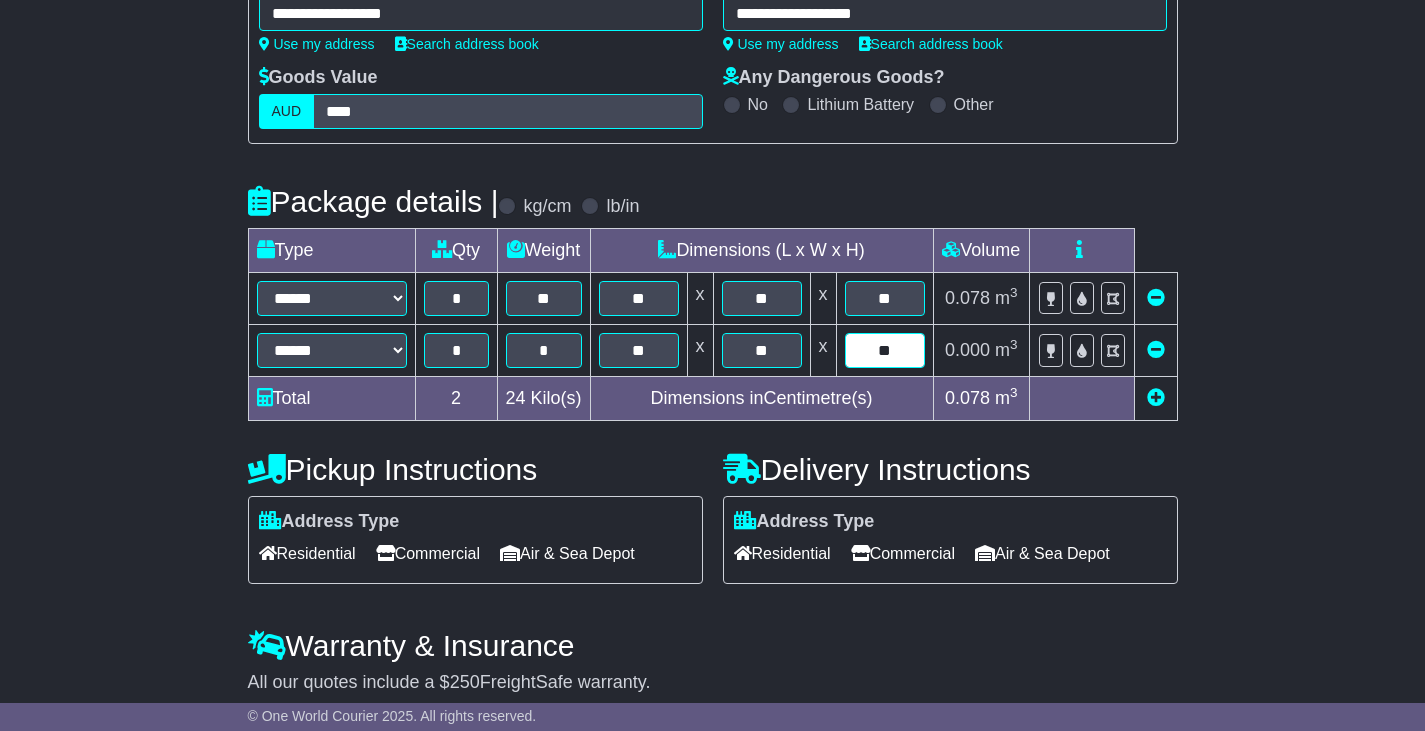 type on "**" 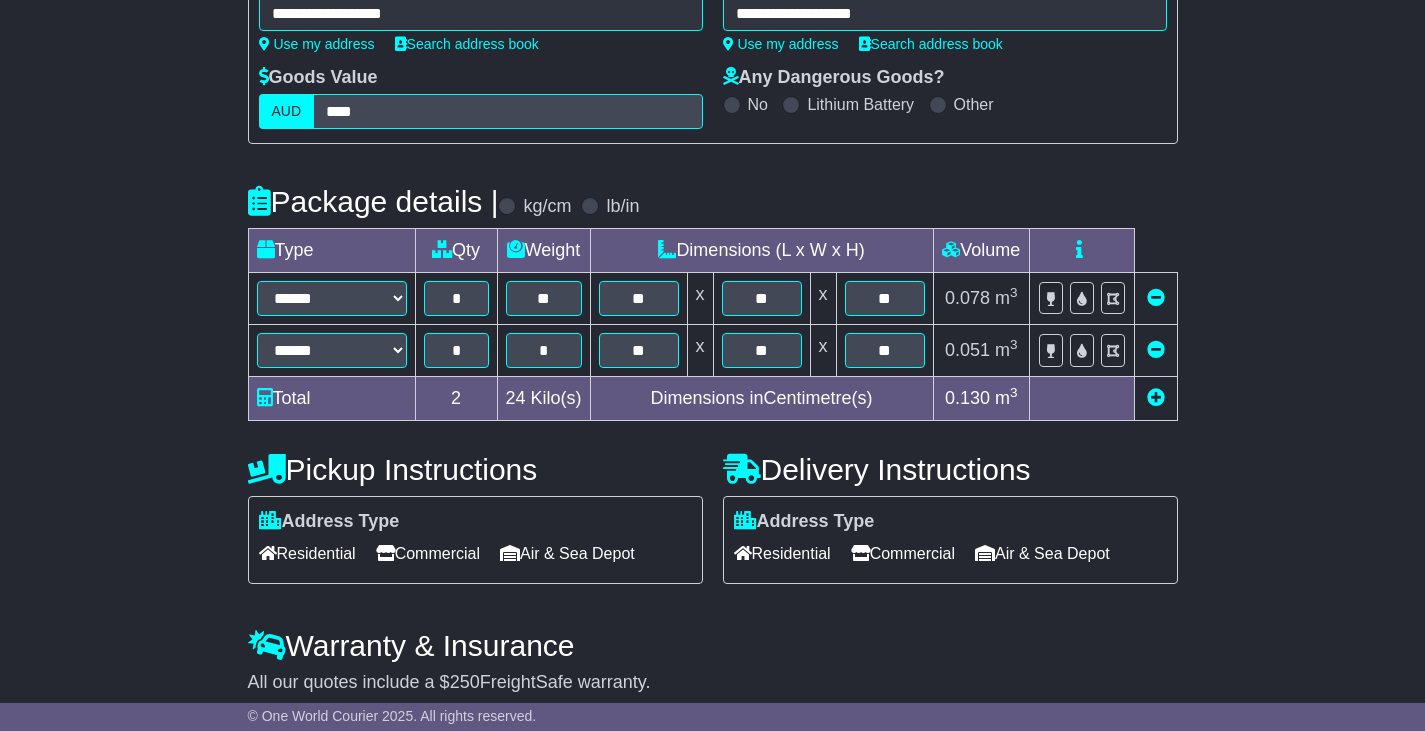 click at bounding box center [1156, 397] 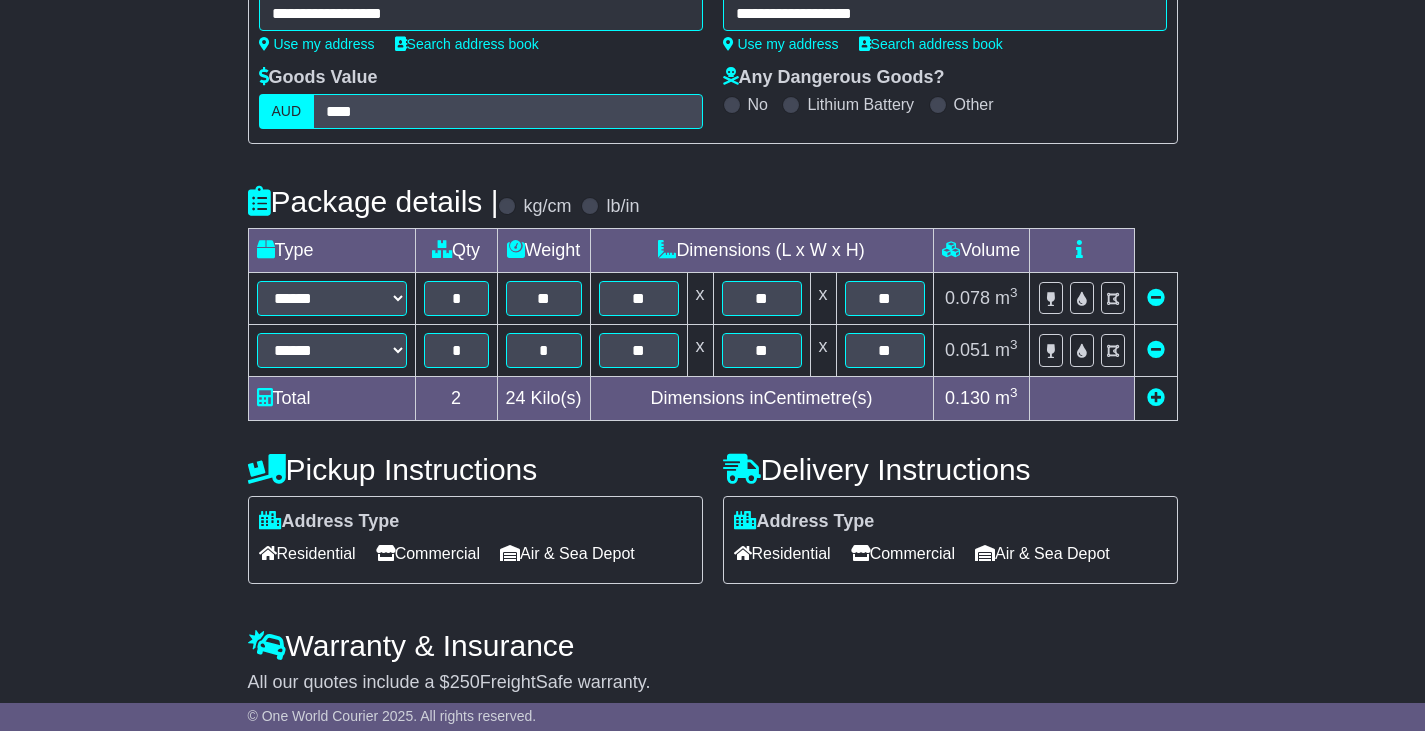 select on "*****" 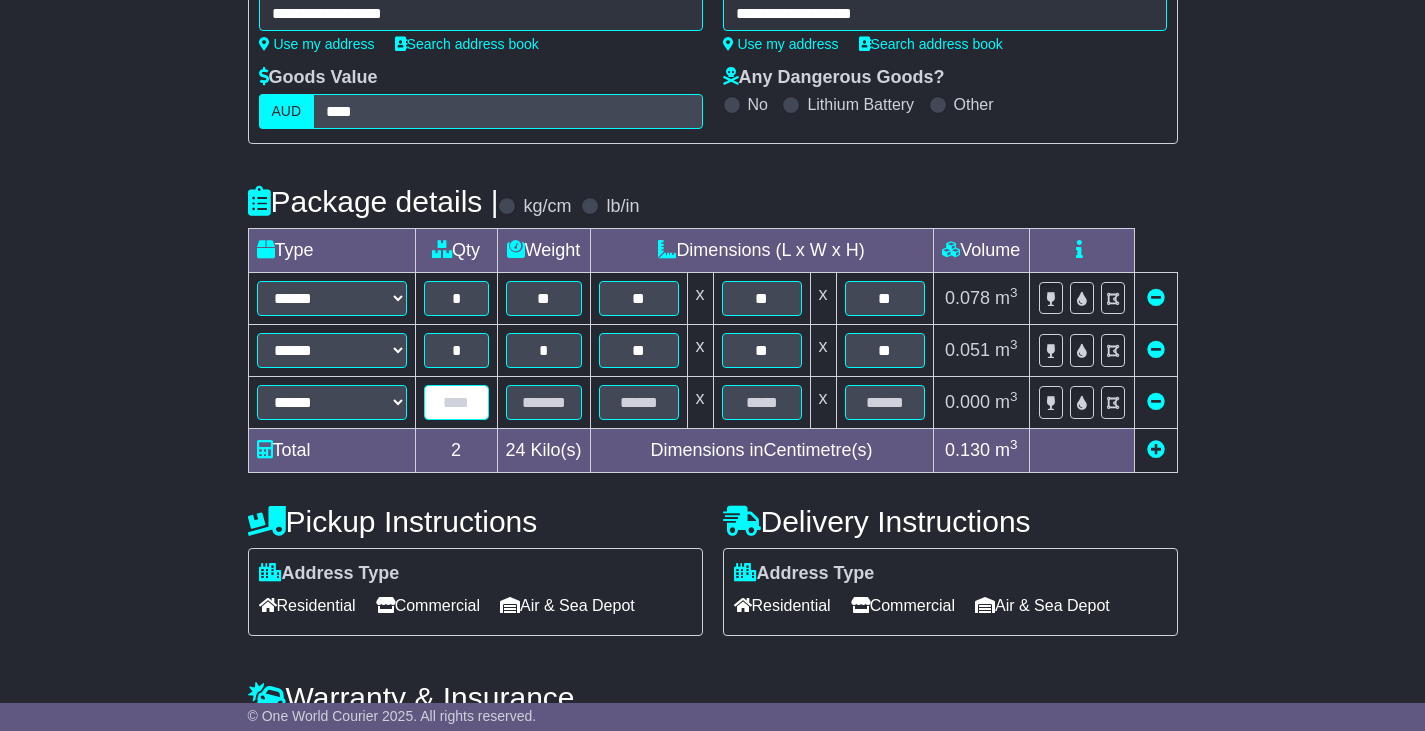 click at bounding box center (456, 402) 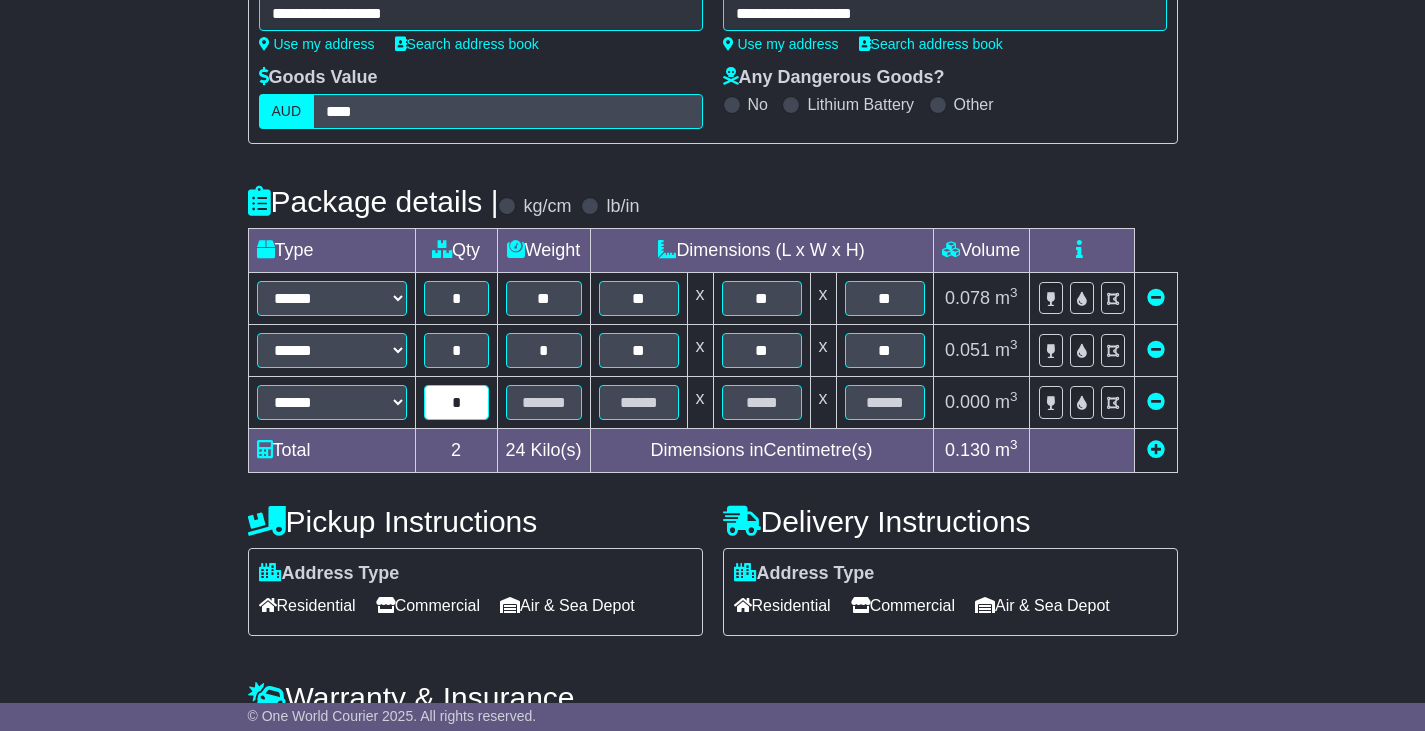 type on "*" 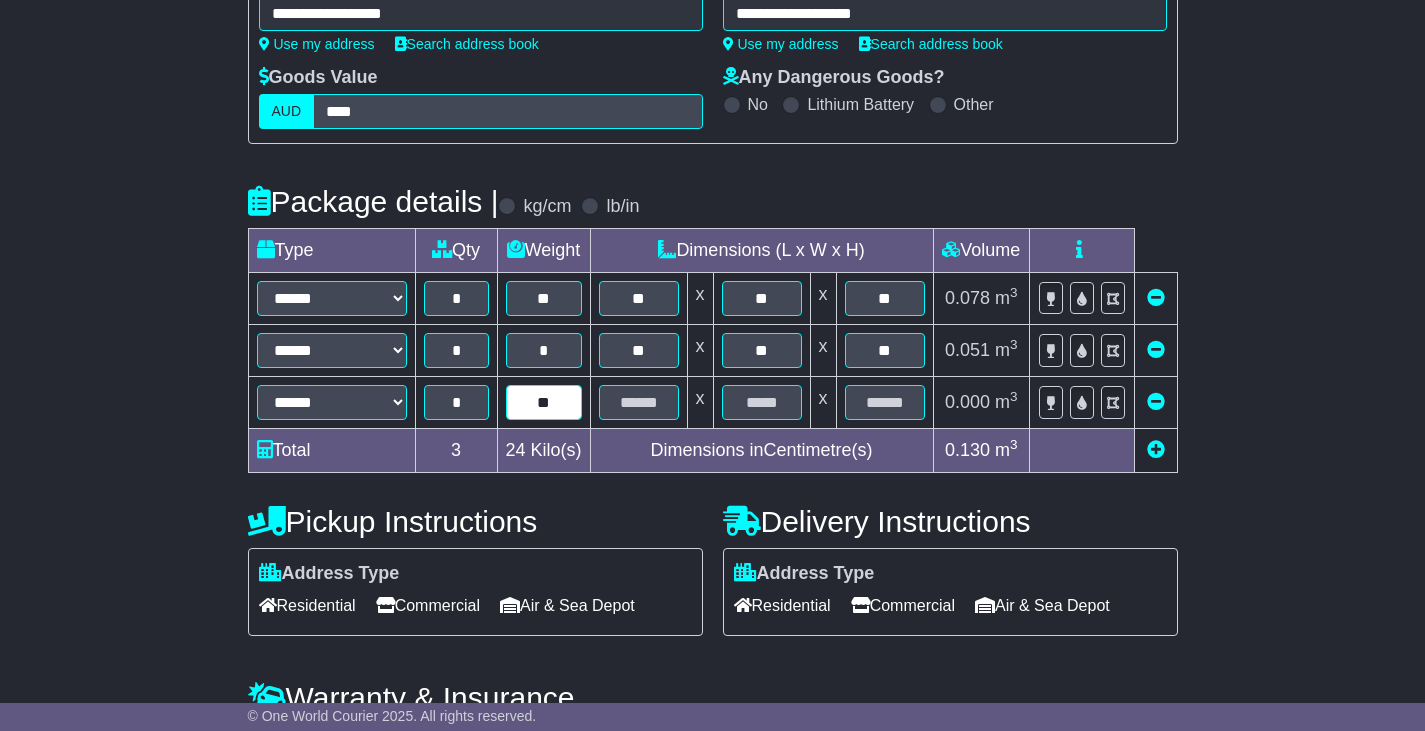 type on "**" 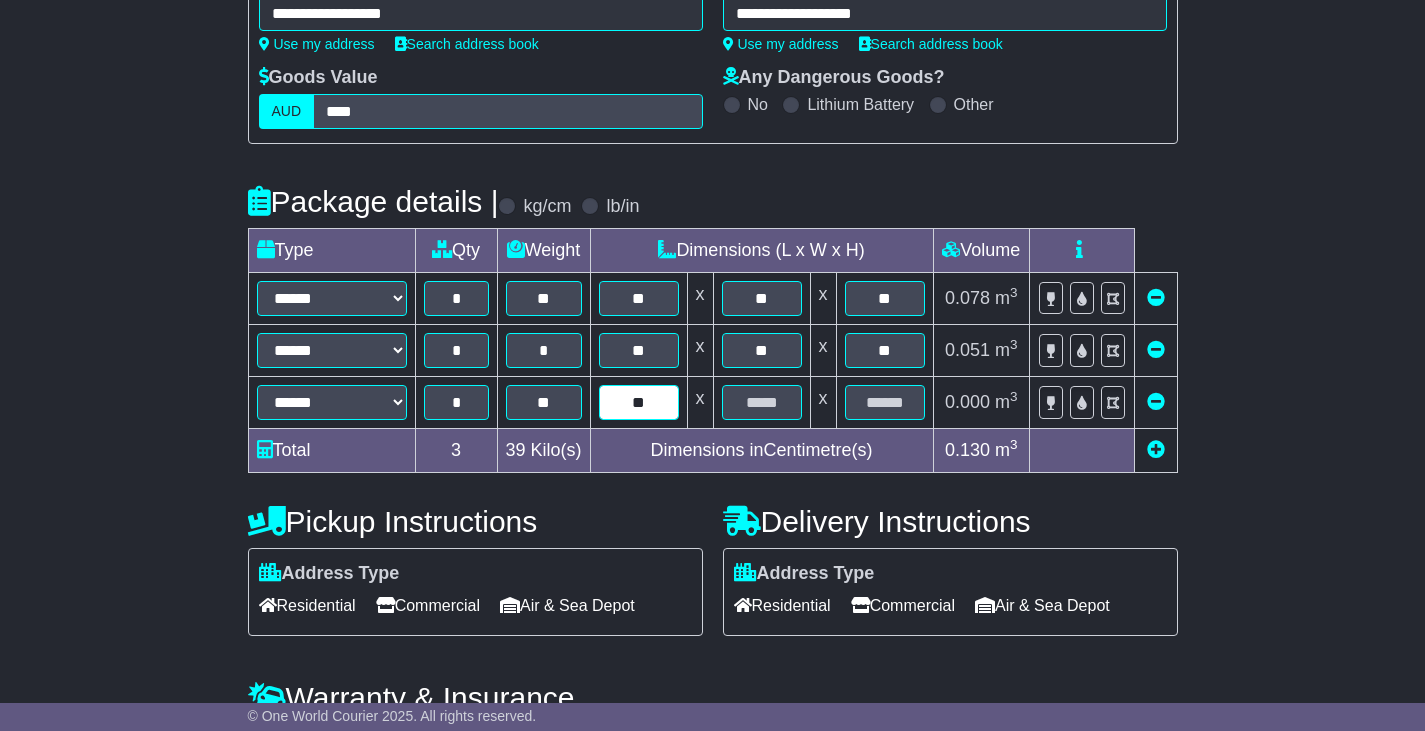 type on "**" 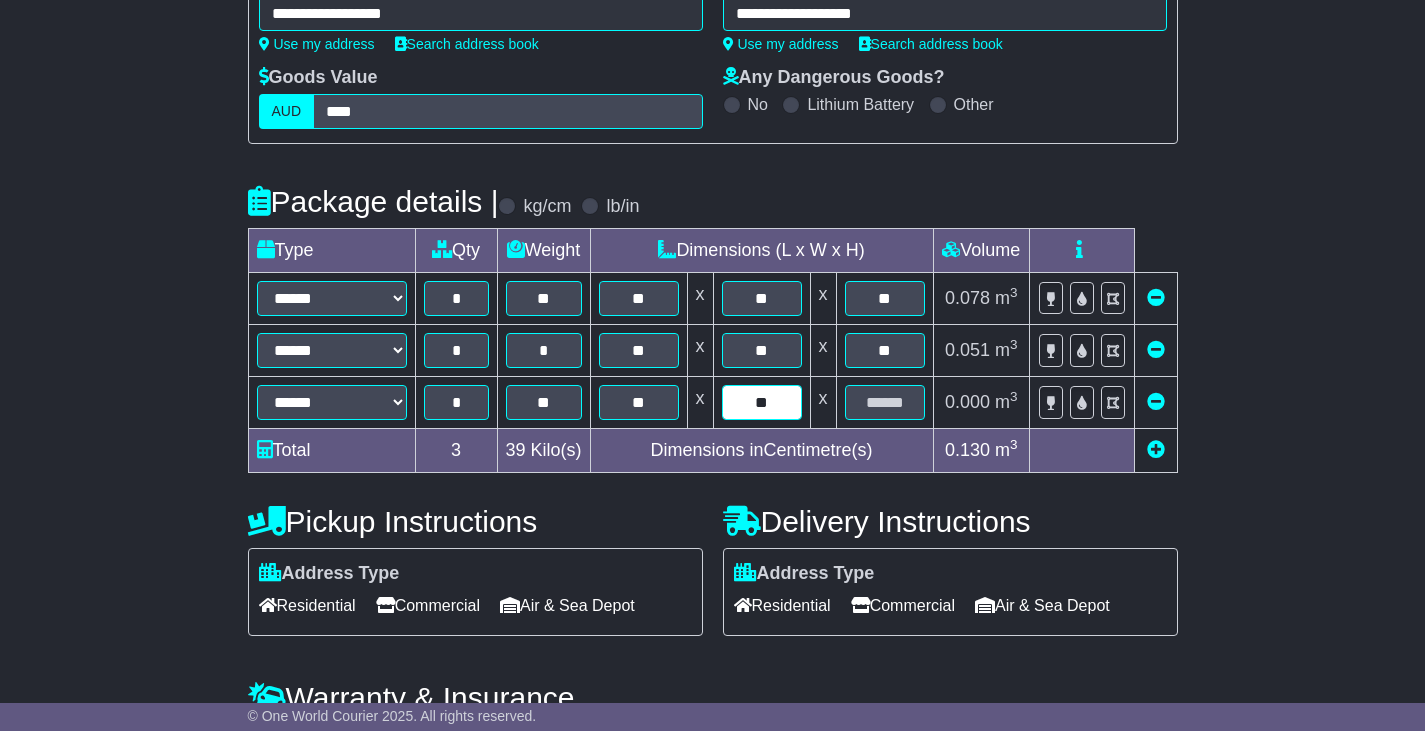 type on "**" 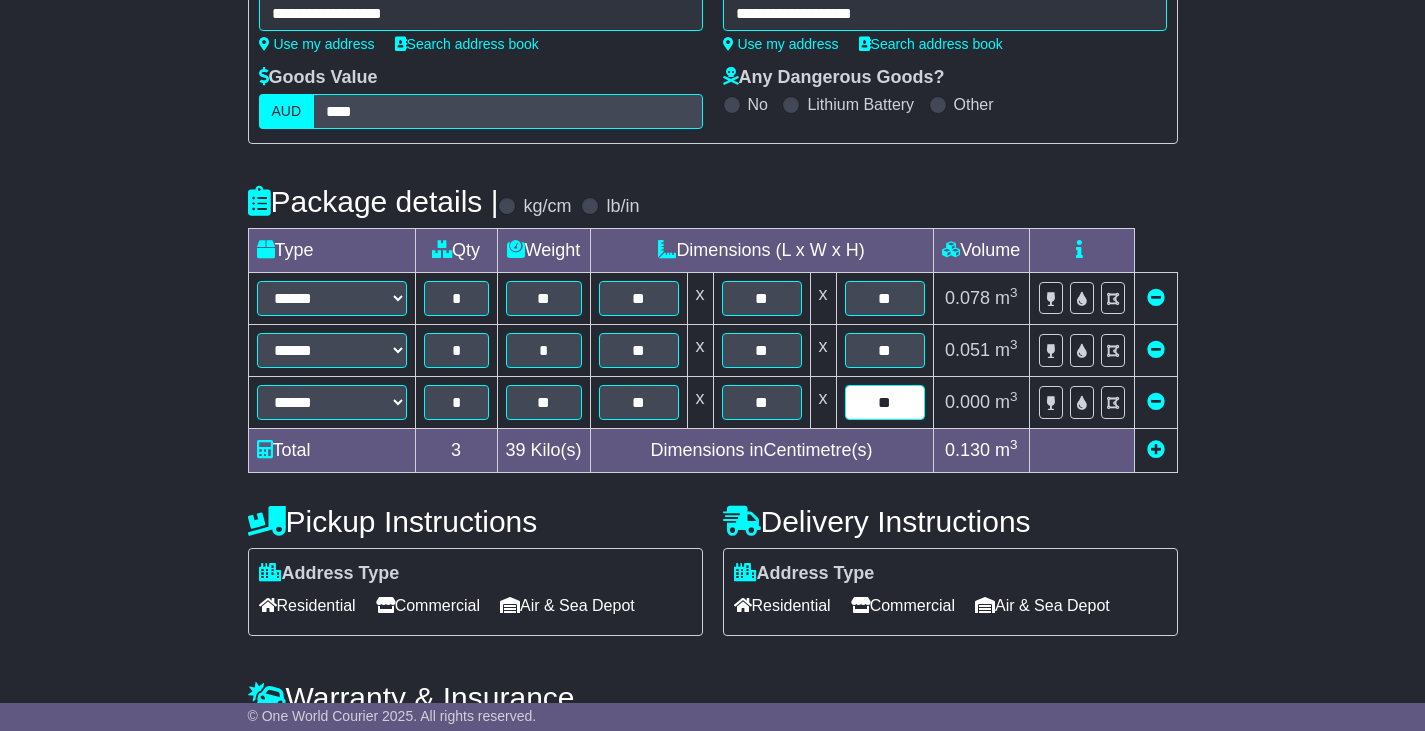 type on "**" 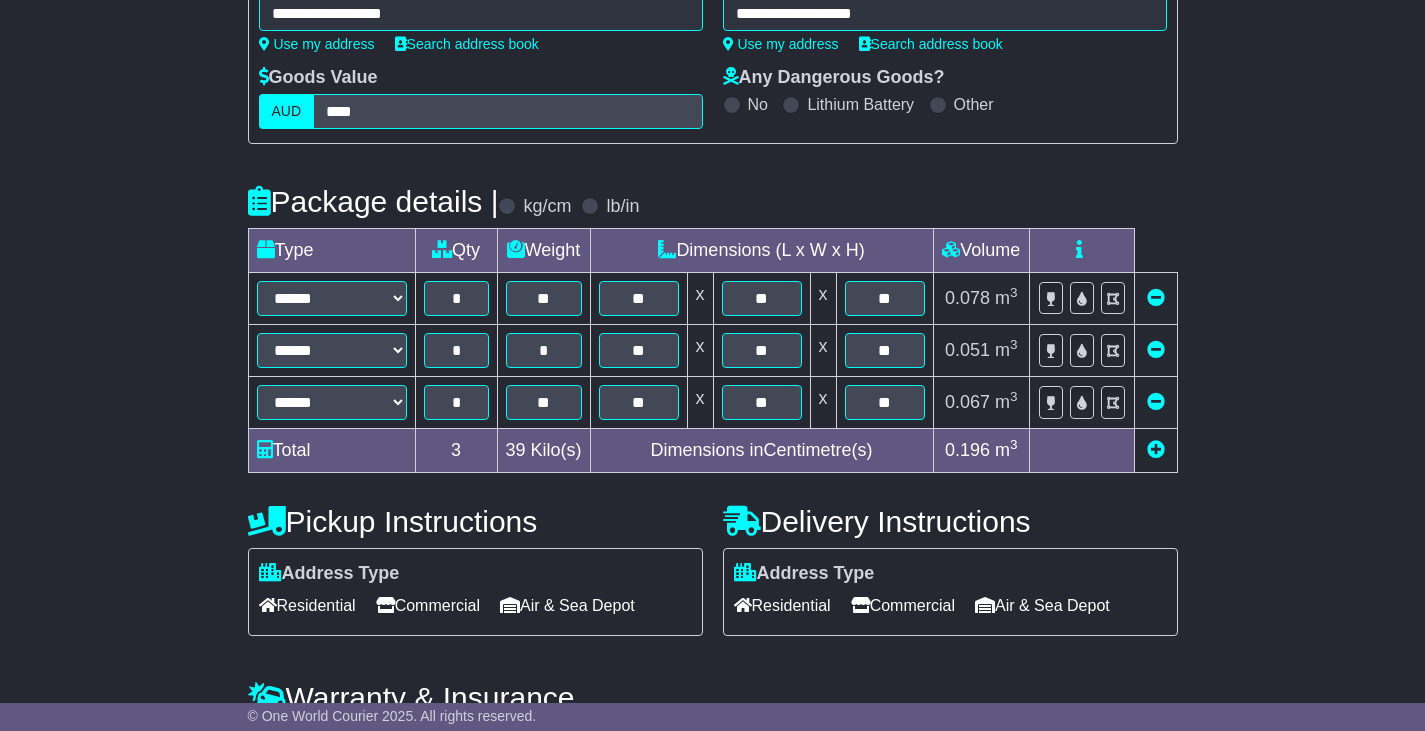 click at bounding box center [1156, 449] 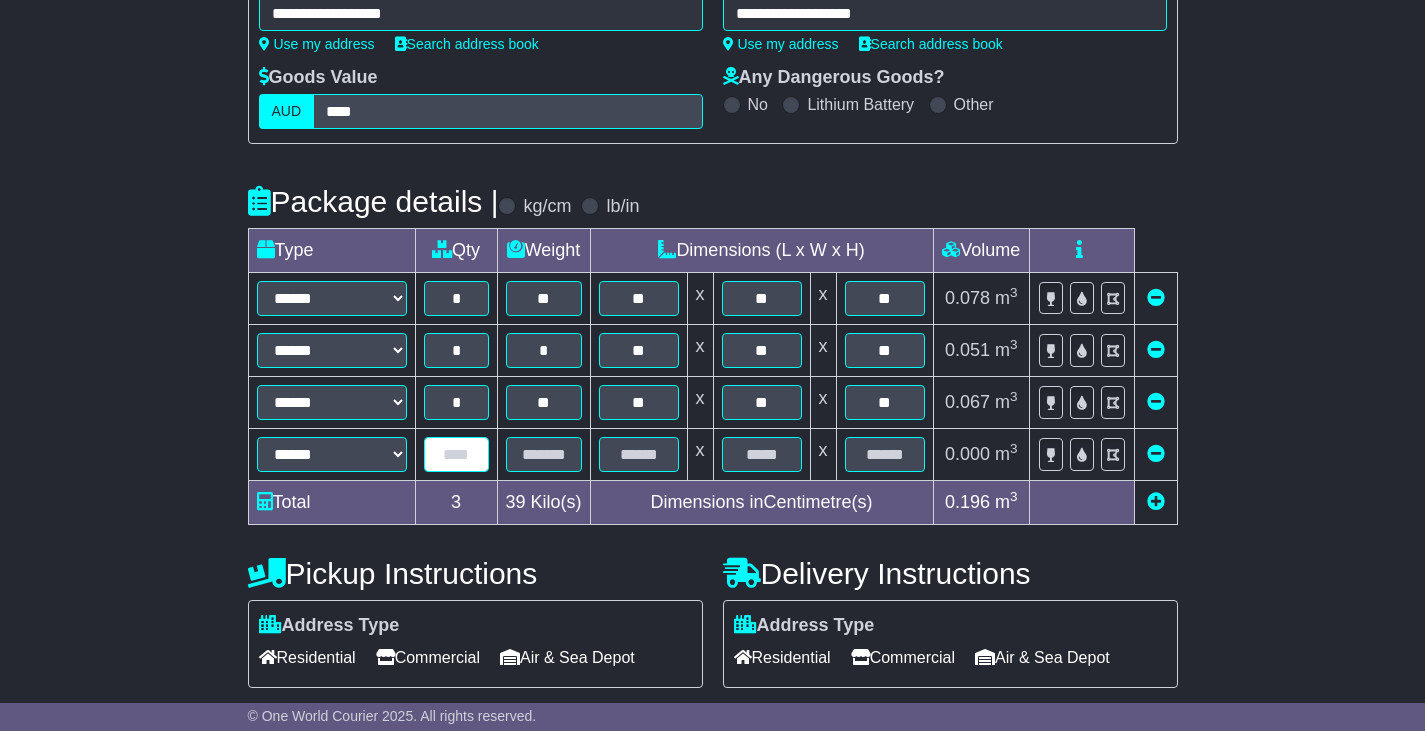click at bounding box center (456, 454) 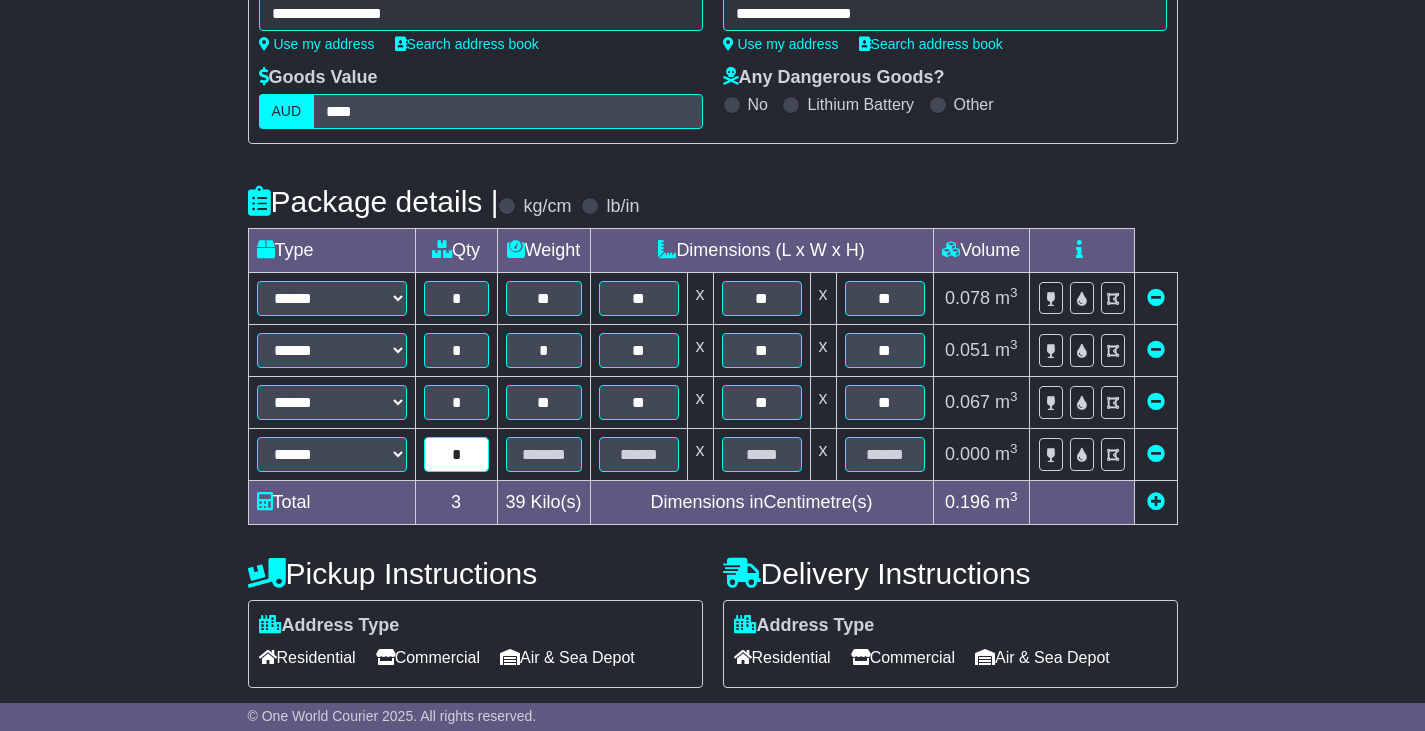 type on "*" 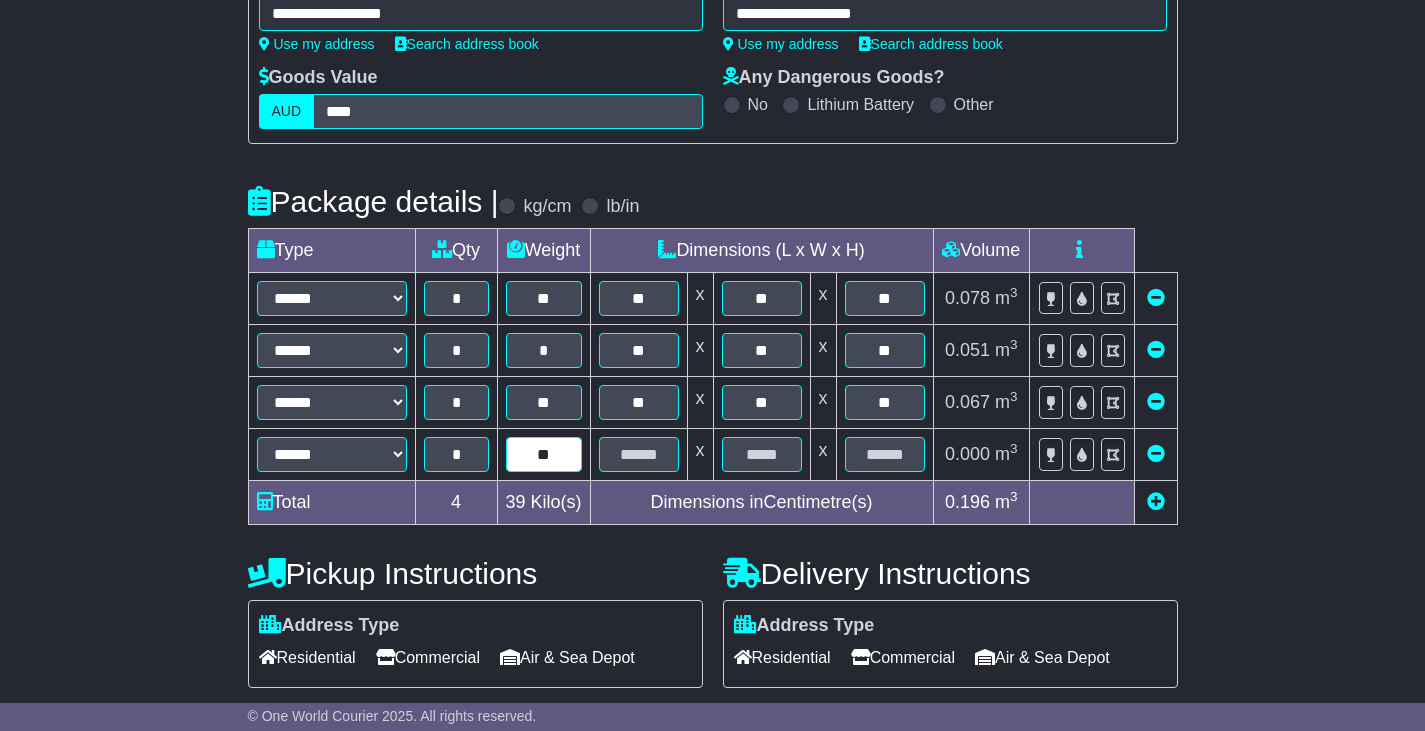 type on "**" 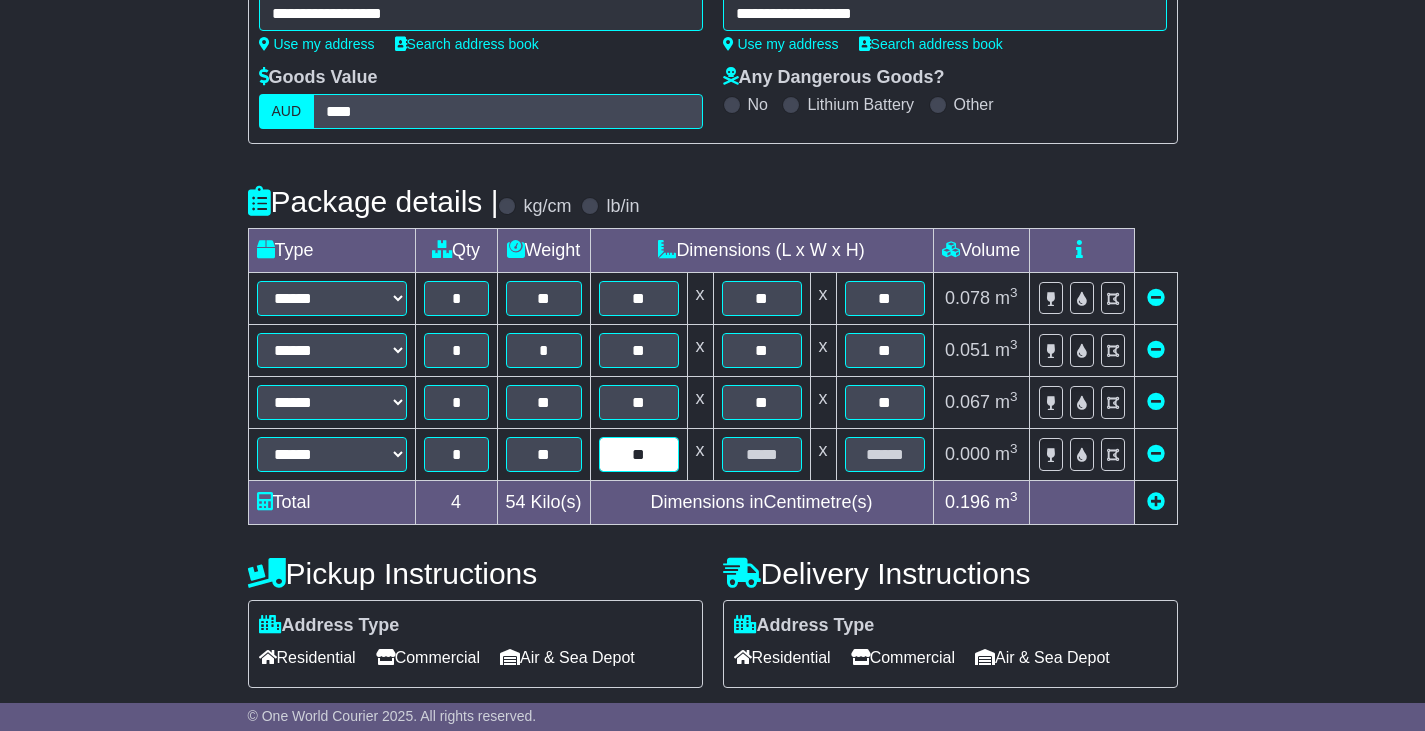 type on "**" 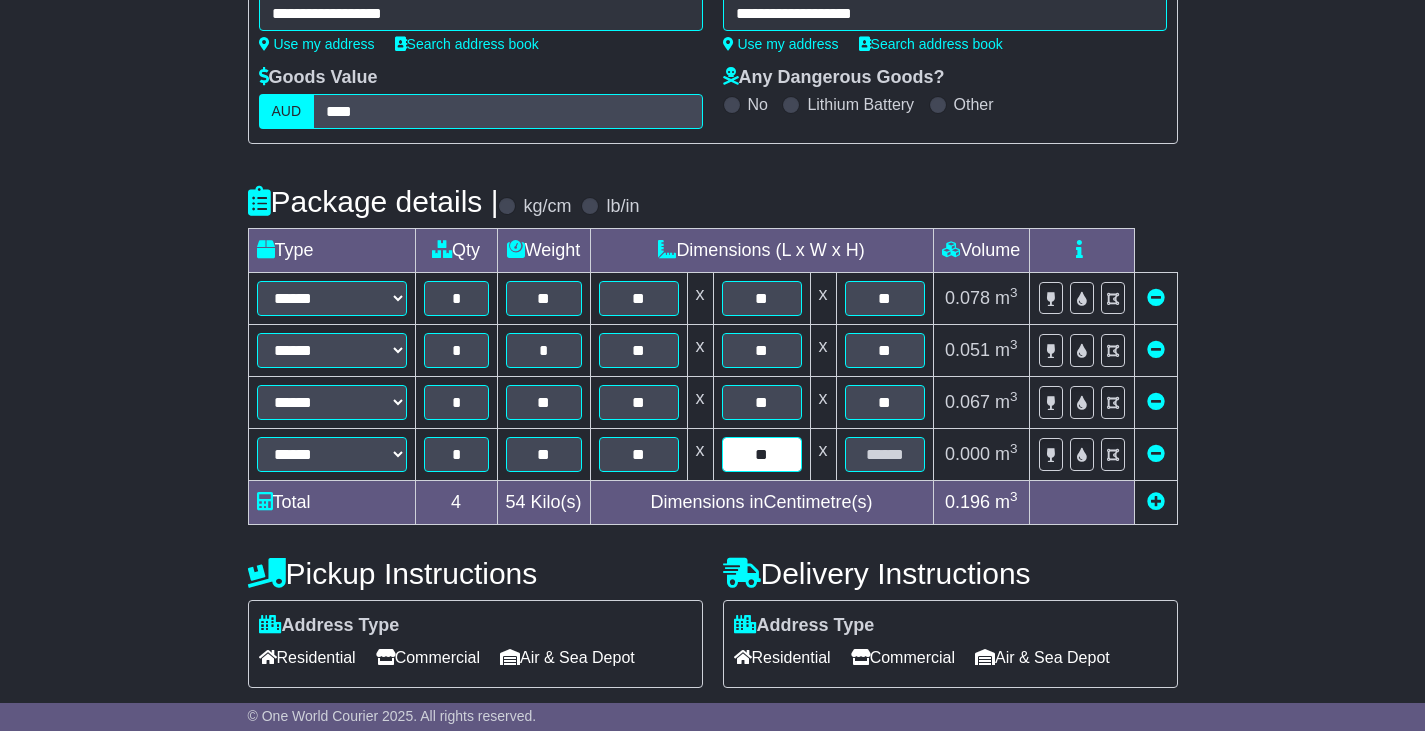 type on "**" 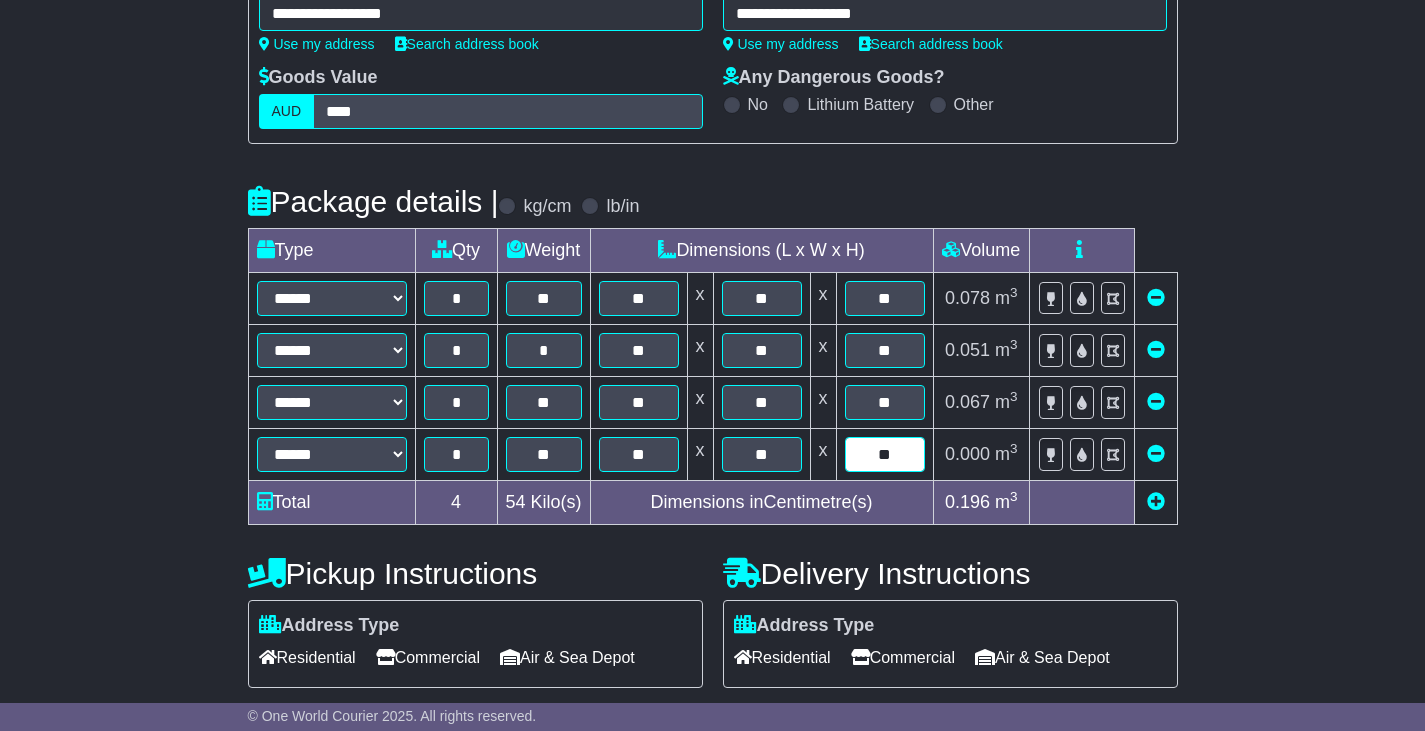 type on "**" 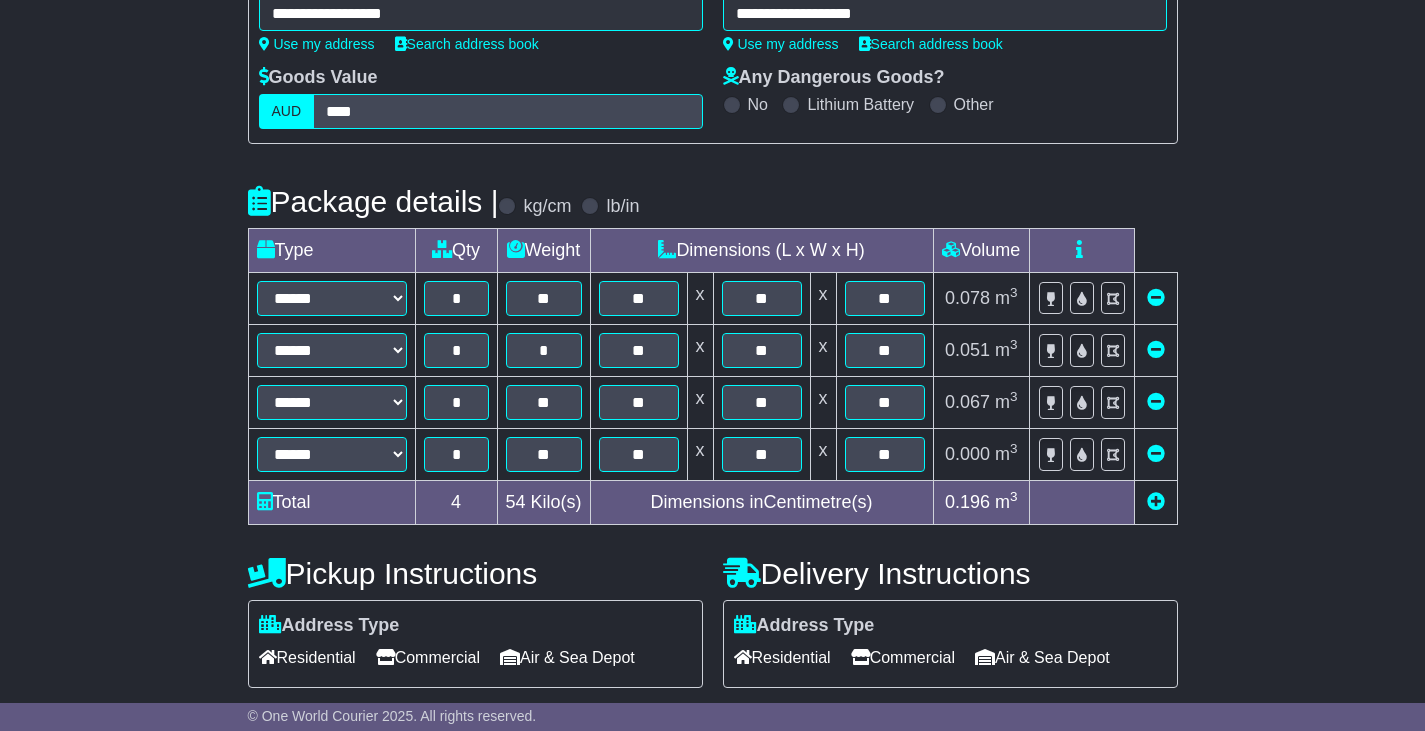 scroll, scrollTop: 701, scrollLeft: 0, axis: vertical 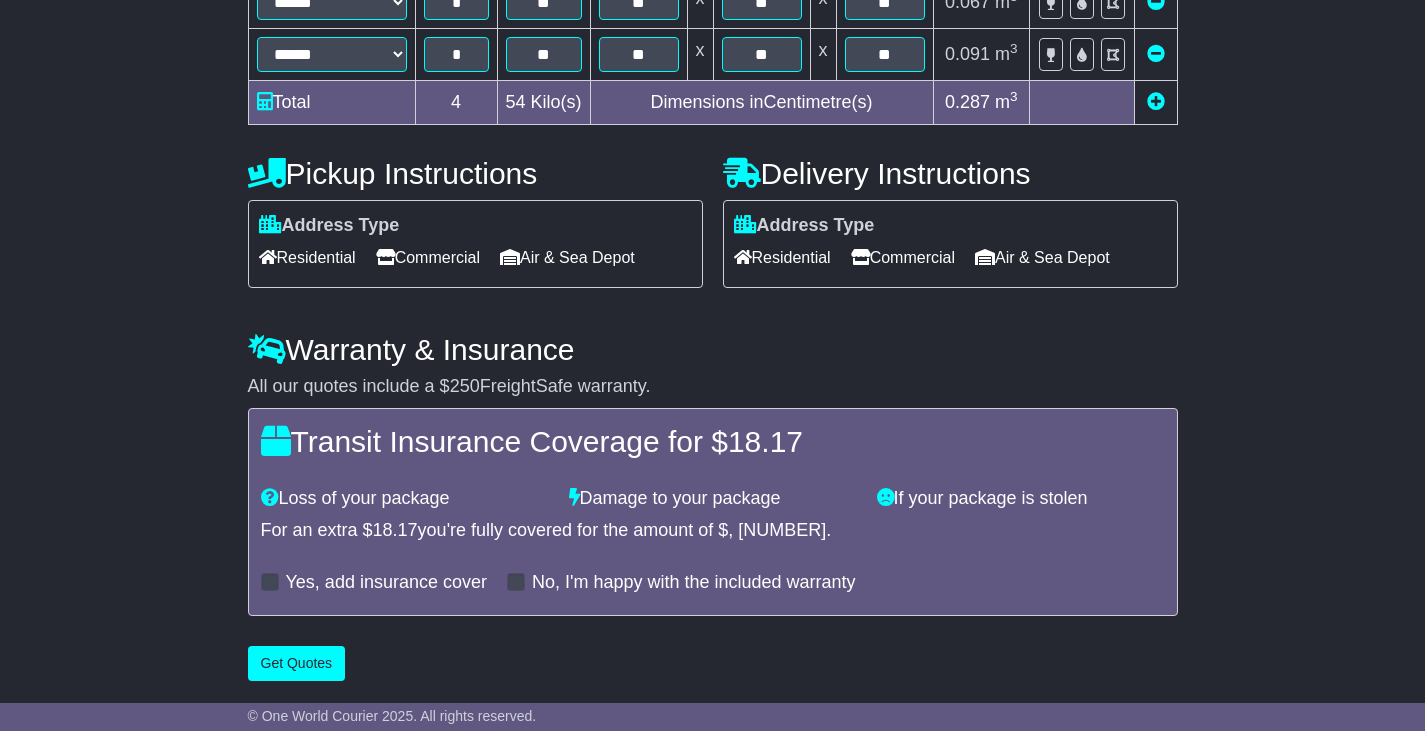 click on "Commercial" at bounding box center [428, 257] 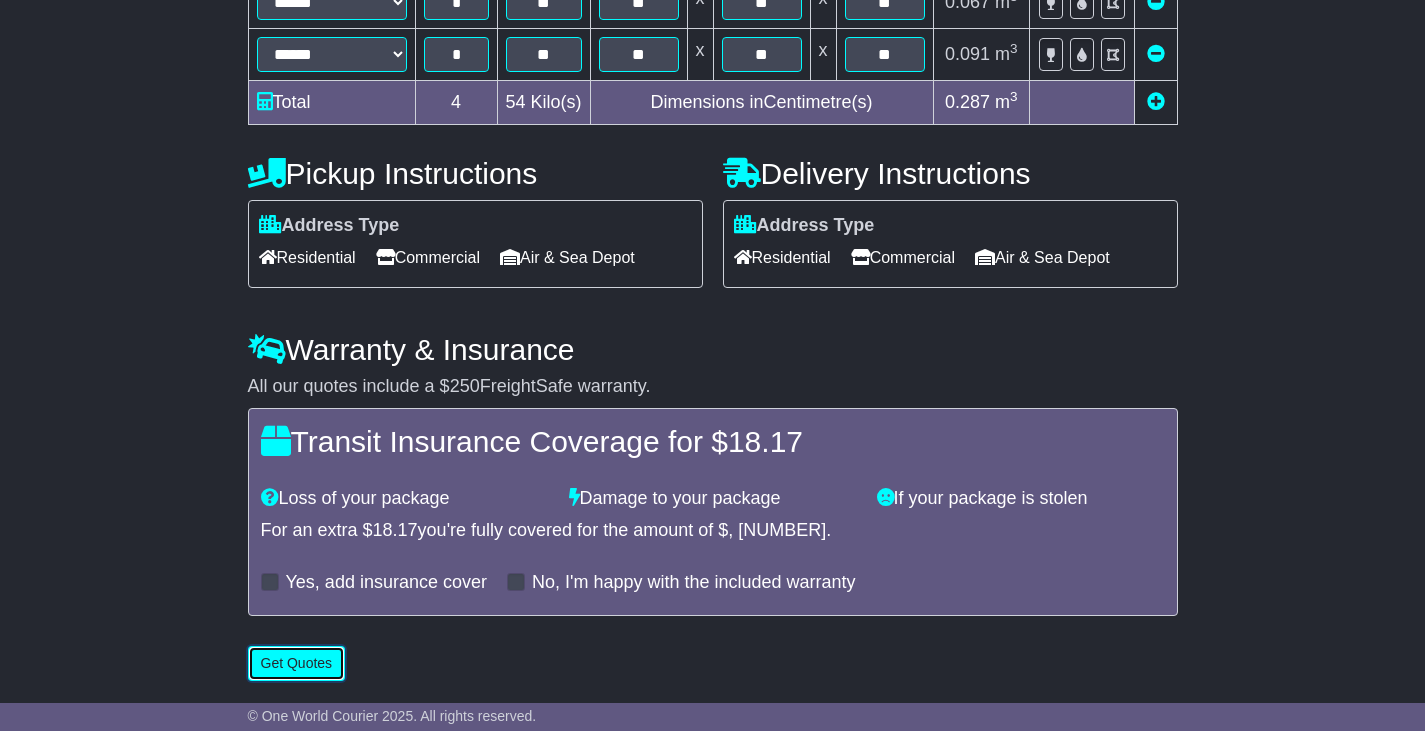 click on "Get Quotes" at bounding box center (297, 663) 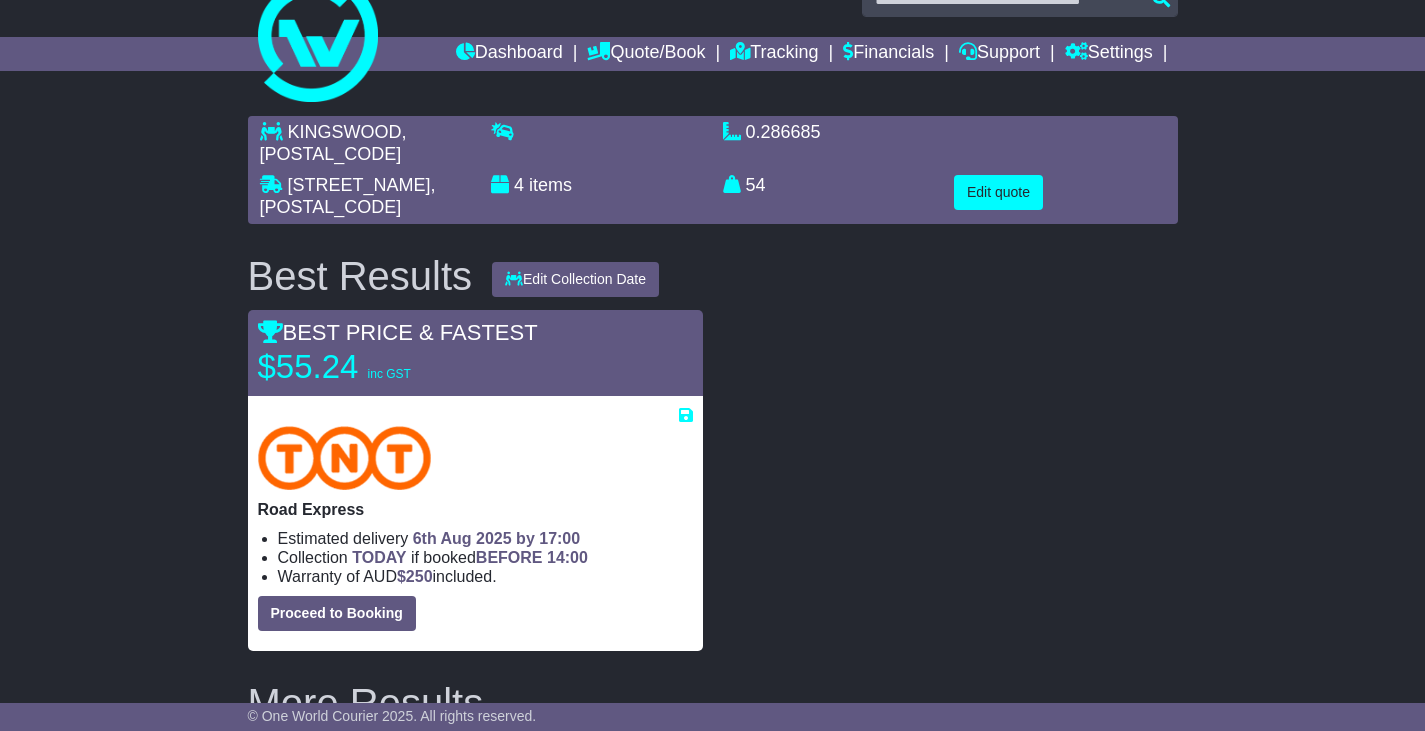 scroll, scrollTop: 0, scrollLeft: 0, axis: both 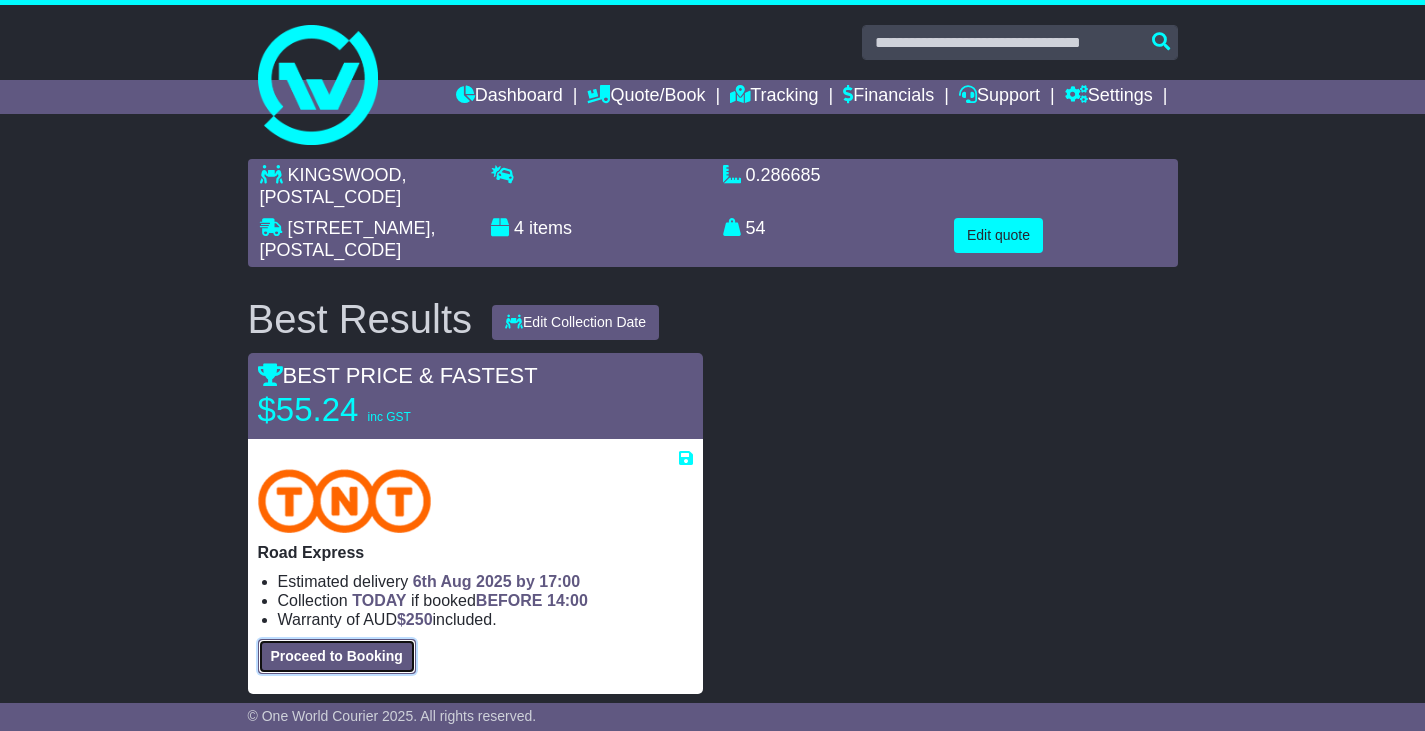 click on "Proceed to Booking" at bounding box center (337, 656) 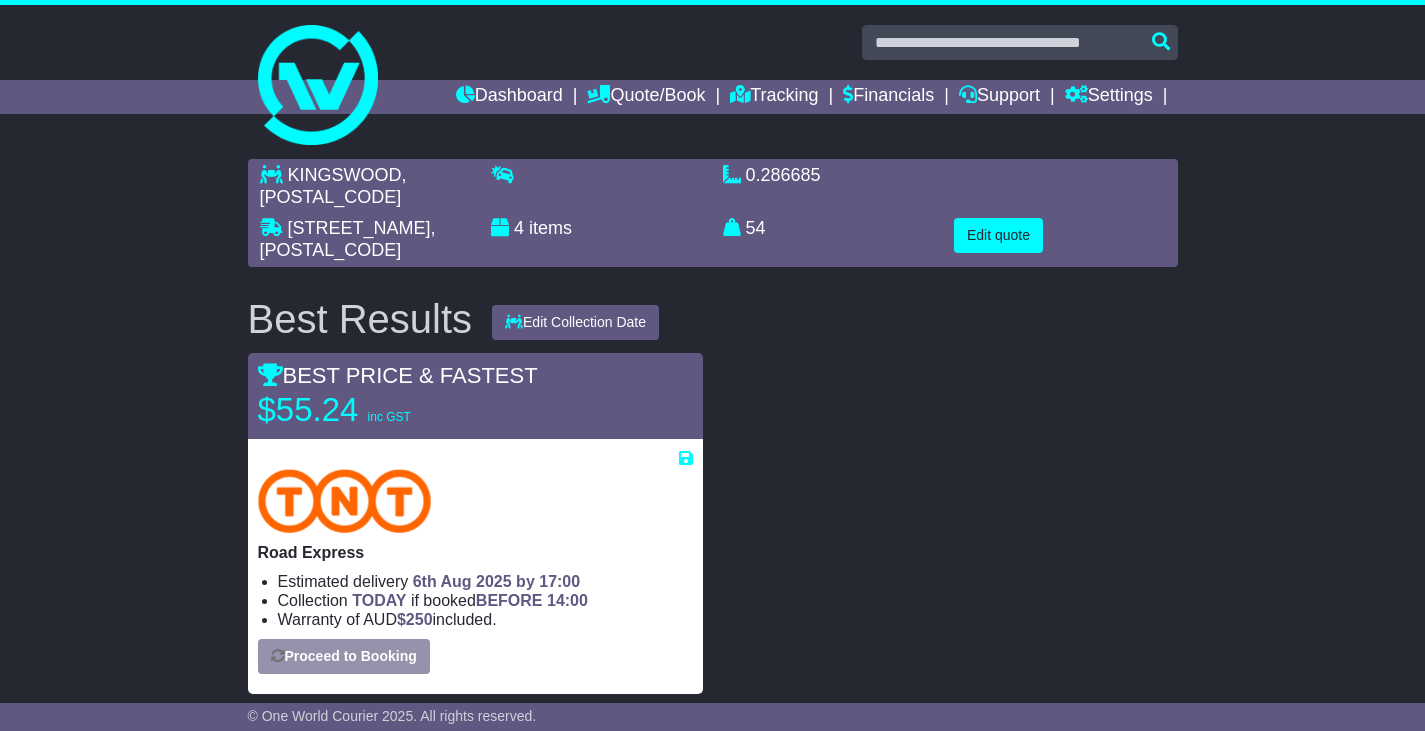 select on "*****" 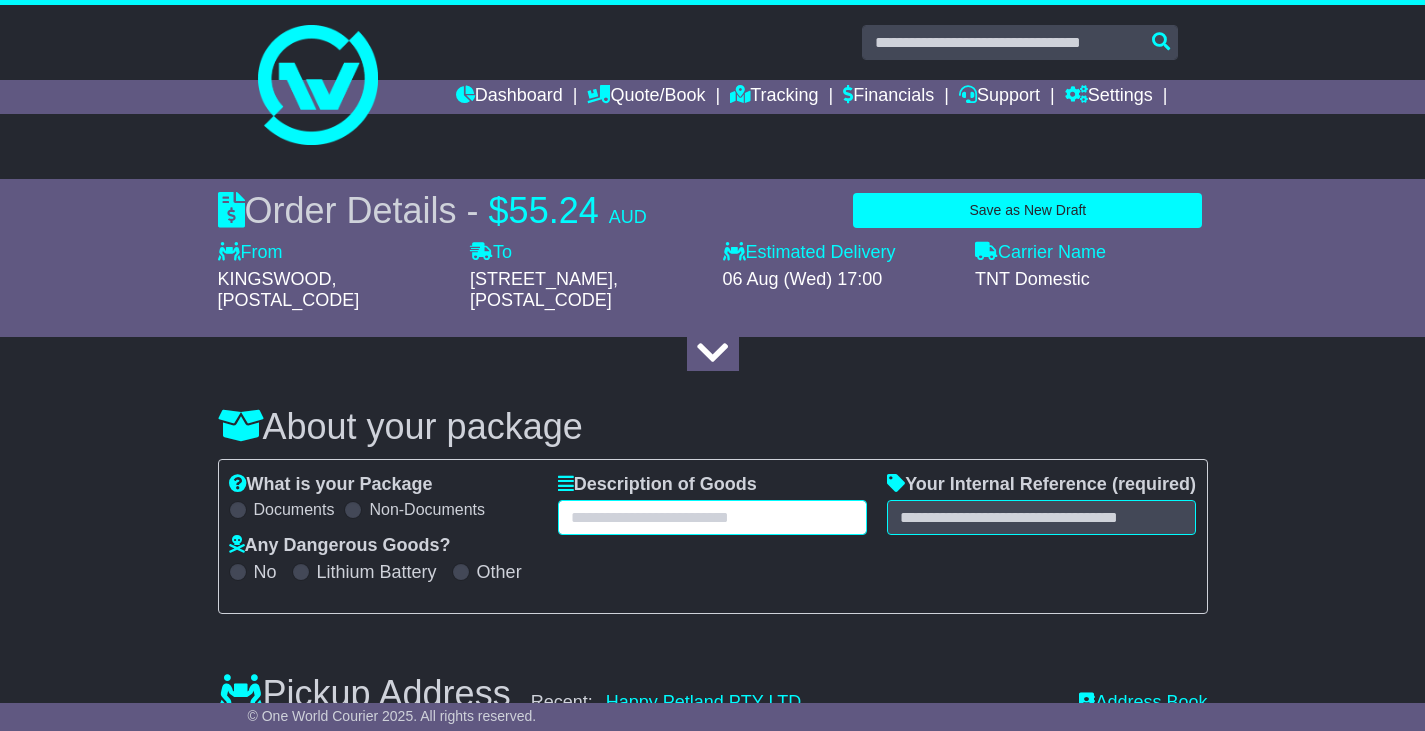 click at bounding box center (712, 517) 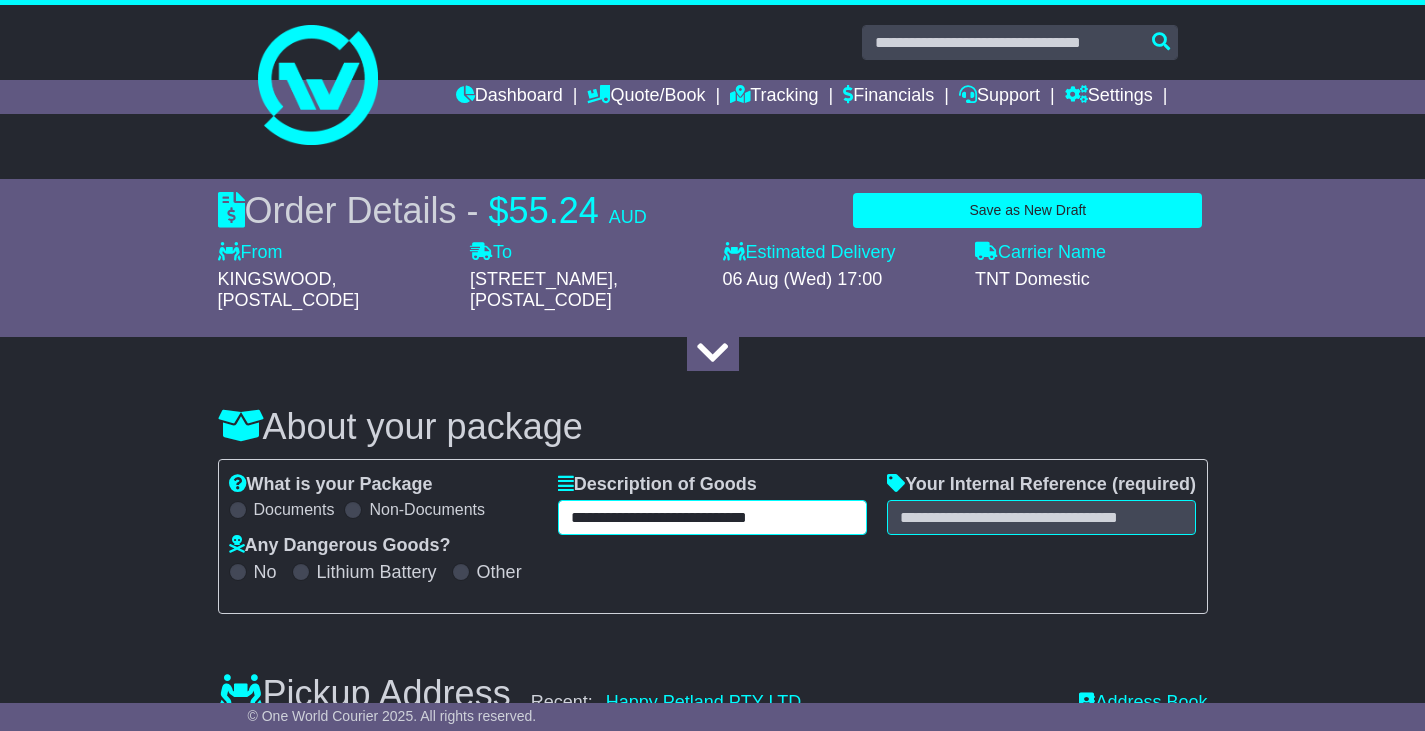 click on "**********" at bounding box center (712, 517) 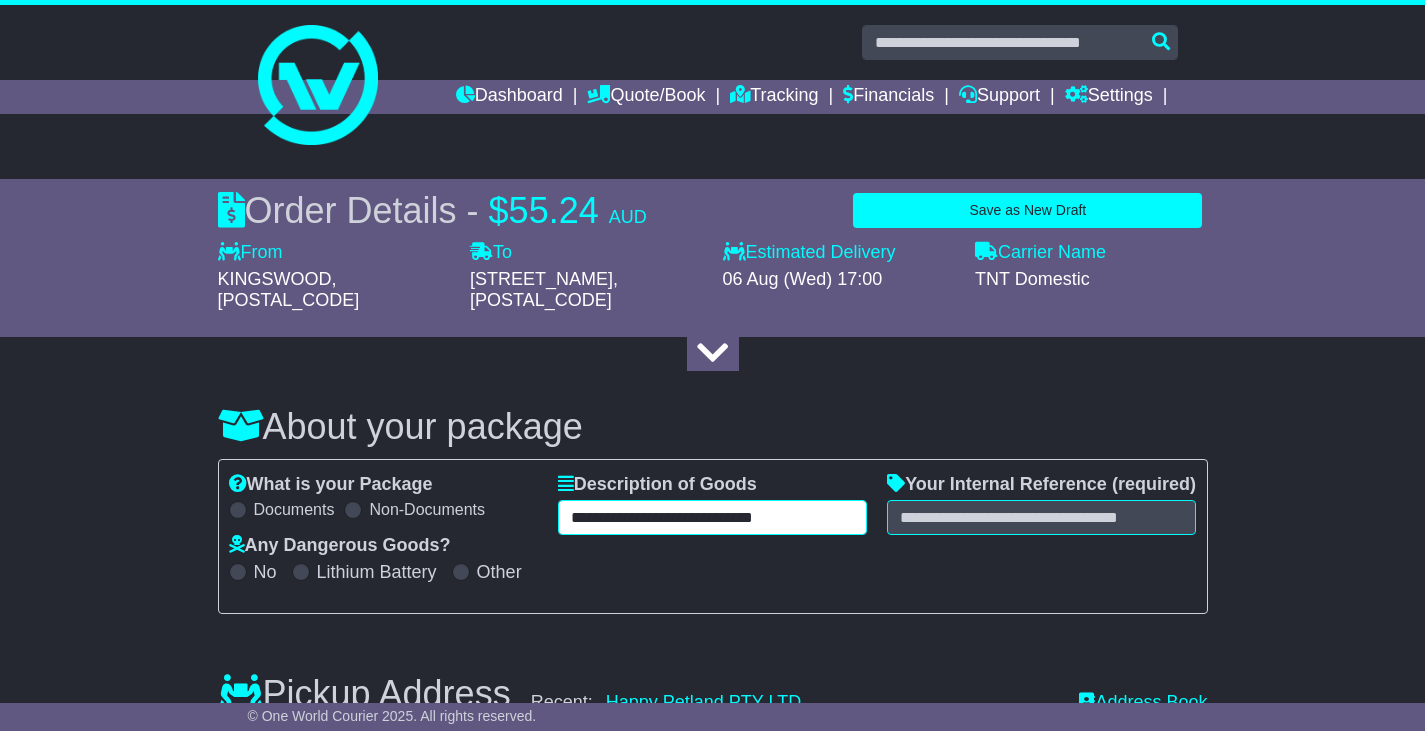 type on "**********" 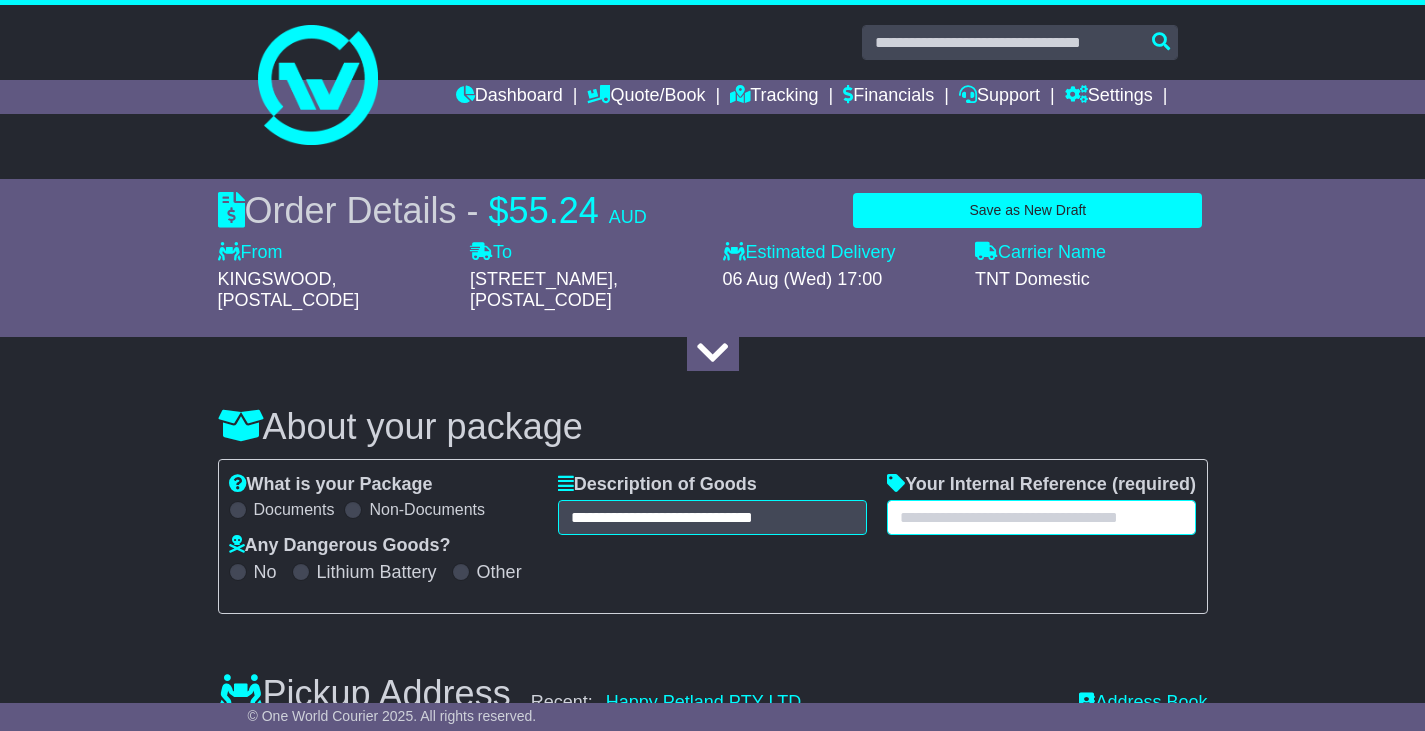click at bounding box center [1041, 517] 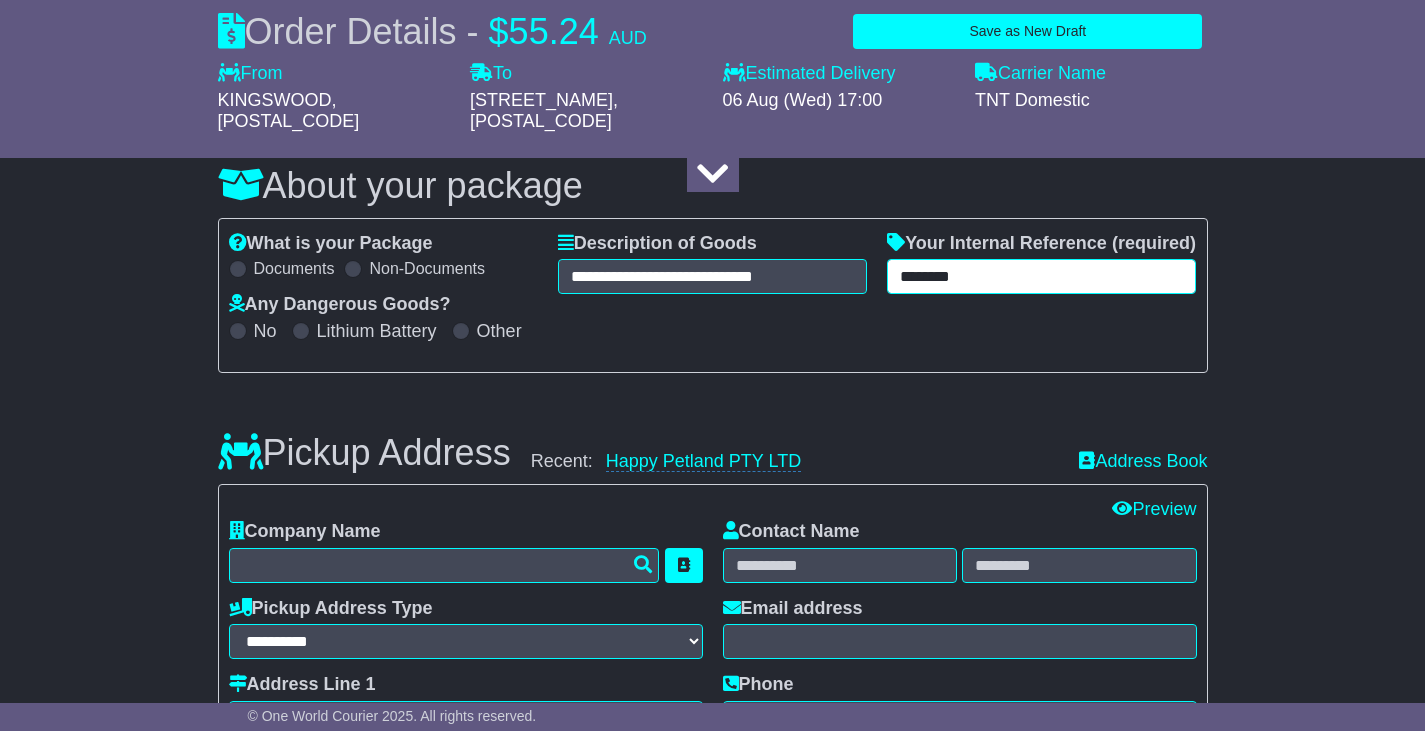 scroll, scrollTop: 300, scrollLeft: 0, axis: vertical 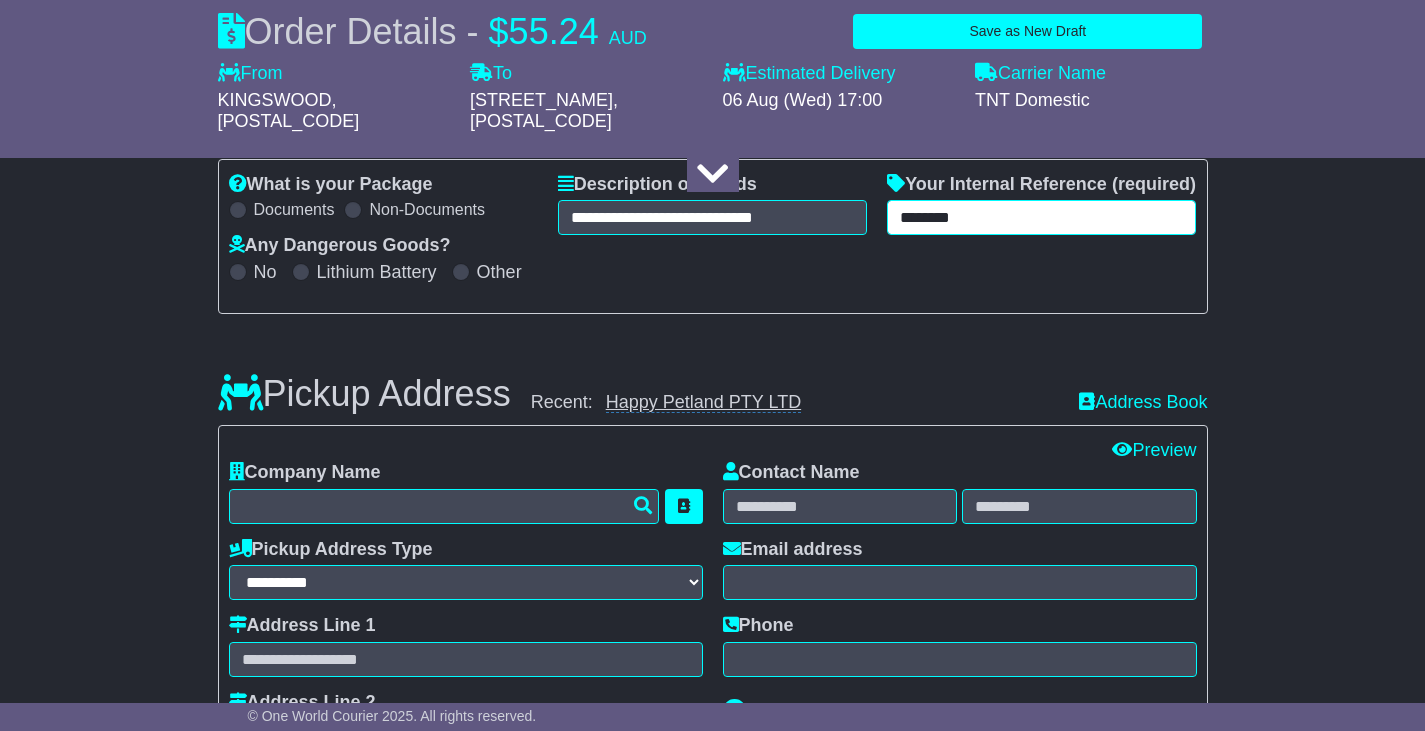type on "********" 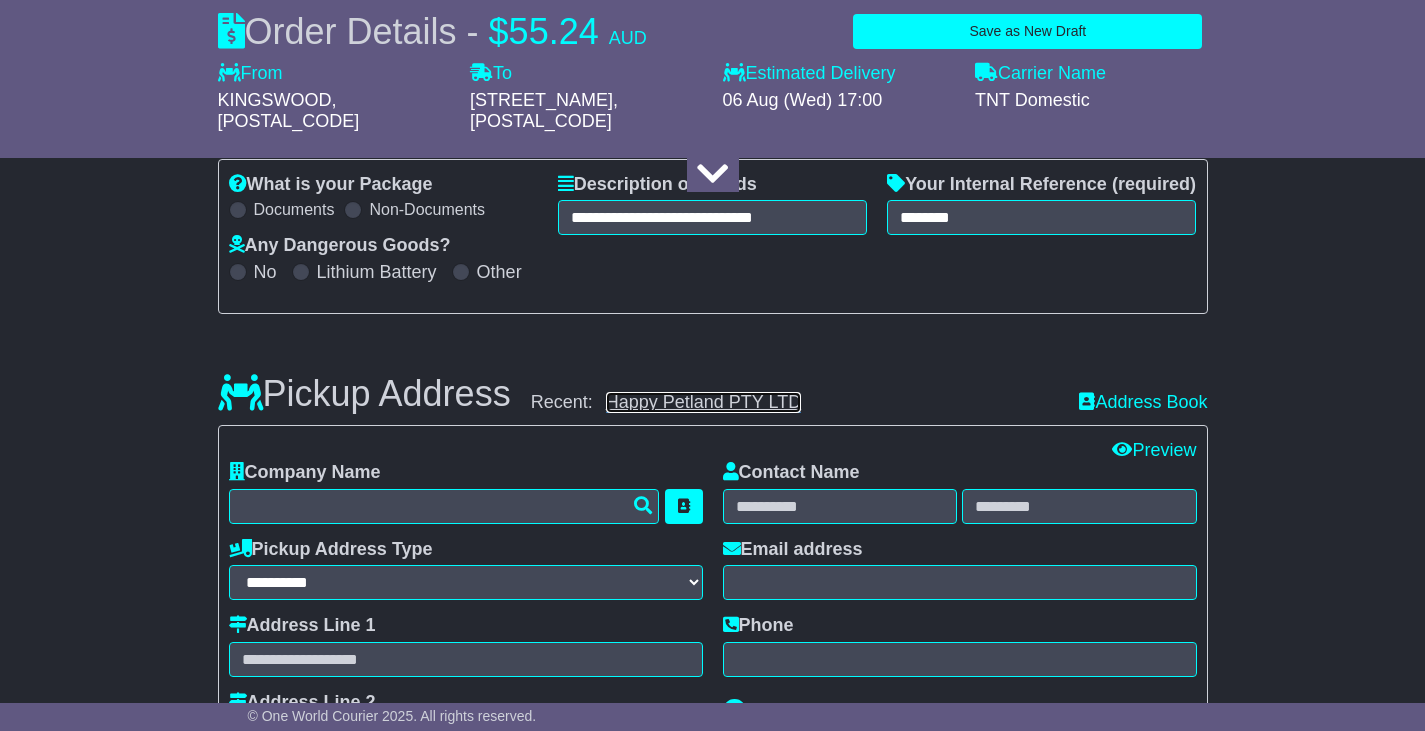 click on "Happy Petland PTY LTD" at bounding box center [703, 402] 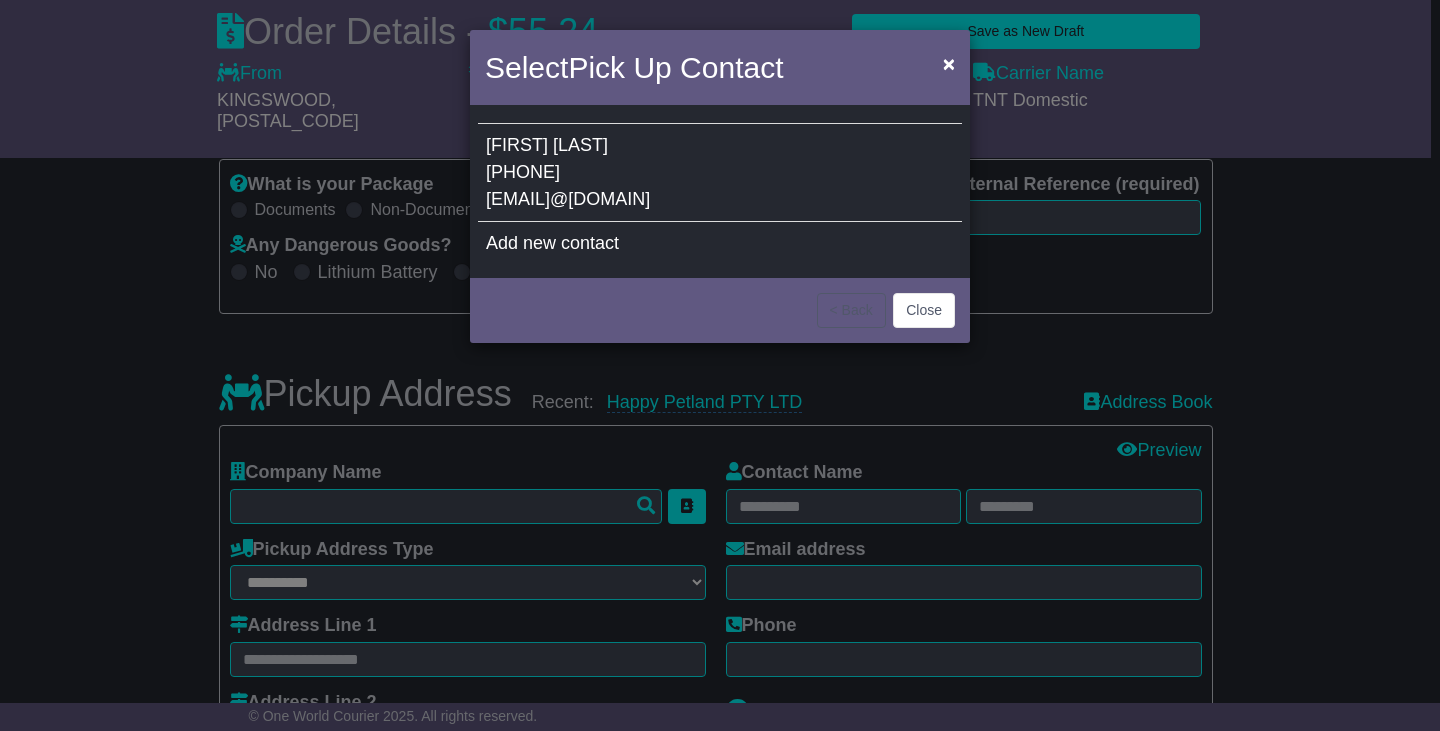 click on "[LAST]" at bounding box center (580, 145) 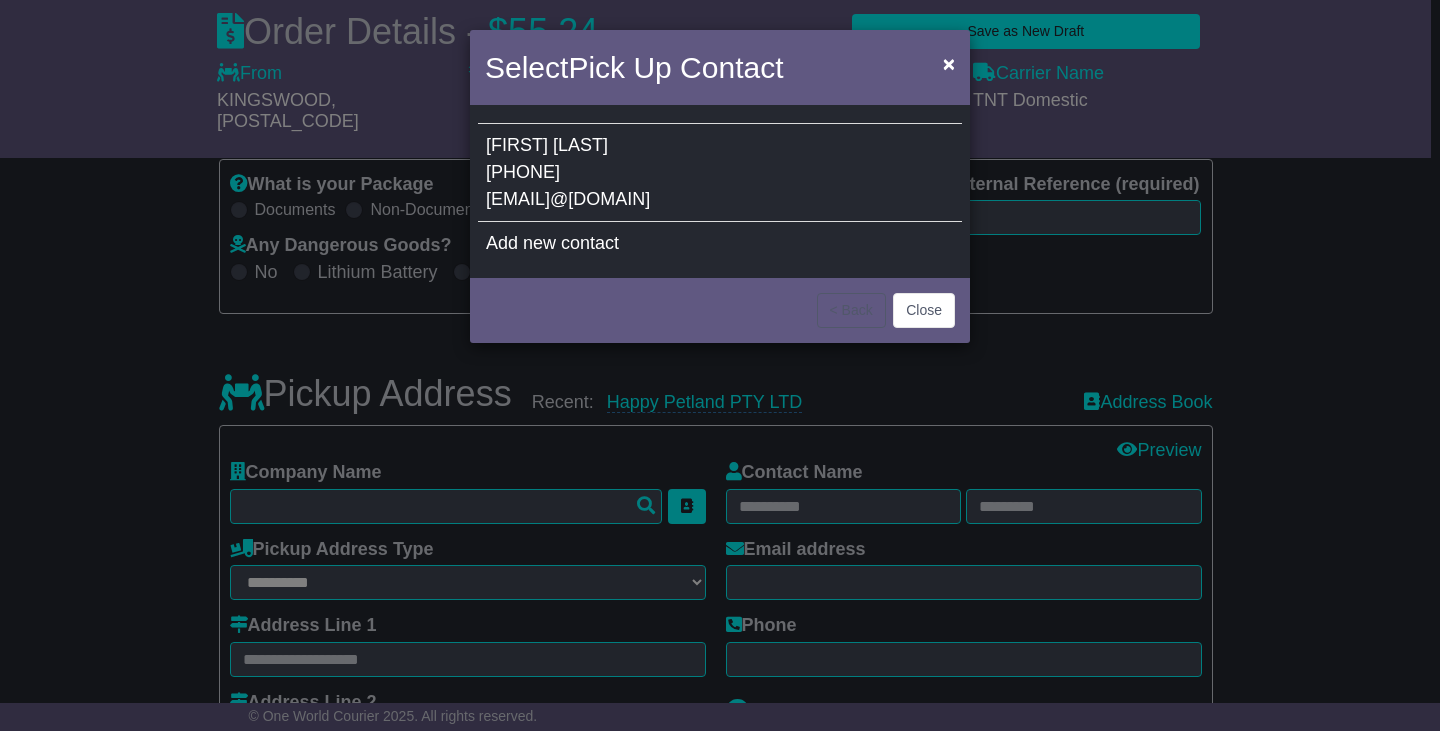 type on "**********" 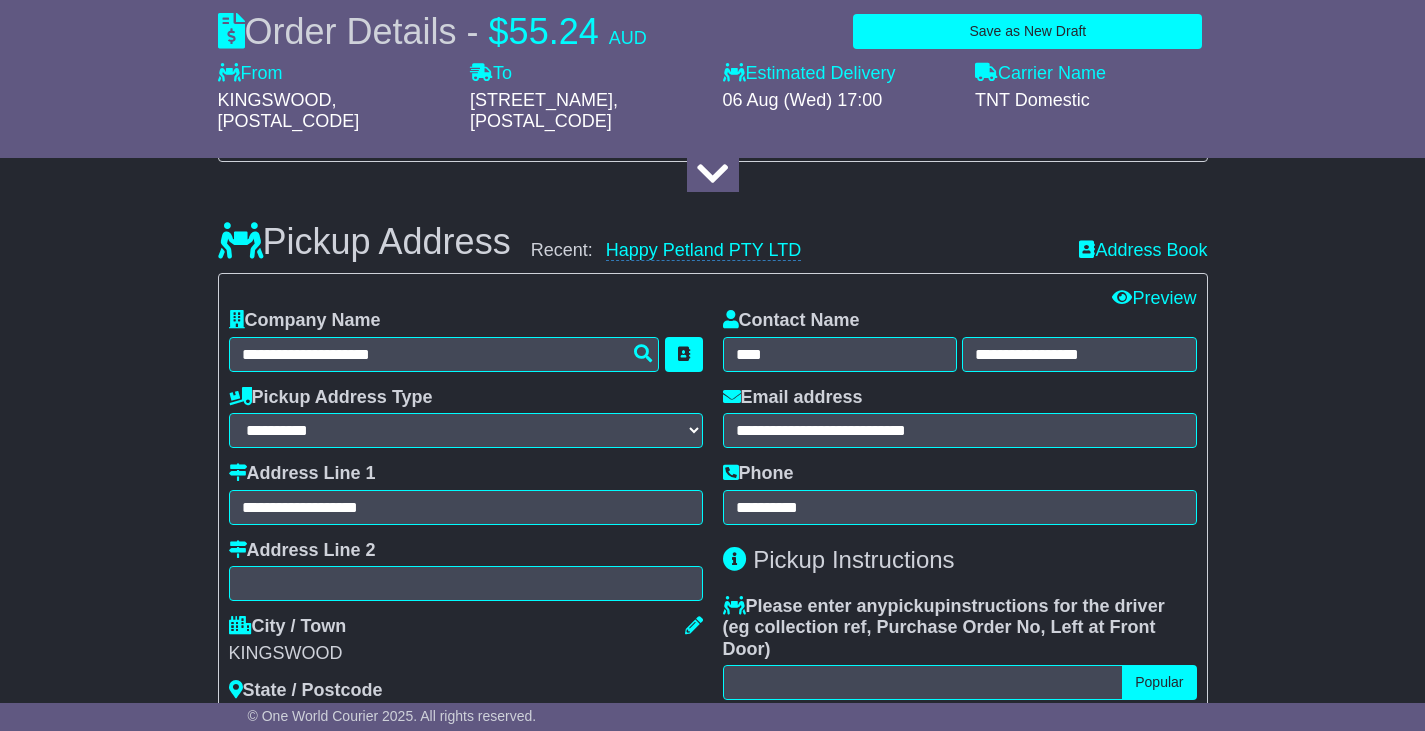 scroll, scrollTop: 600, scrollLeft: 0, axis: vertical 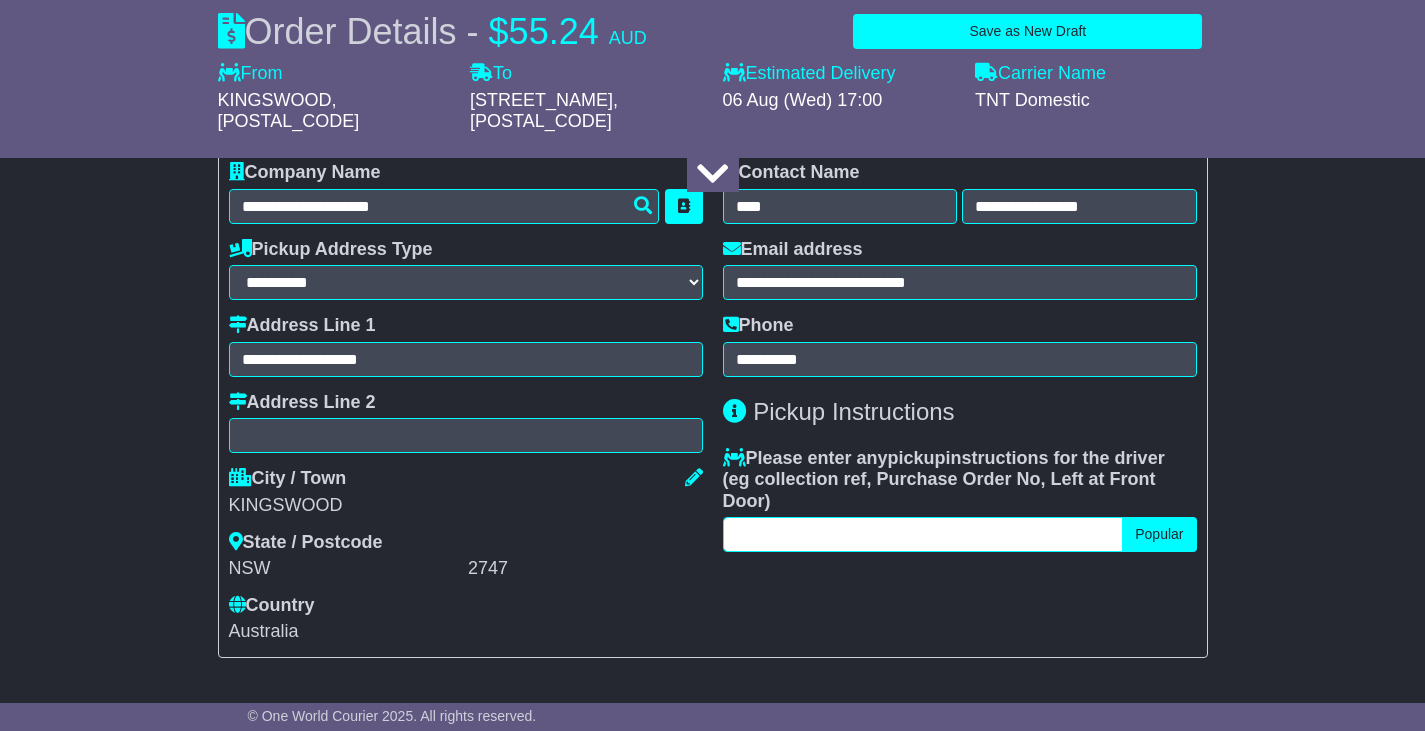 click at bounding box center [923, 534] 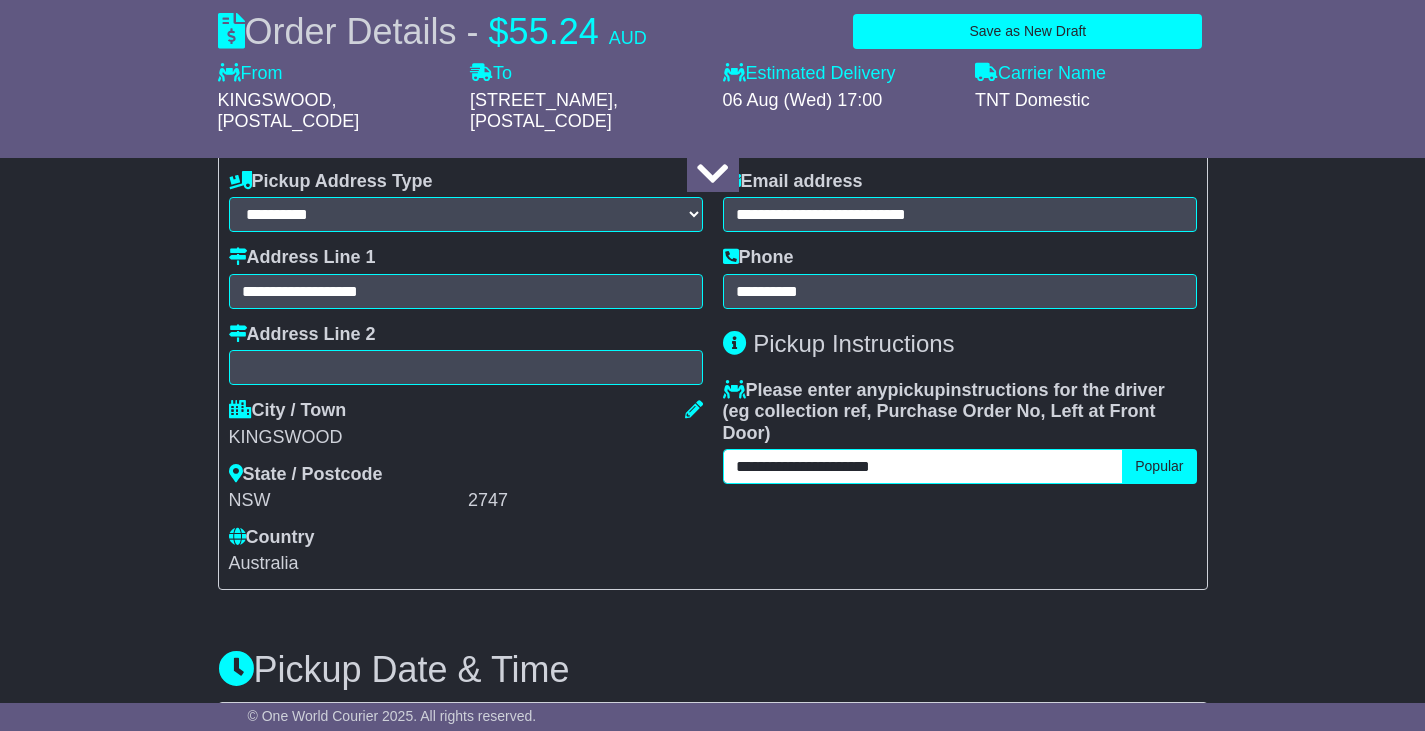 scroll, scrollTop: 900, scrollLeft: 0, axis: vertical 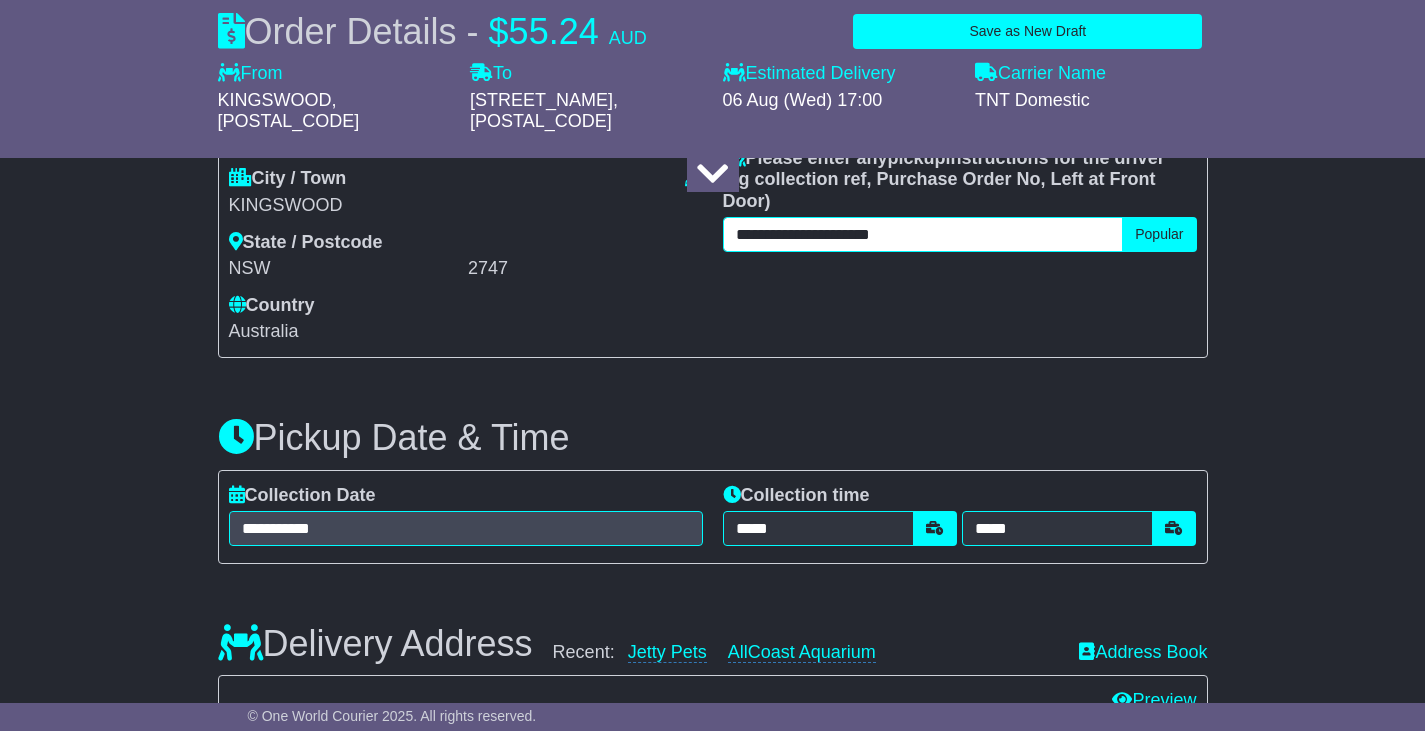type on "**********" 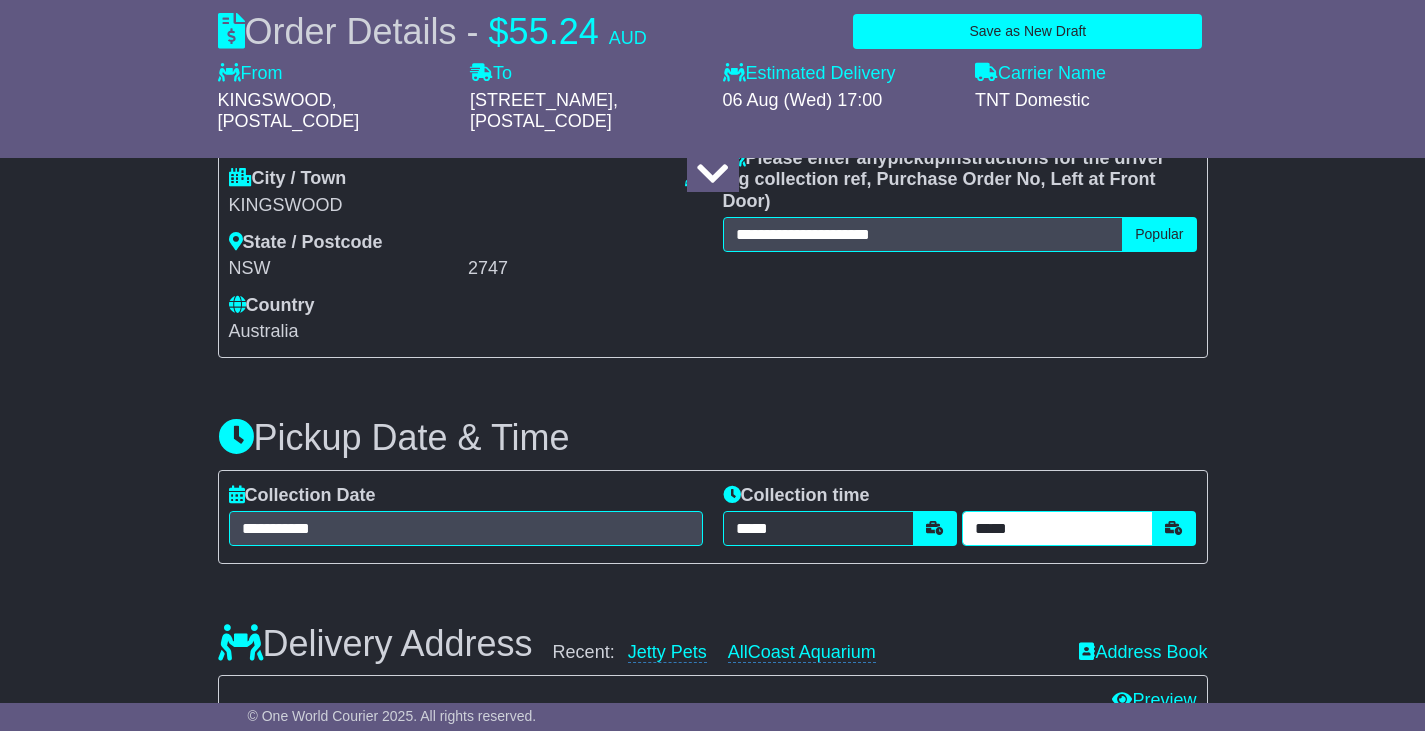 click on "*****" at bounding box center [1057, 528] 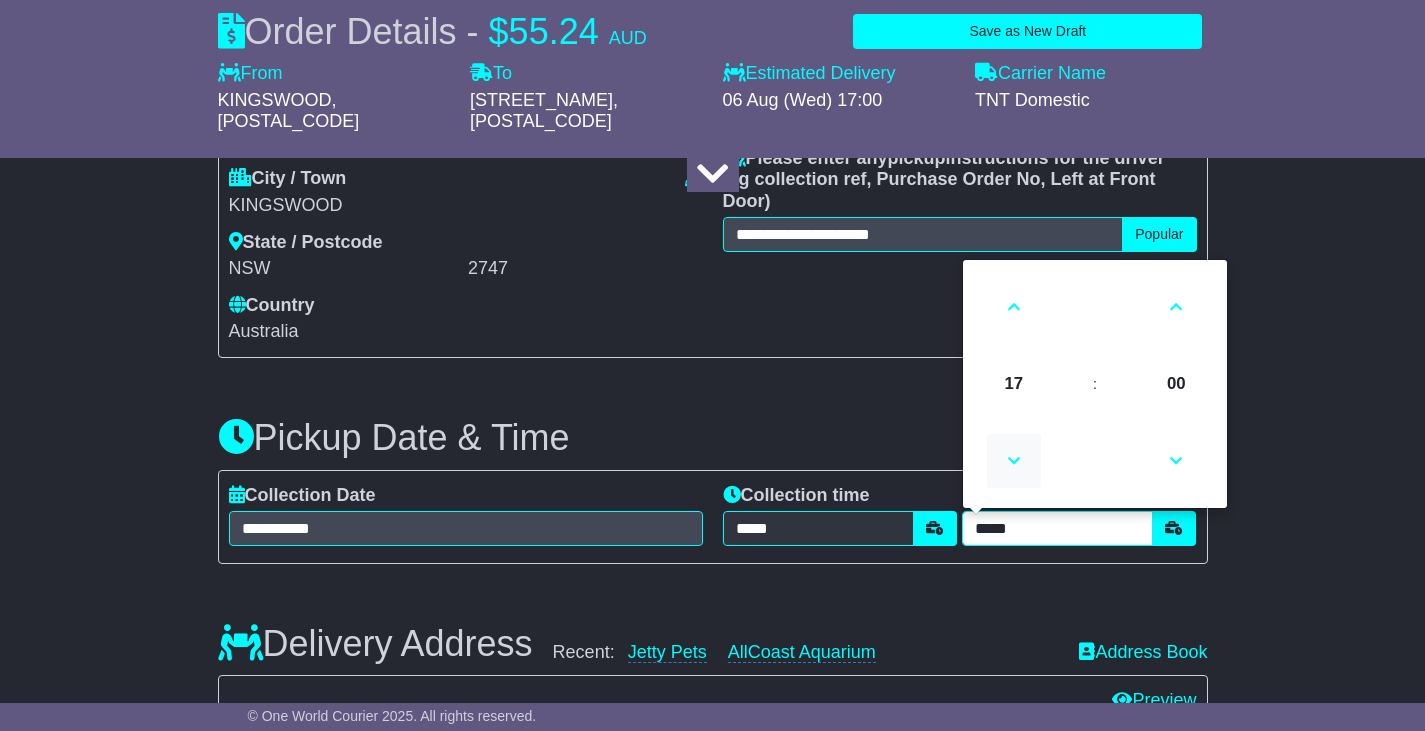 click at bounding box center [1014, 461] 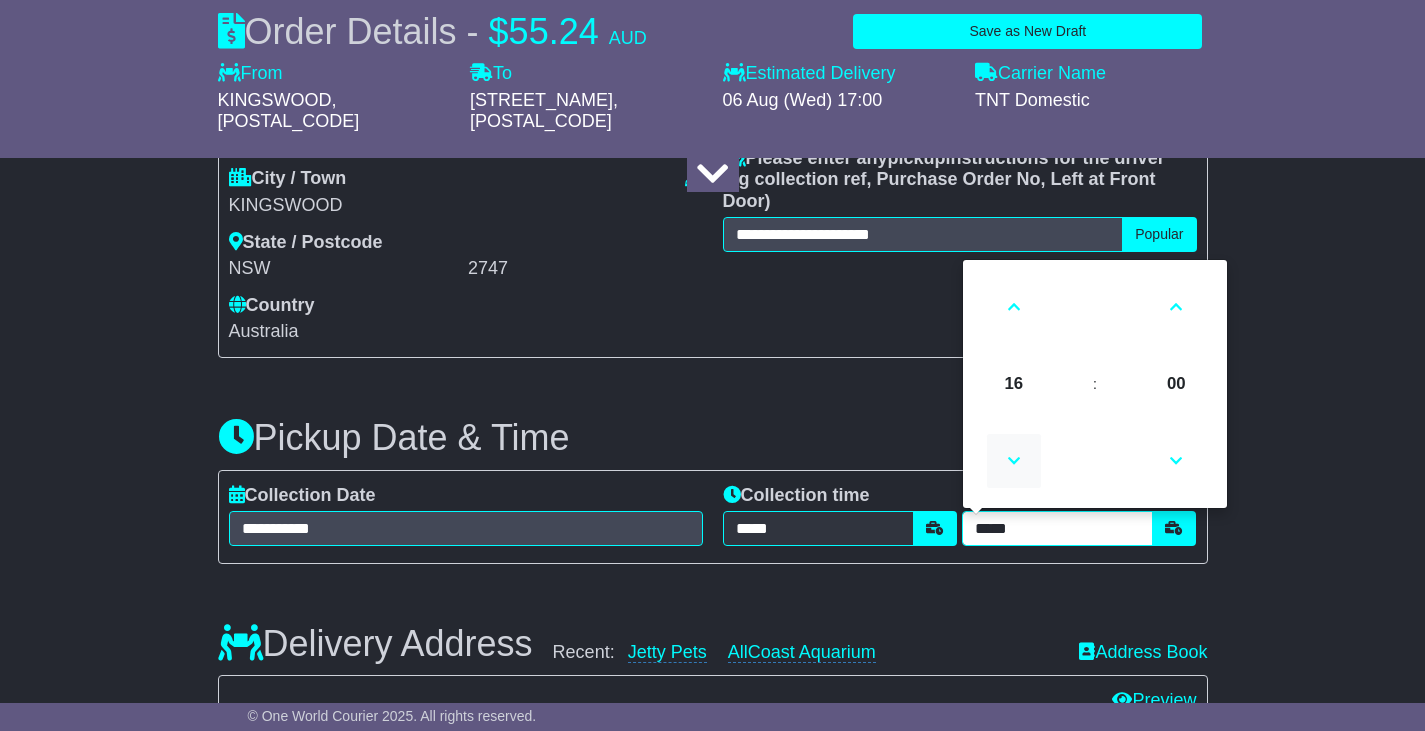 click at bounding box center (1014, 461) 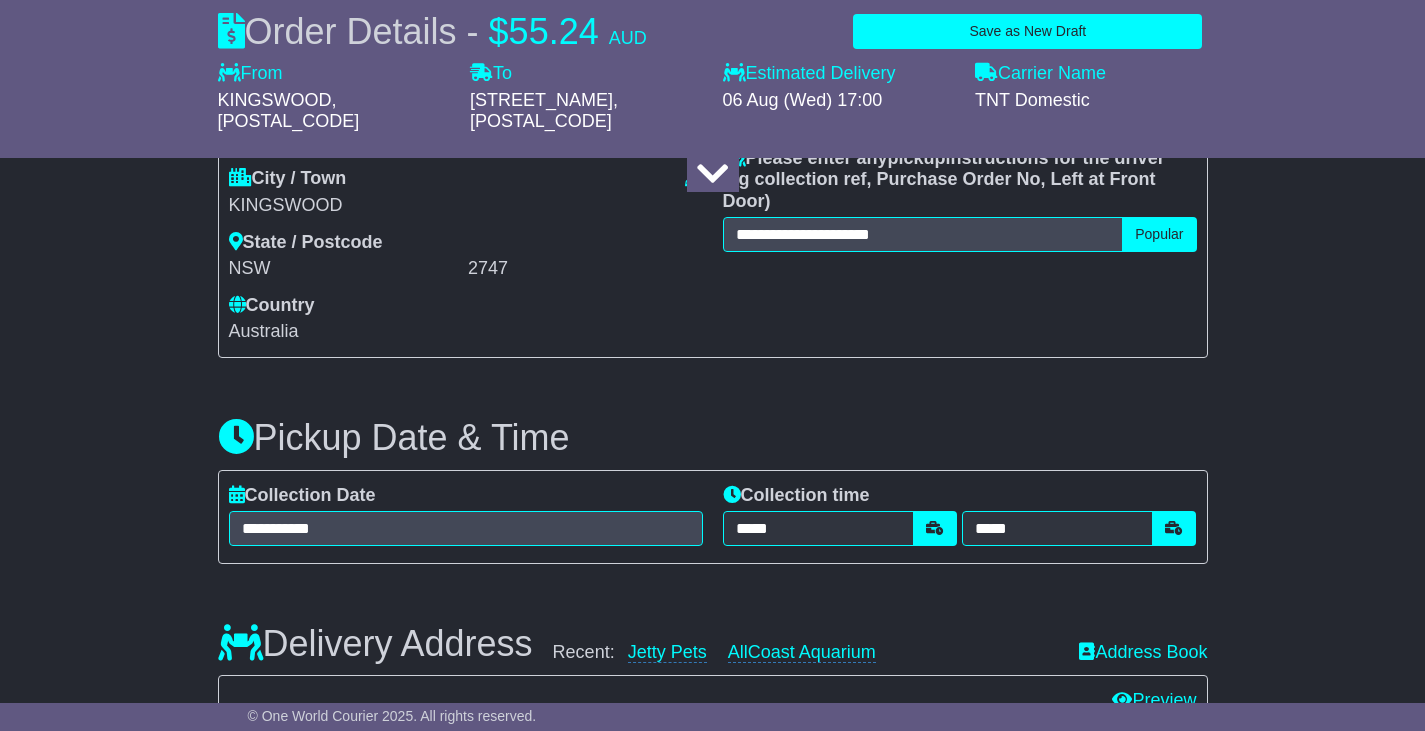 click on "**********" at bounding box center [712, 881] 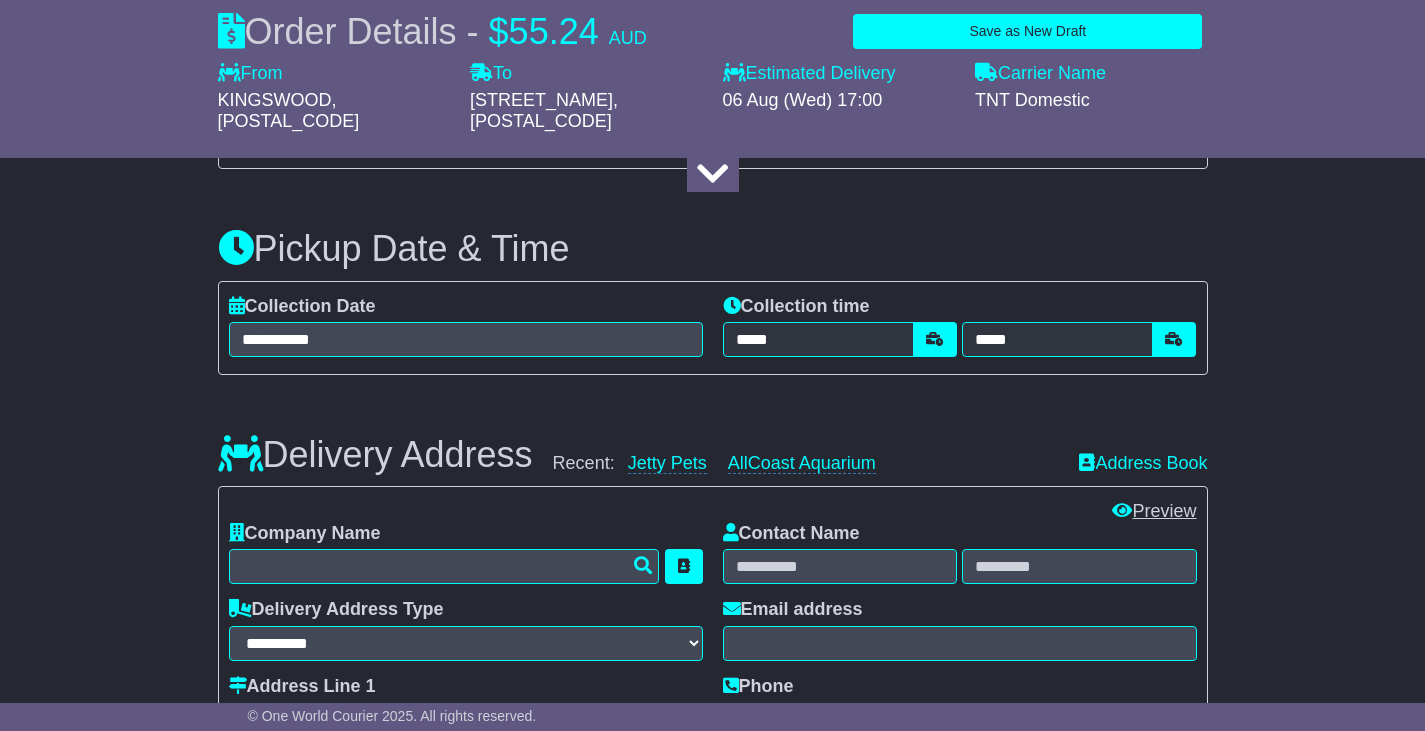 scroll, scrollTop: 1100, scrollLeft: 0, axis: vertical 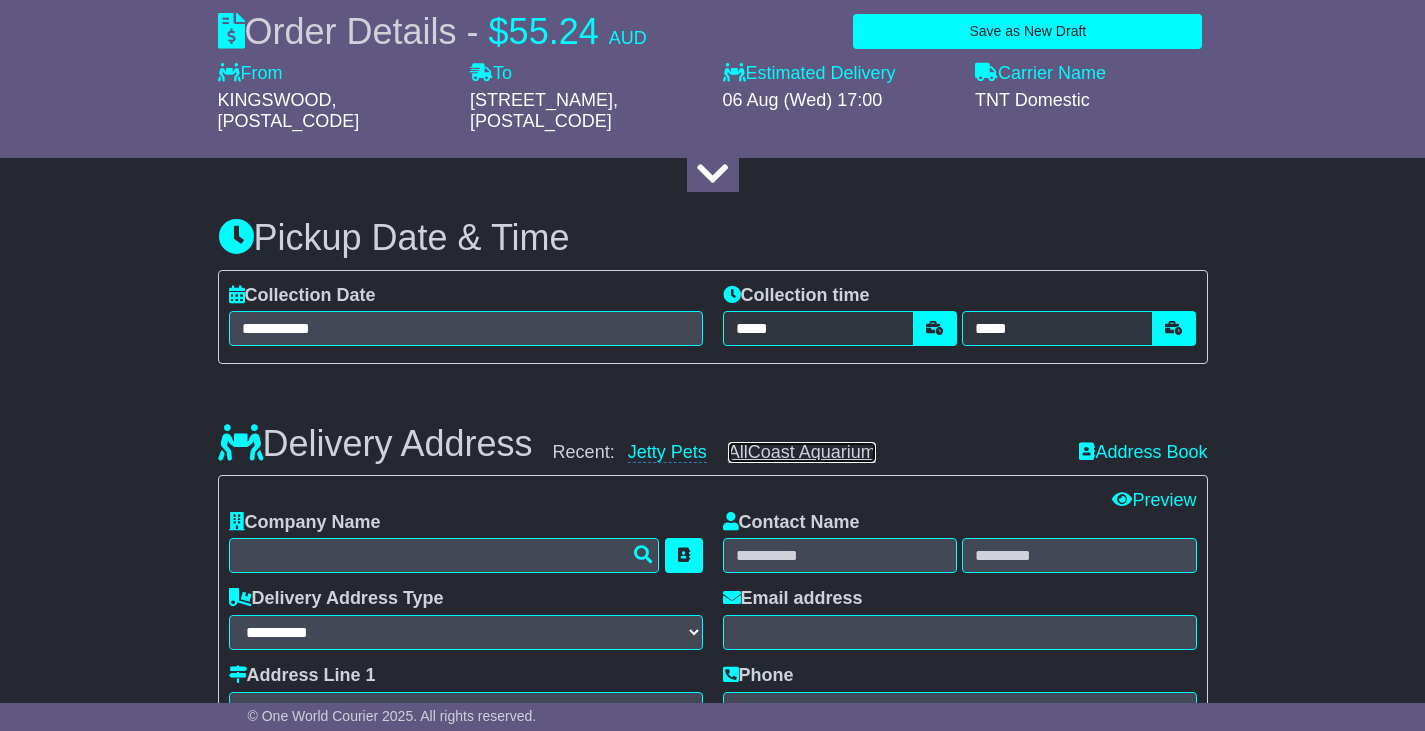 click on "AllCoast Aquarium" at bounding box center (802, 452) 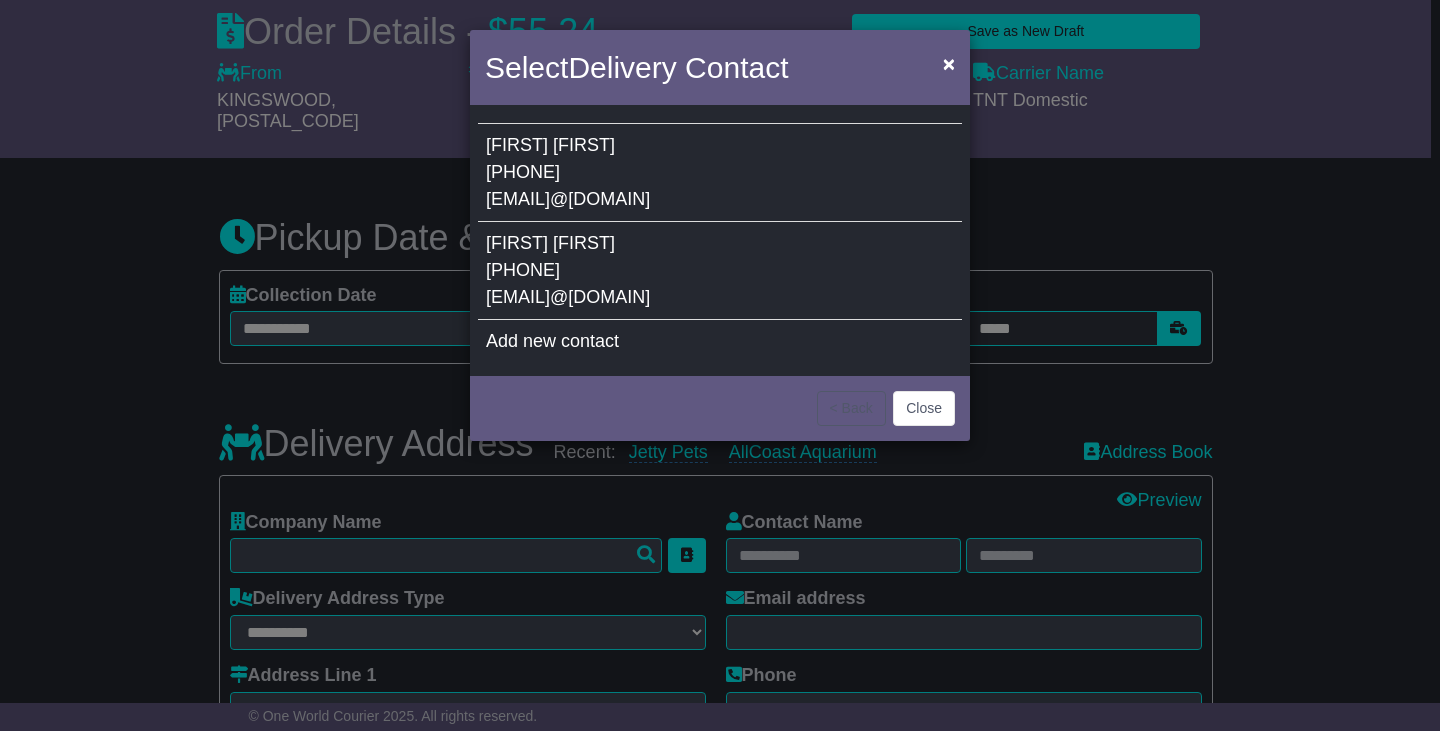click on "[FIRST] [LAST]
[PHONE]
[EMAIL]@[DOMAIN]" at bounding box center (720, 271) 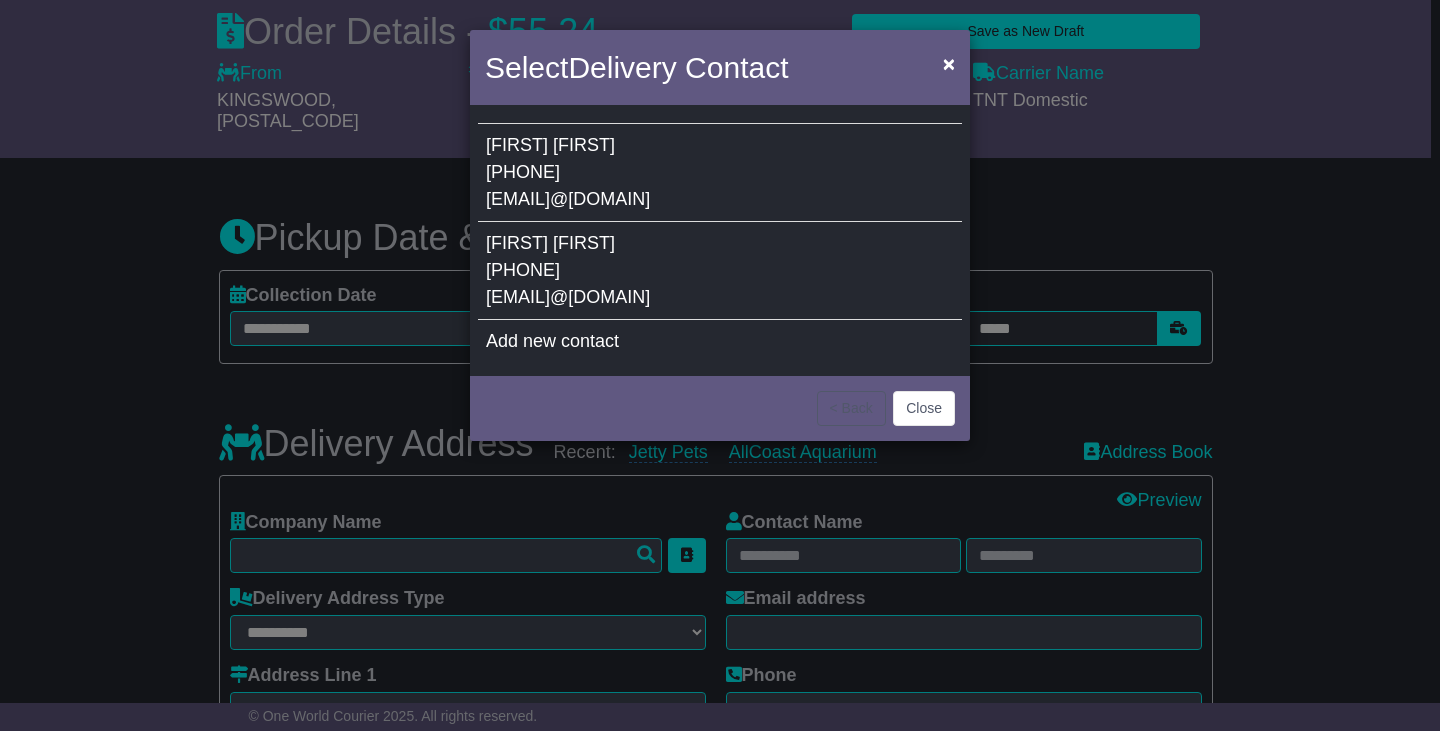 type on "**********" 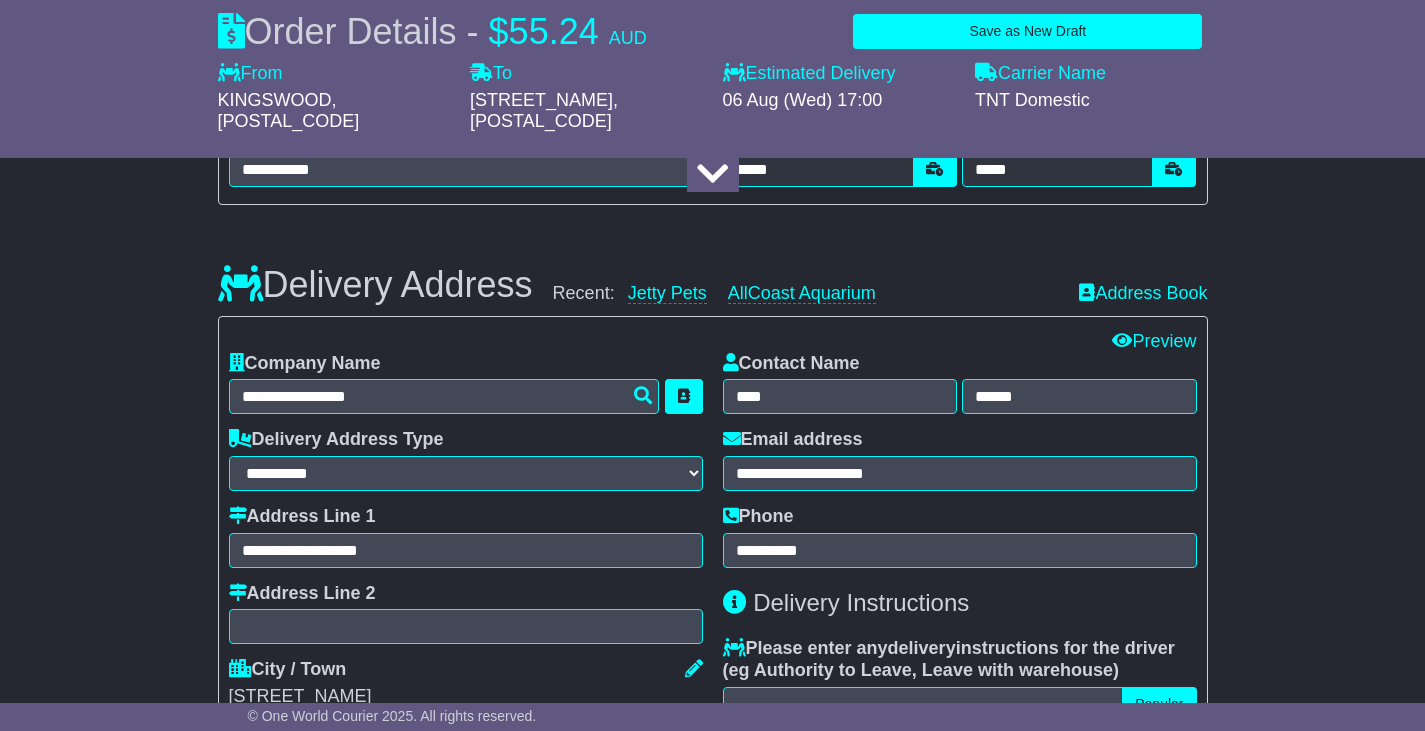scroll, scrollTop: 1400, scrollLeft: 0, axis: vertical 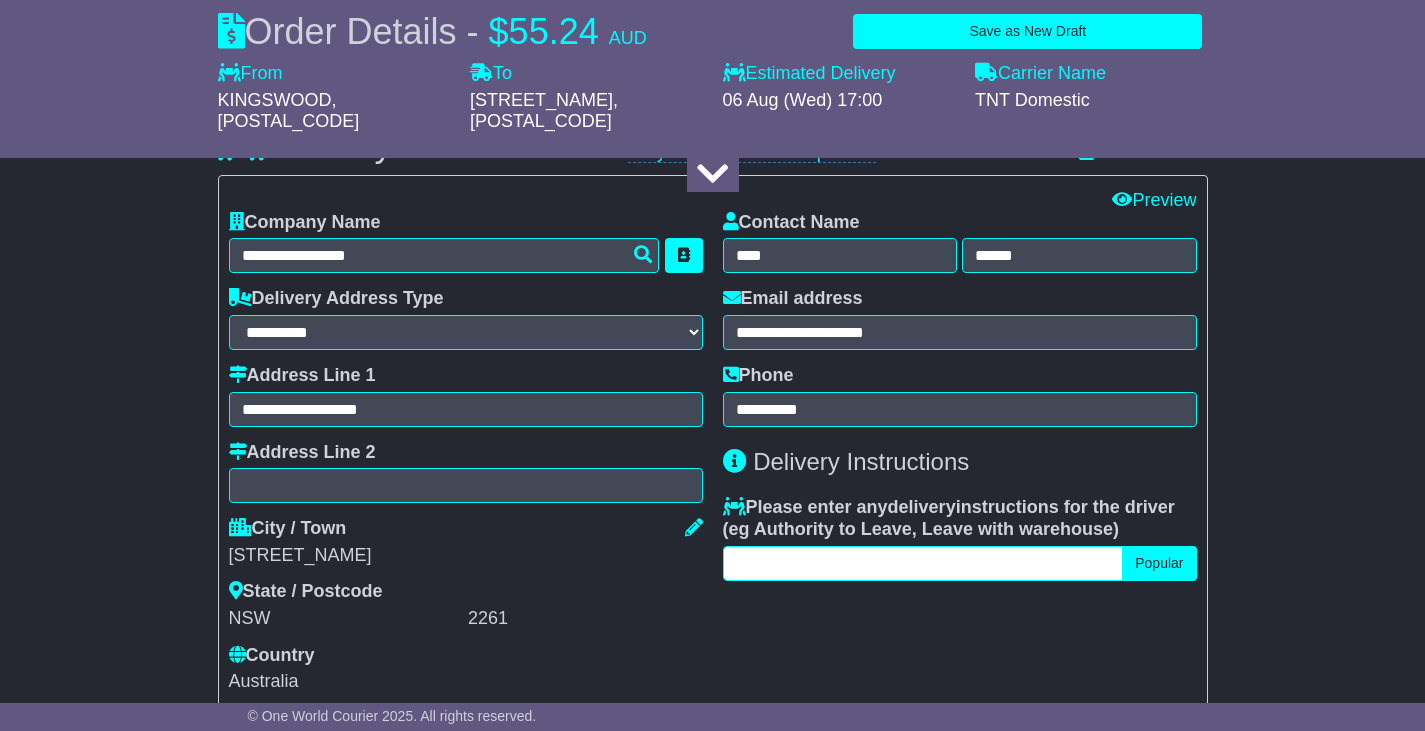 click at bounding box center [923, 563] 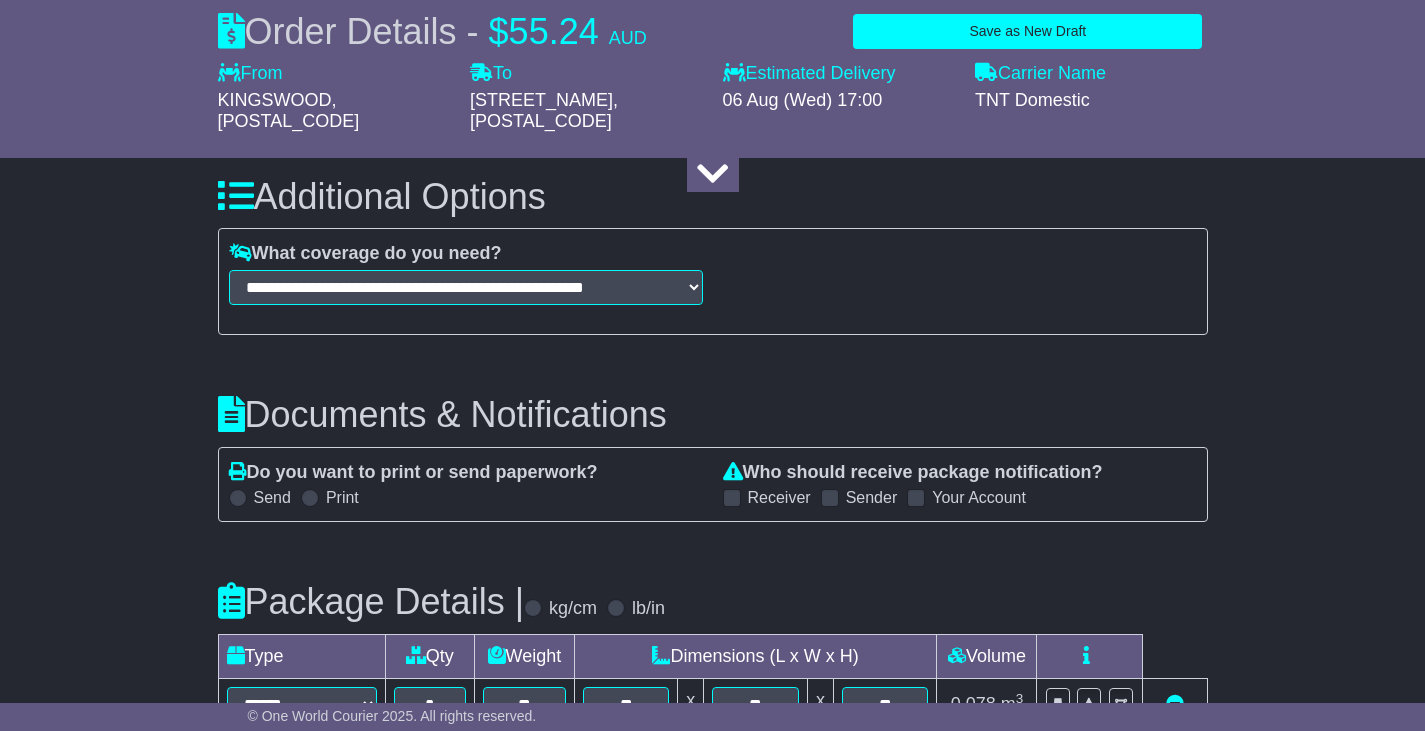 scroll, scrollTop: 2000, scrollLeft: 0, axis: vertical 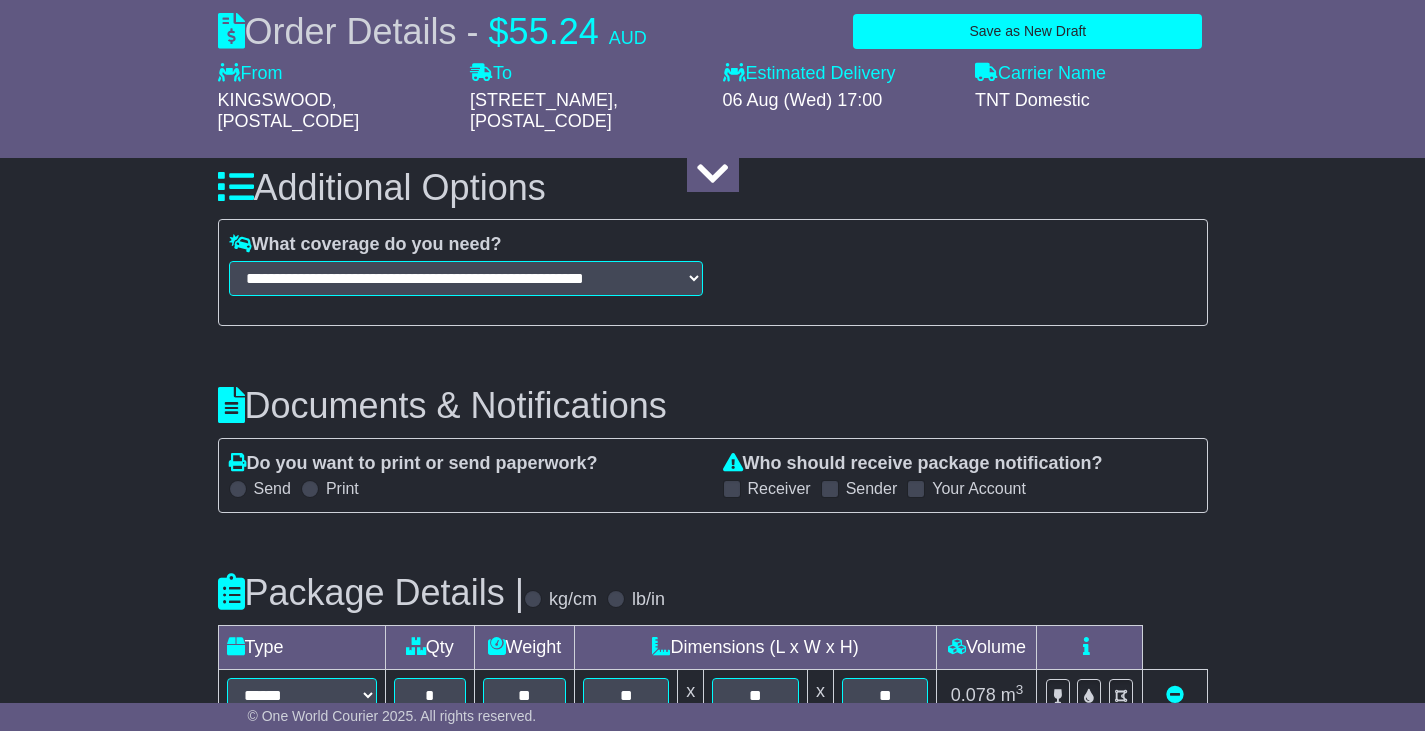 type on "********" 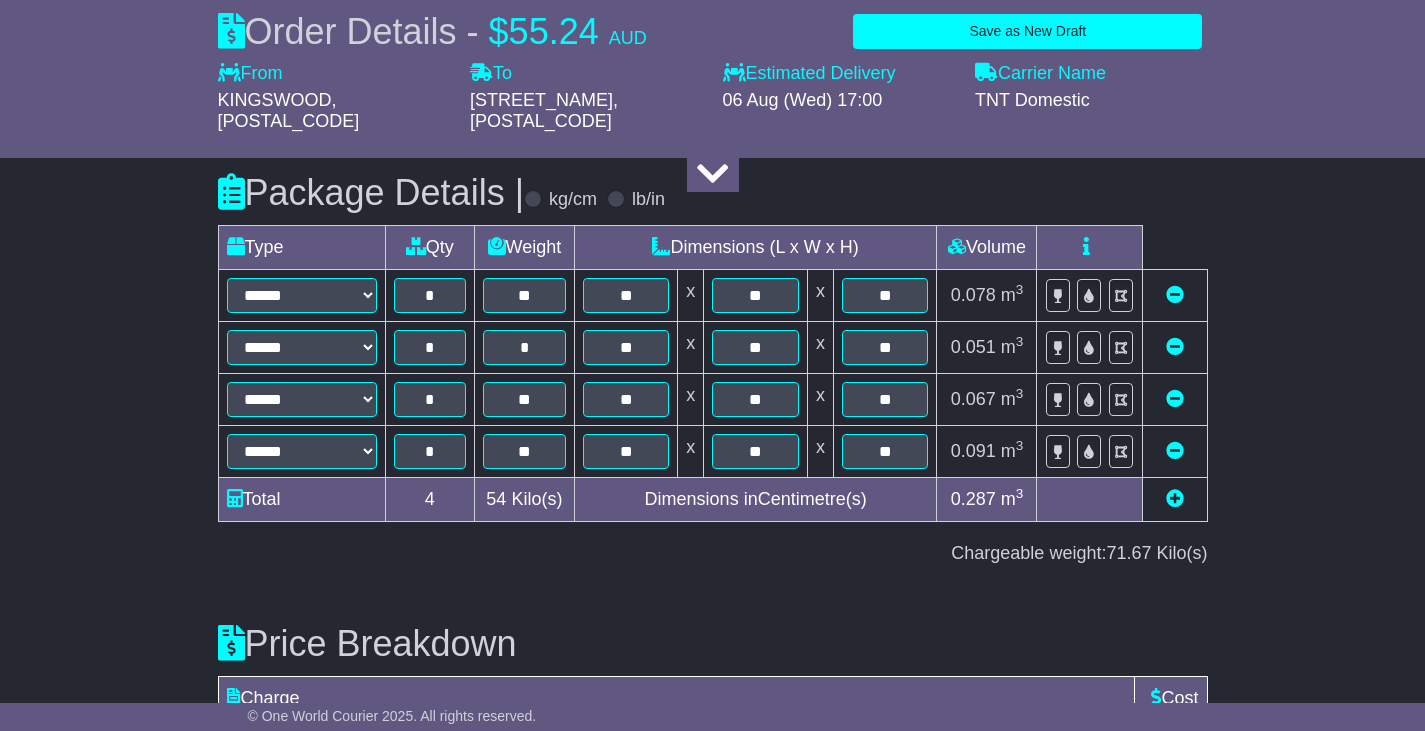 scroll, scrollTop: 2561, scrollLeft: 0, axis: vertical 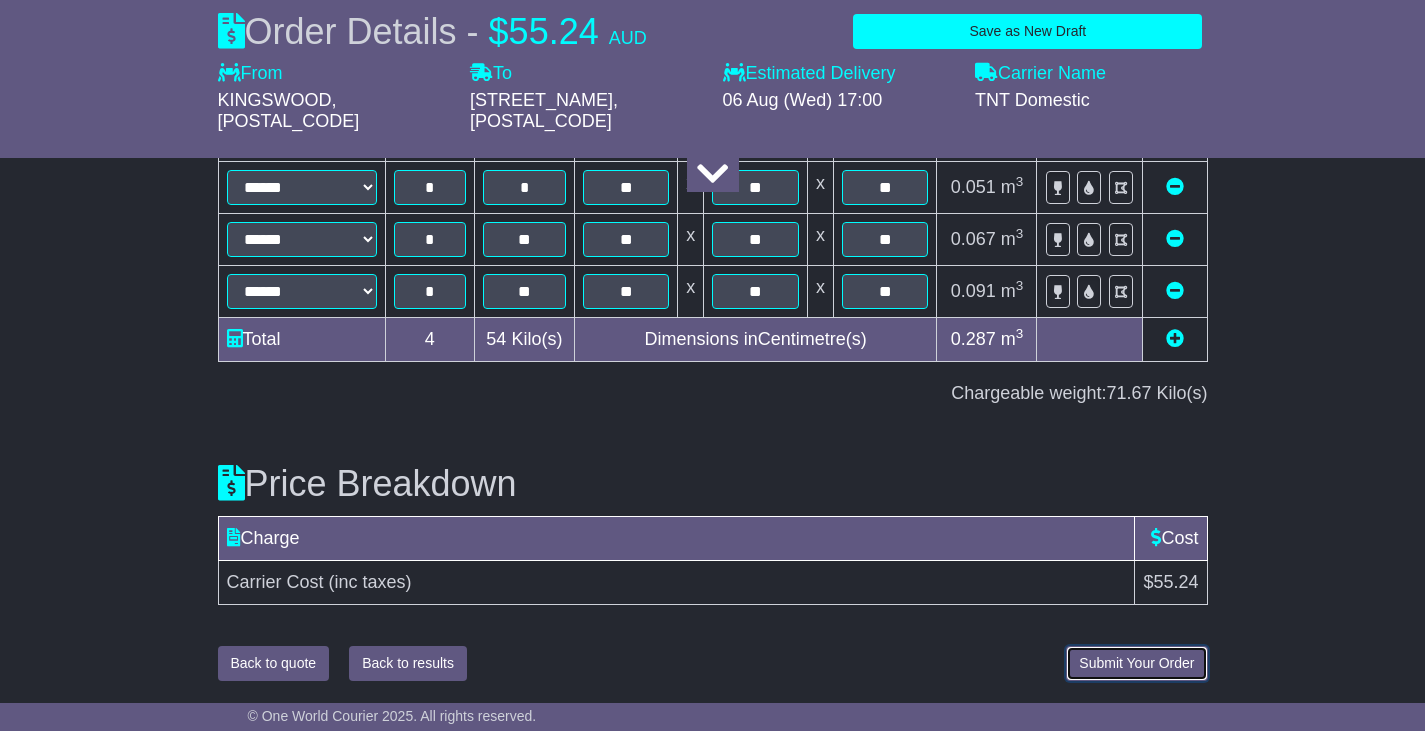 click on "Submit Your Order" at bounding box center (1136, 663) 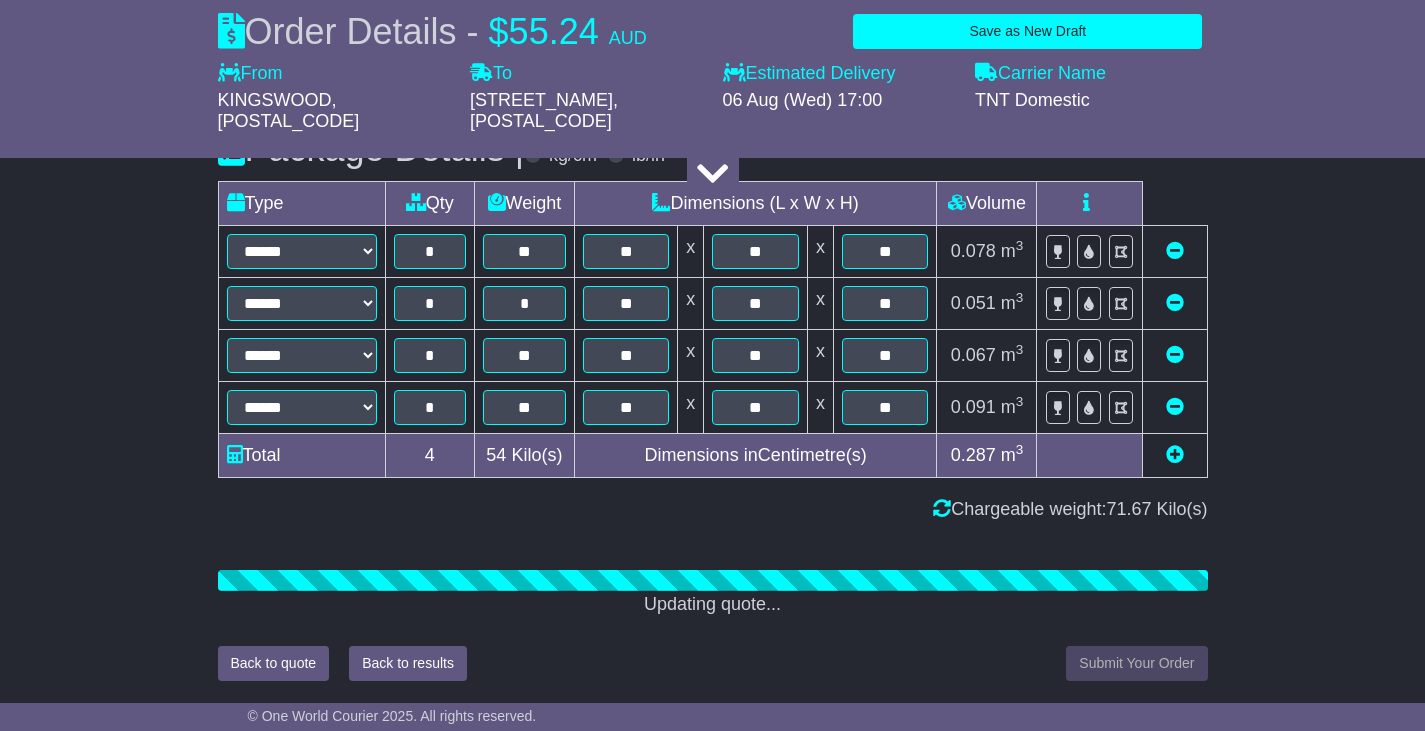 scroll, scrollTop: 2561, scrollLeft: 0, axis: vertical 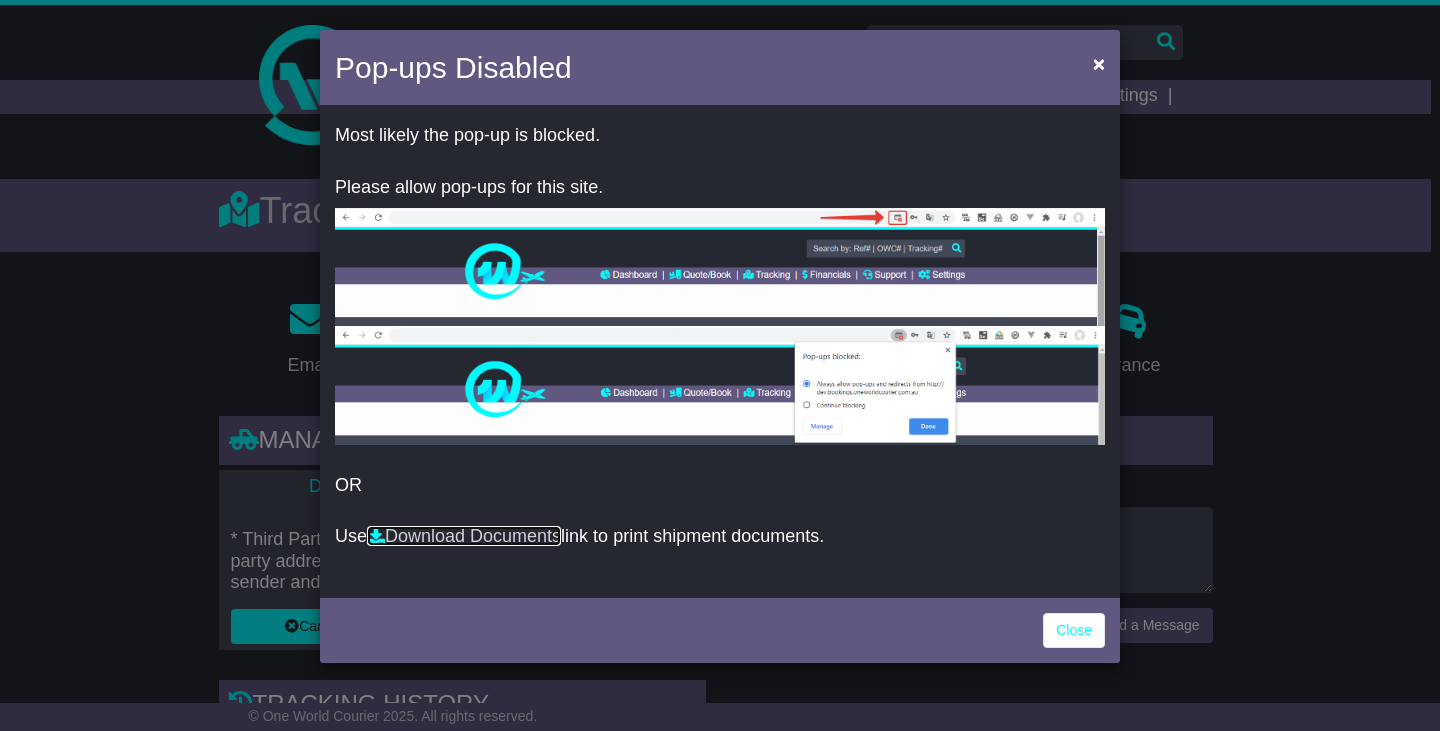 click on "Download Documents" at bounding box center (464, 536) 